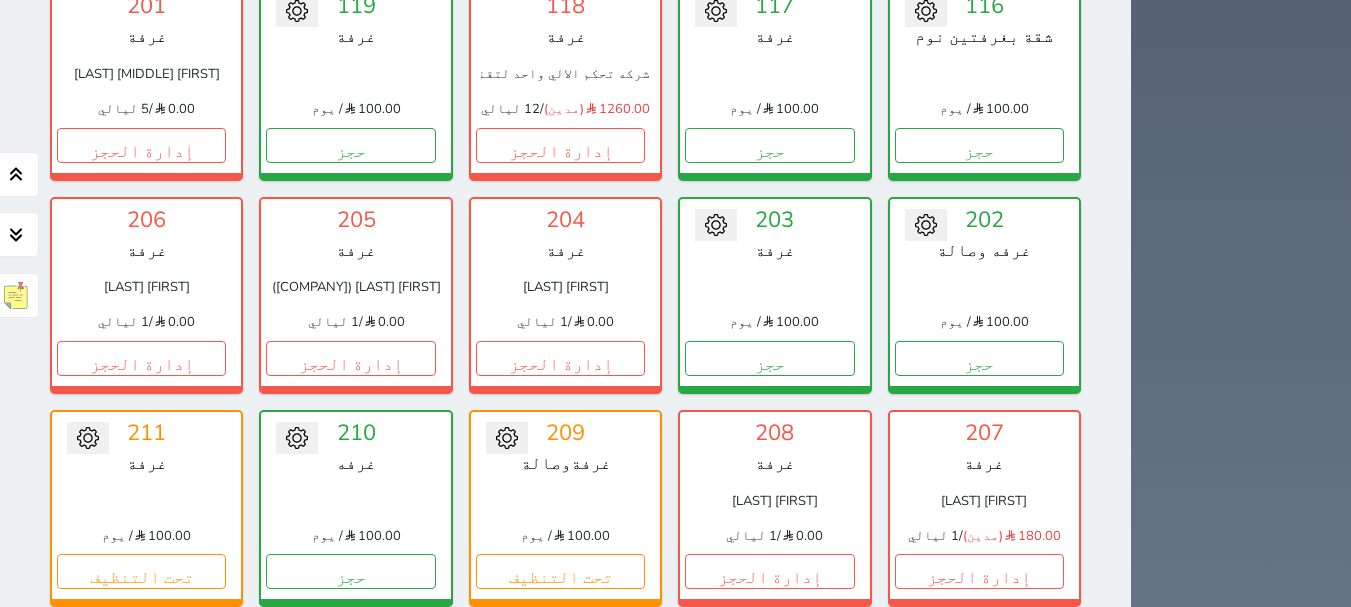 scroll, scrollTop: 1000, scrollLeft: 0, axis: vertical 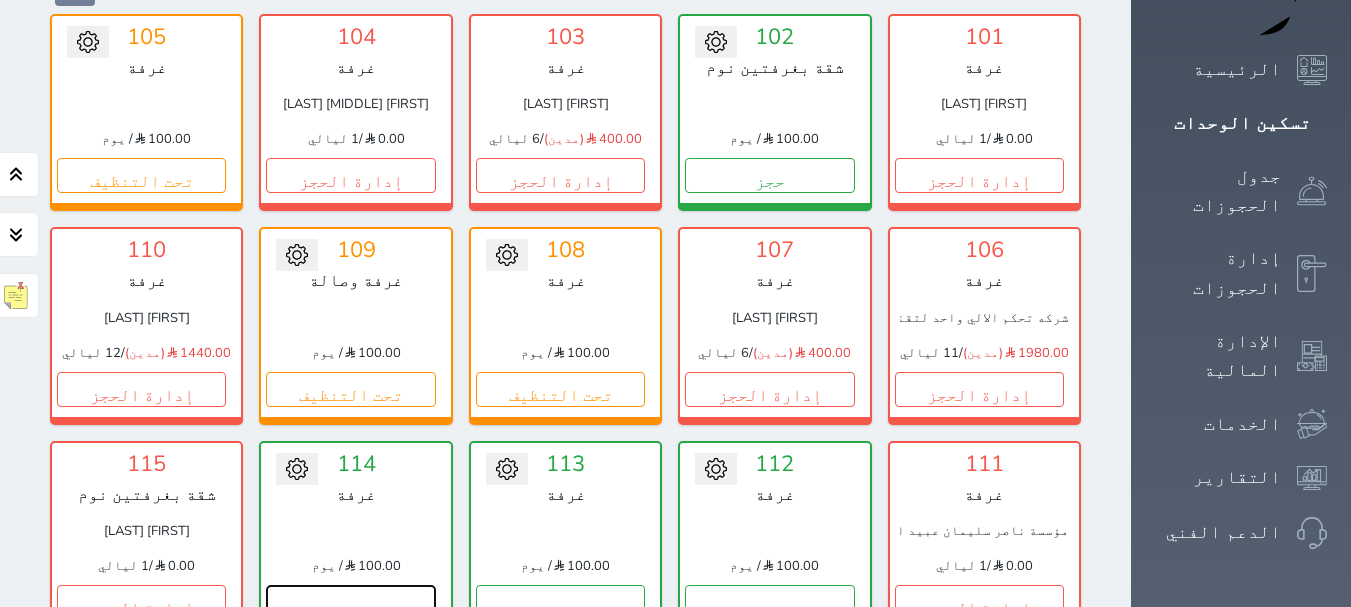 drag, startPoint x: 966, startPoint y: 557, endPoint x: 876, endPoint y: 502, distance: 105.47511 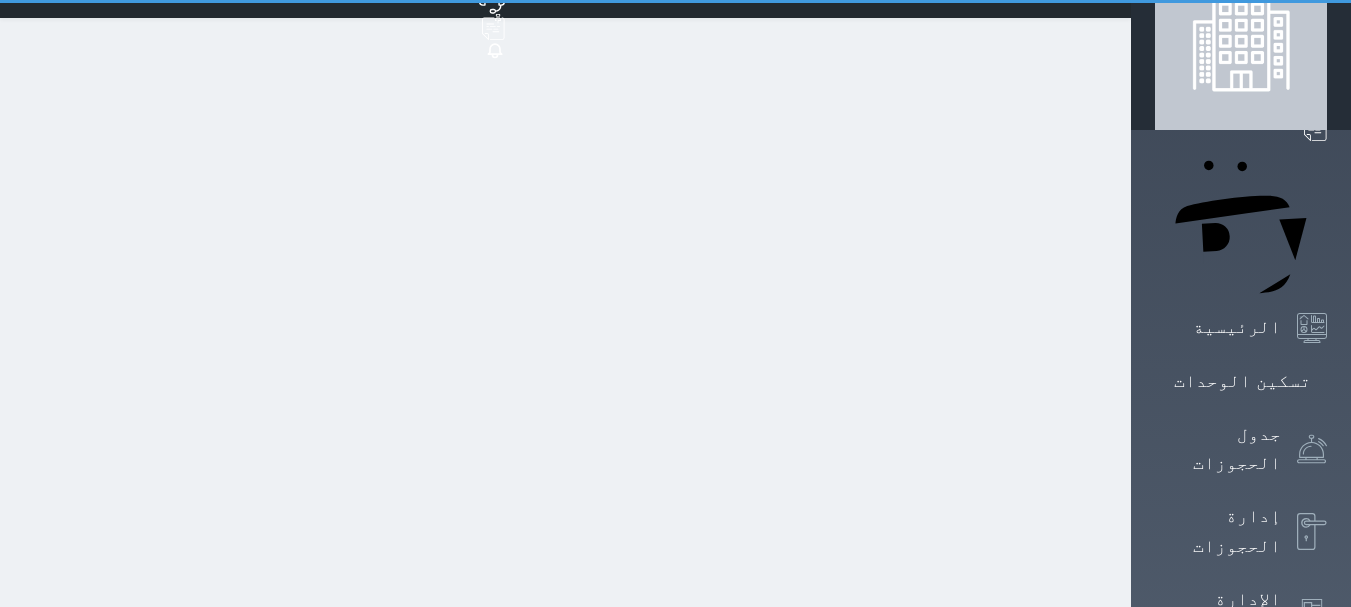 scroll, scrollTop: 0, scrollLeft: 0, axis: both 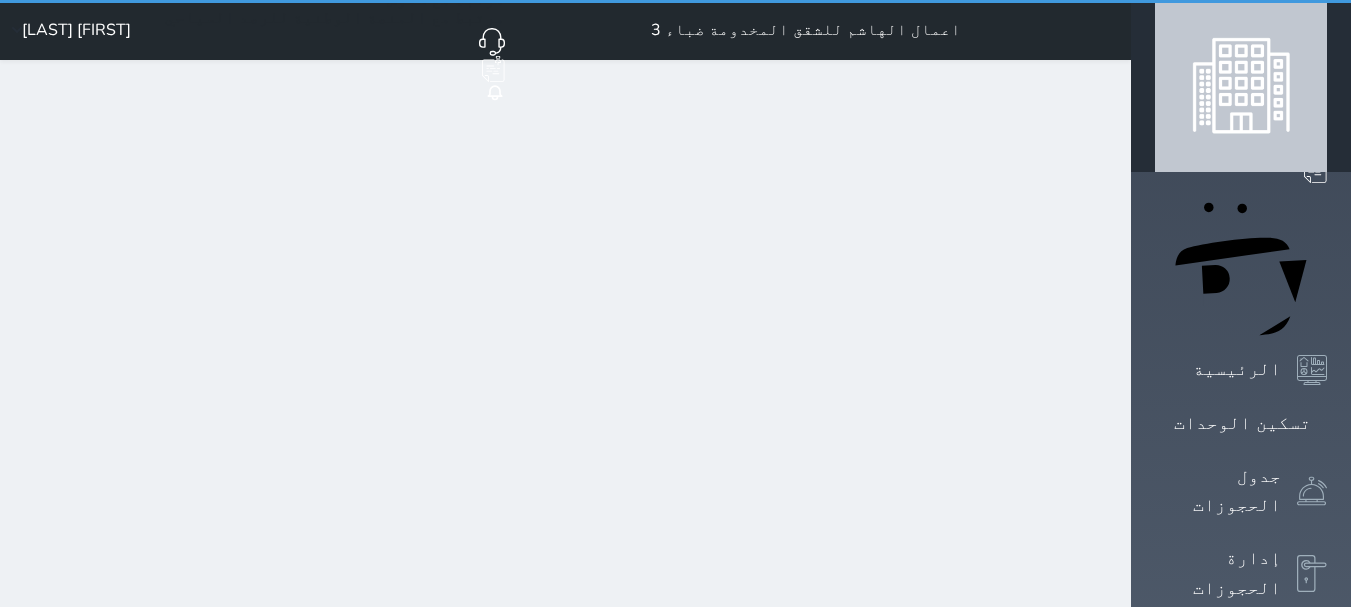 select on "1" 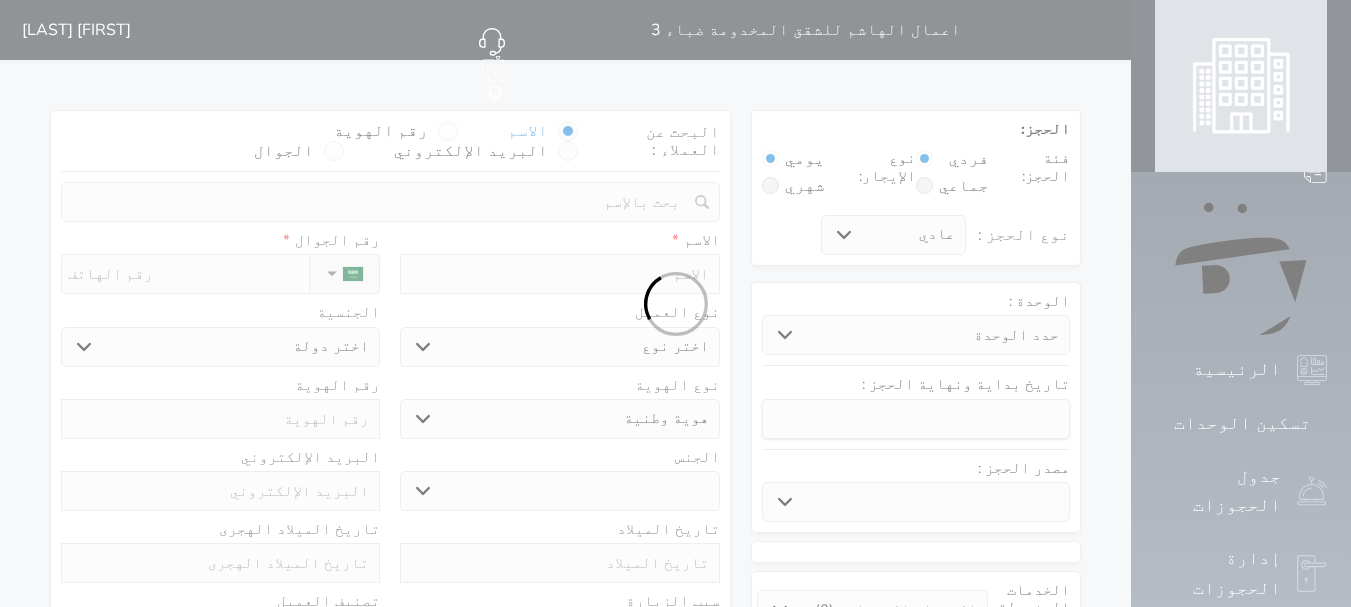 select 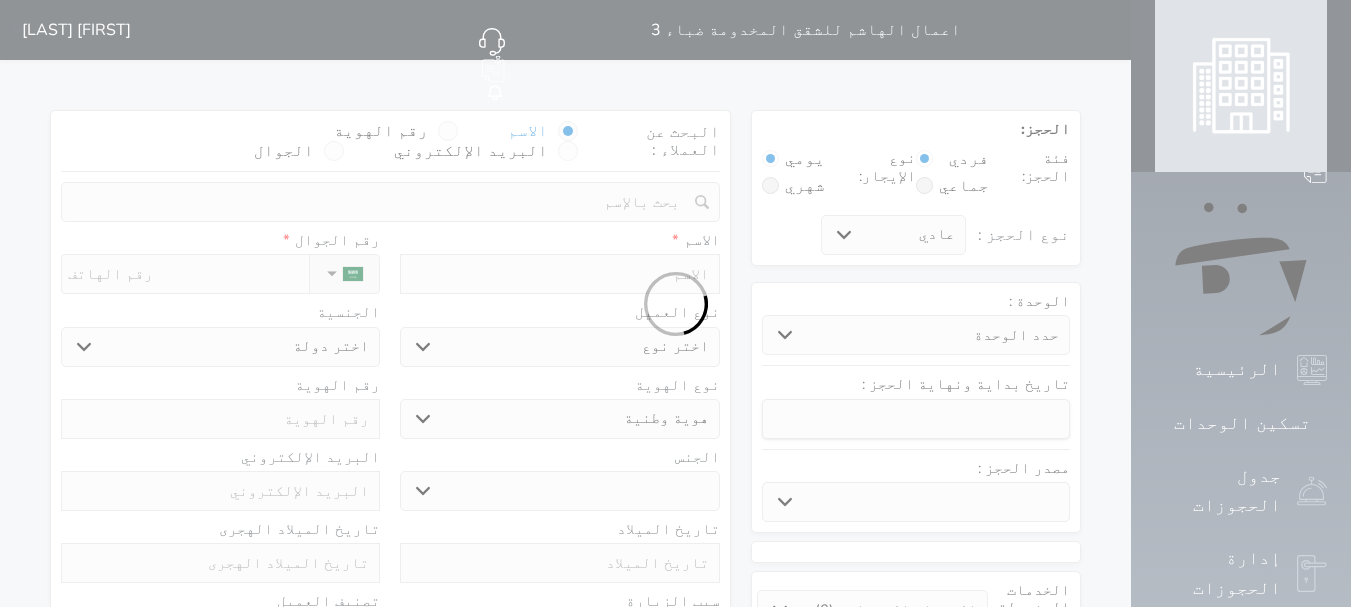 select 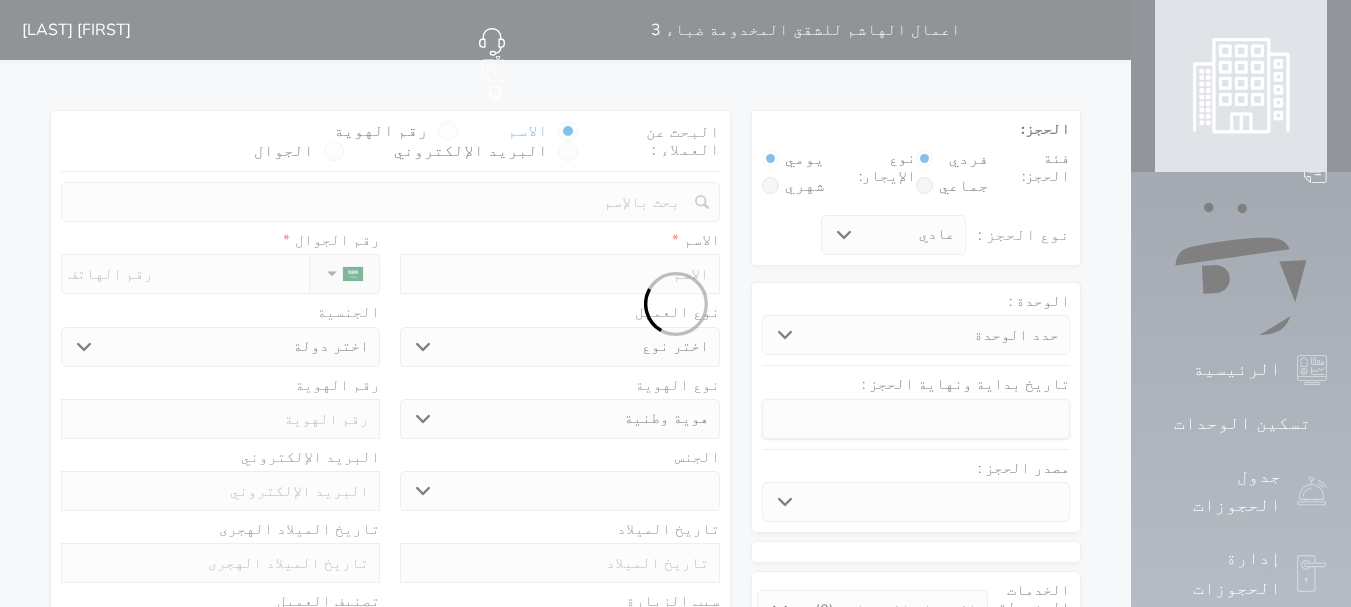 select 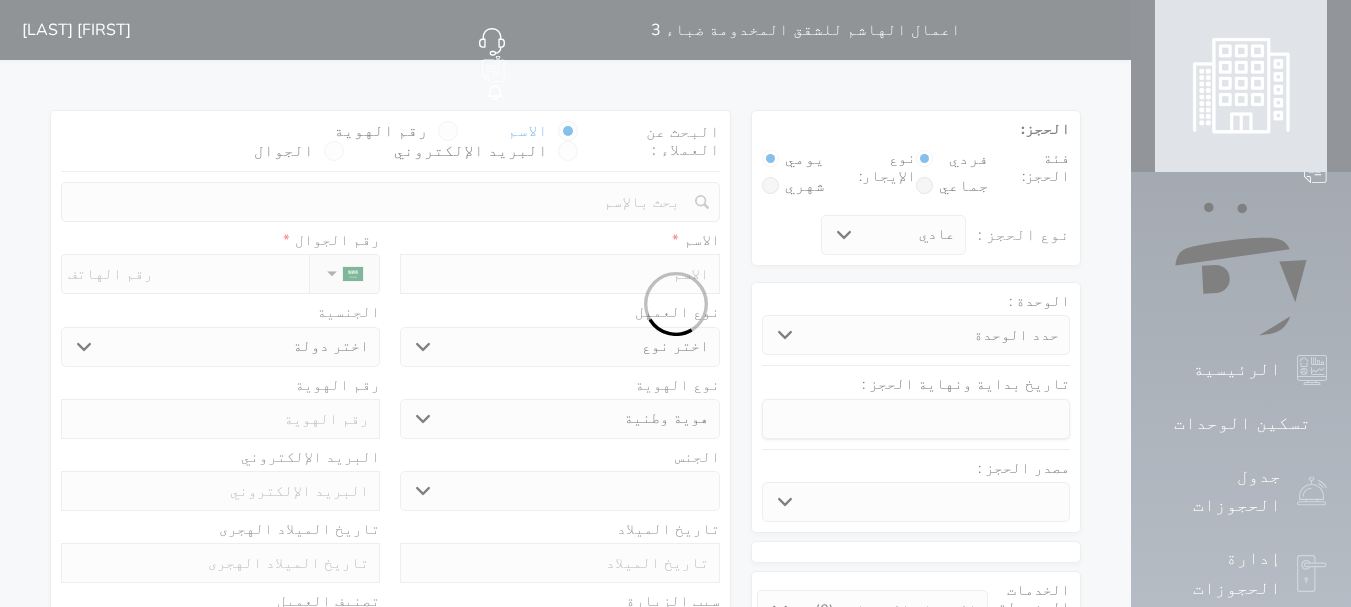 select 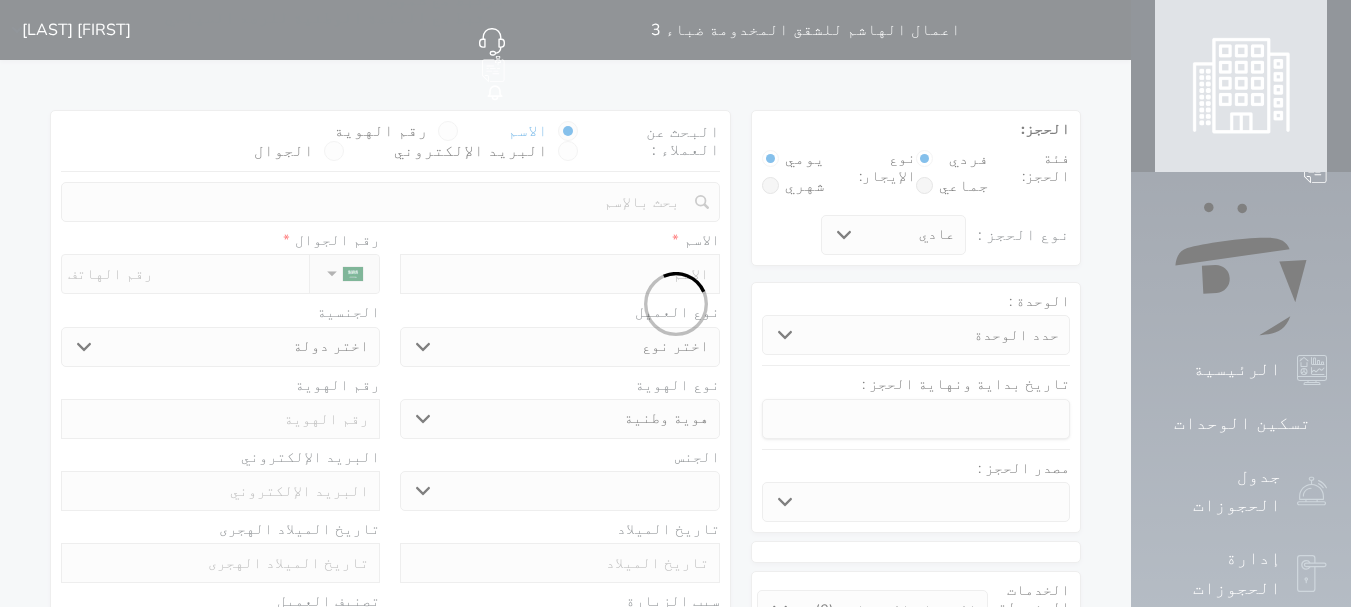 select 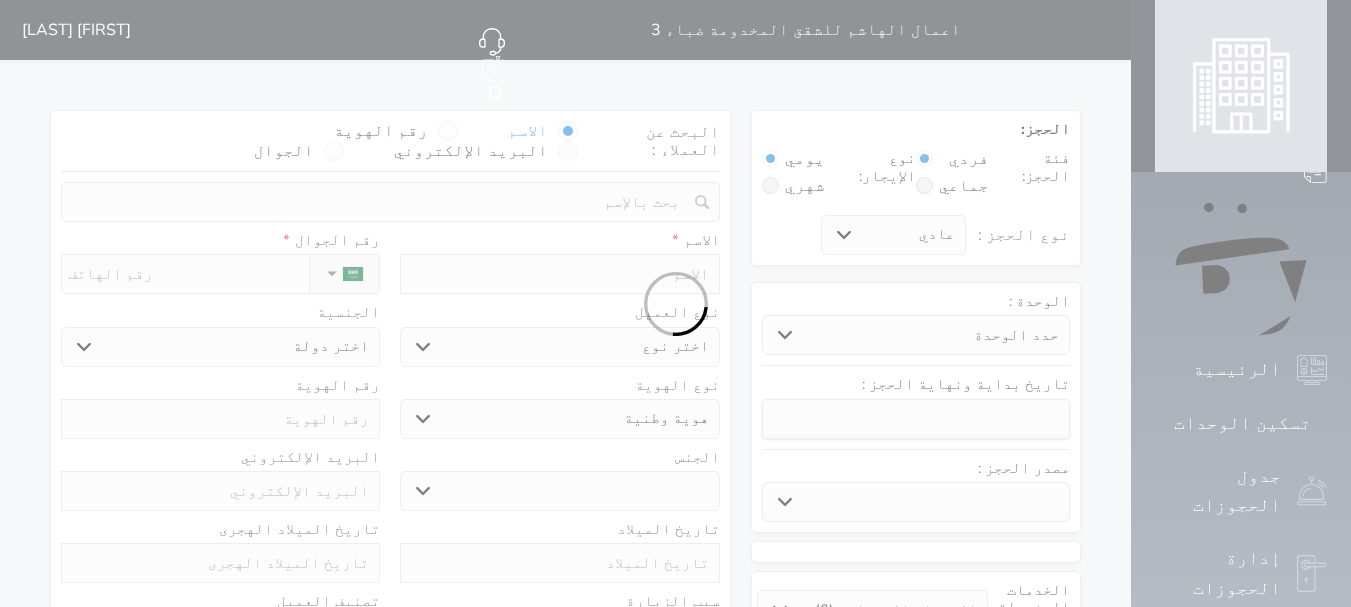 select 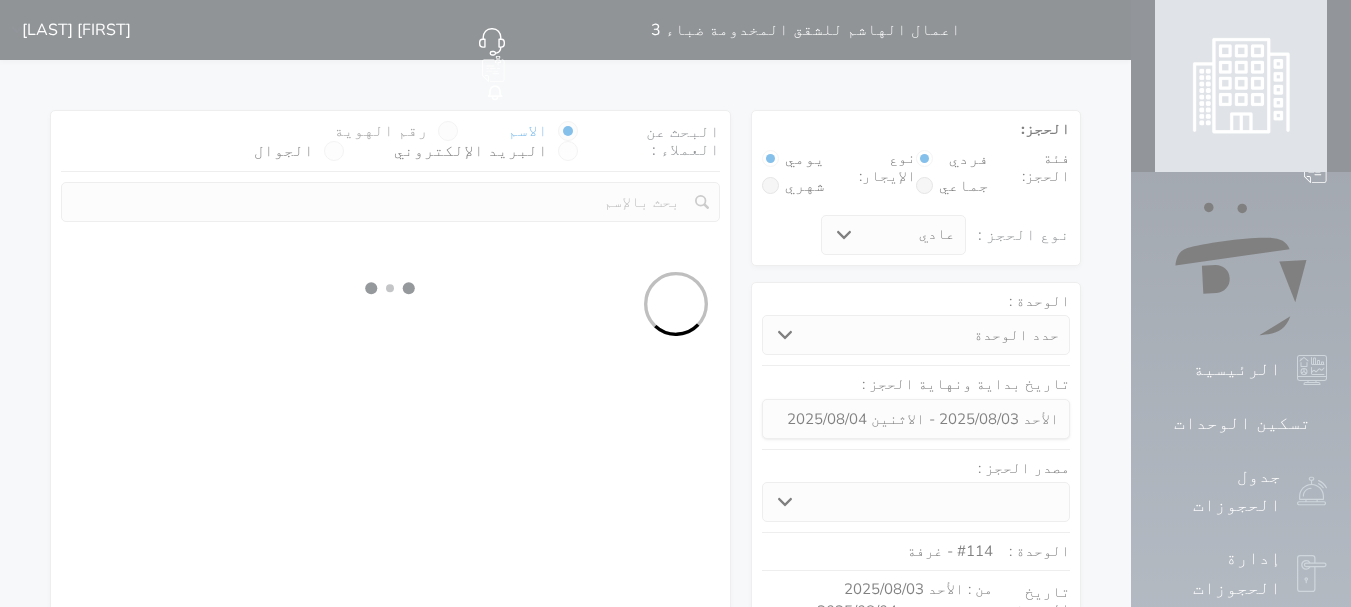 select 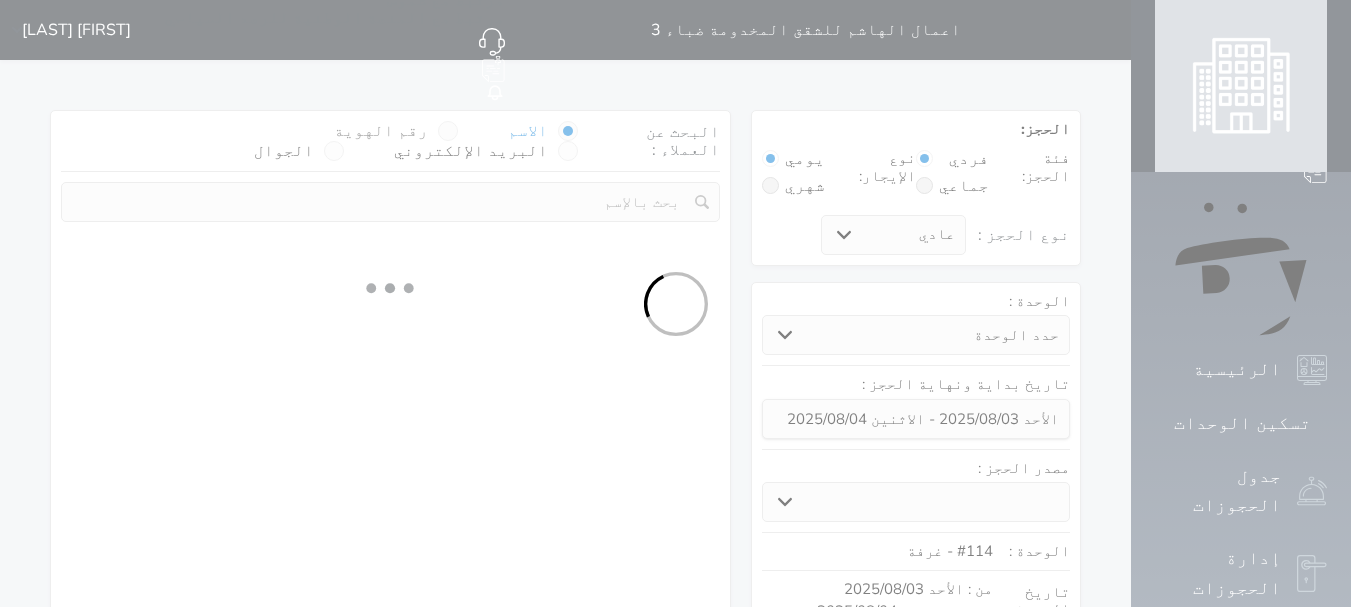 select on "1" 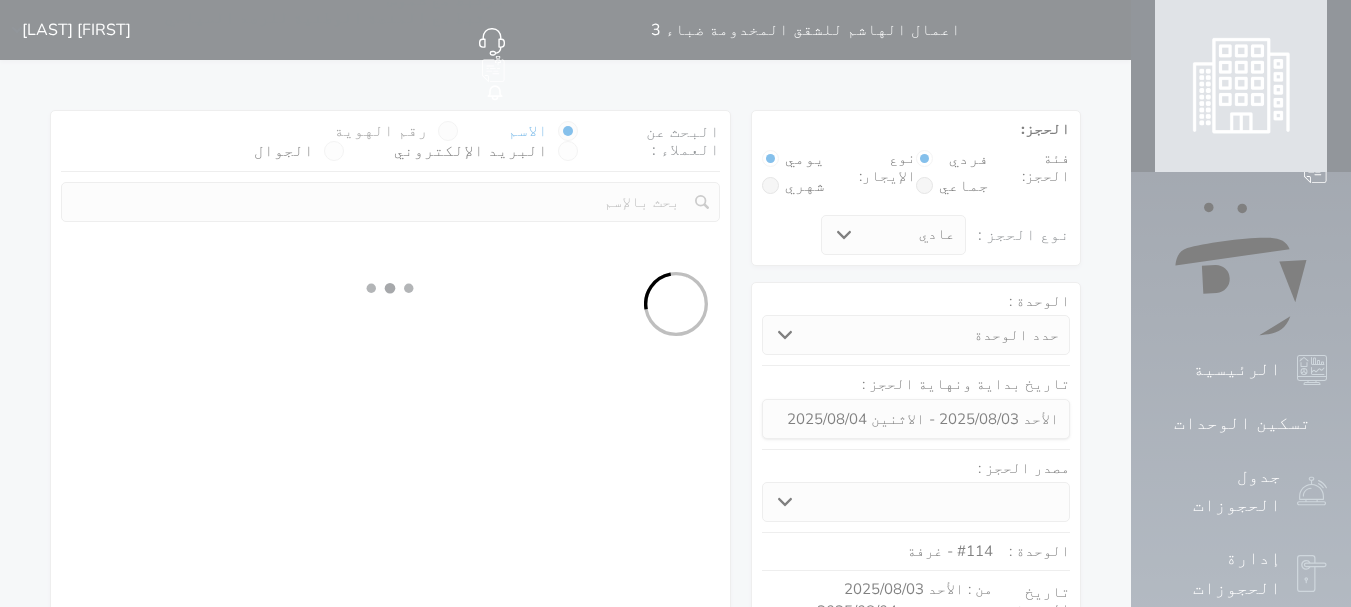select on "113" 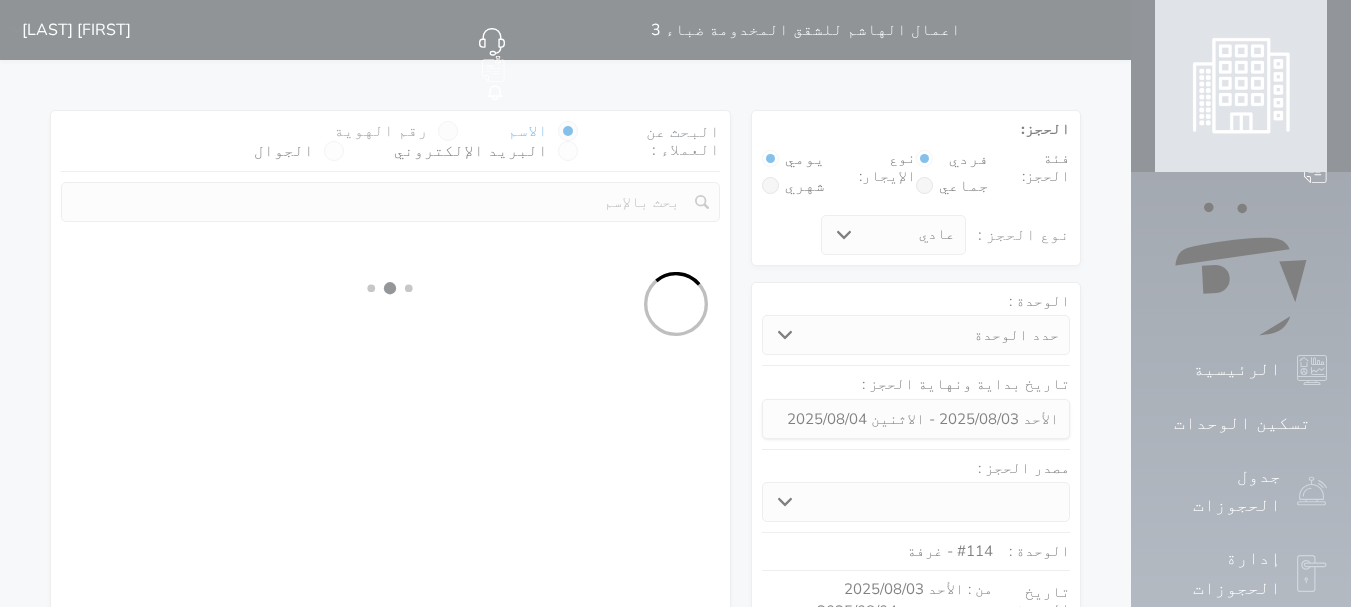 select on "1" 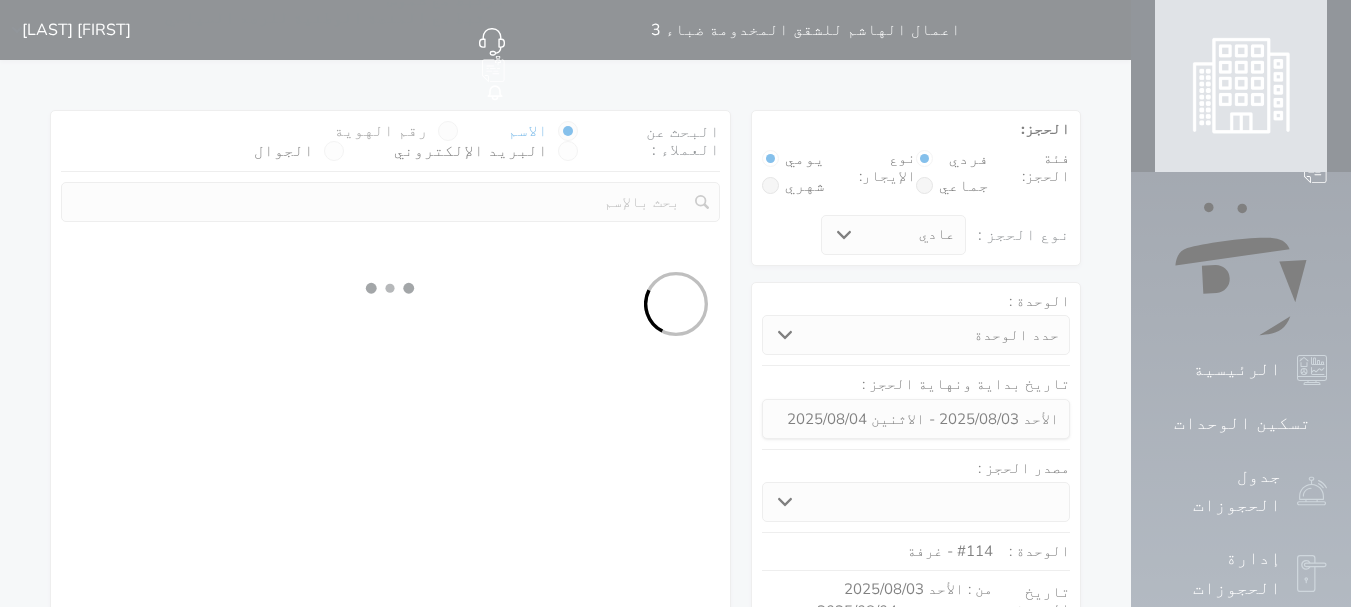 select 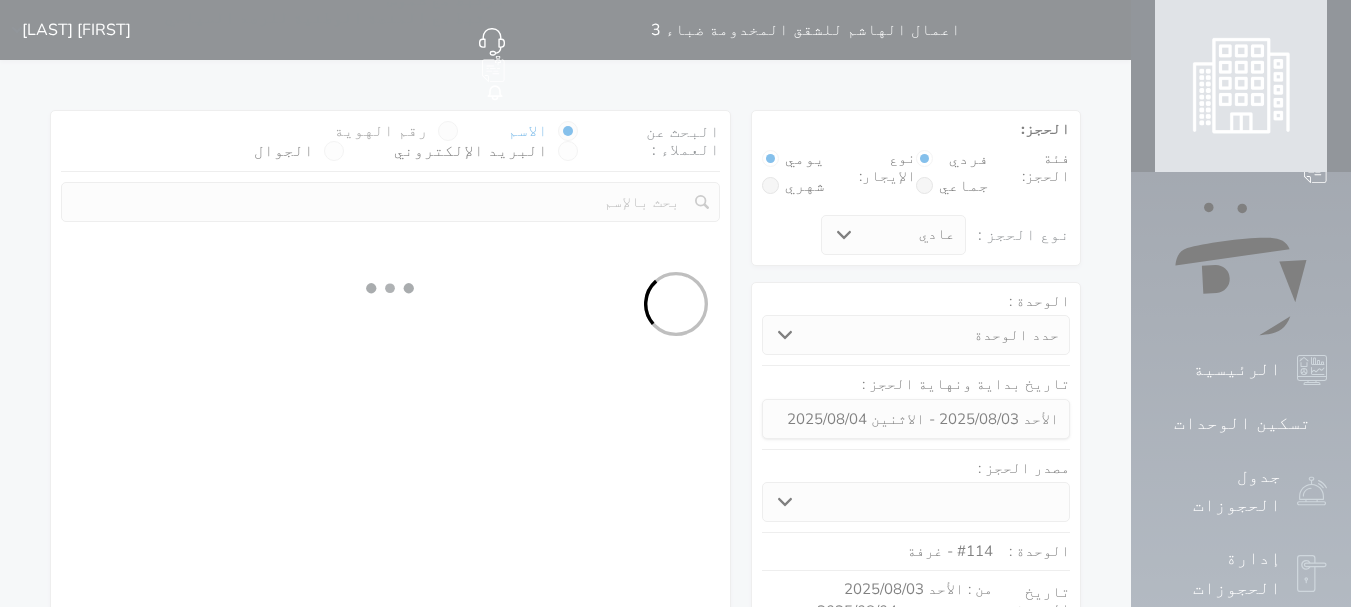 select on "7" 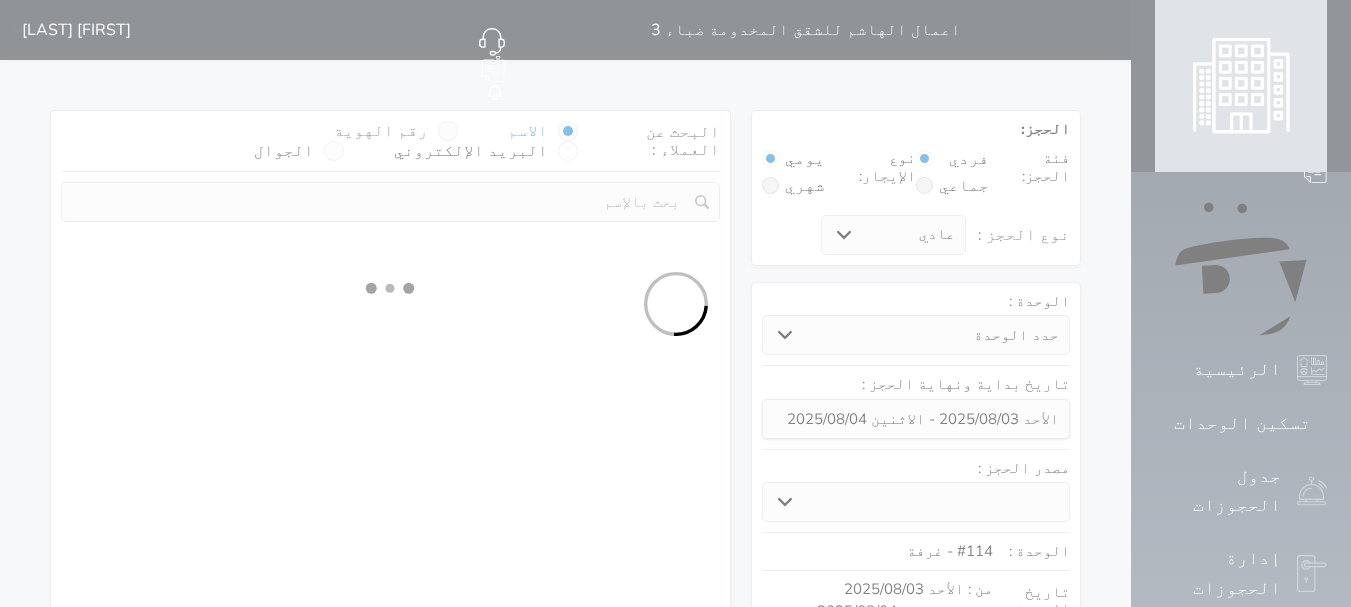 select 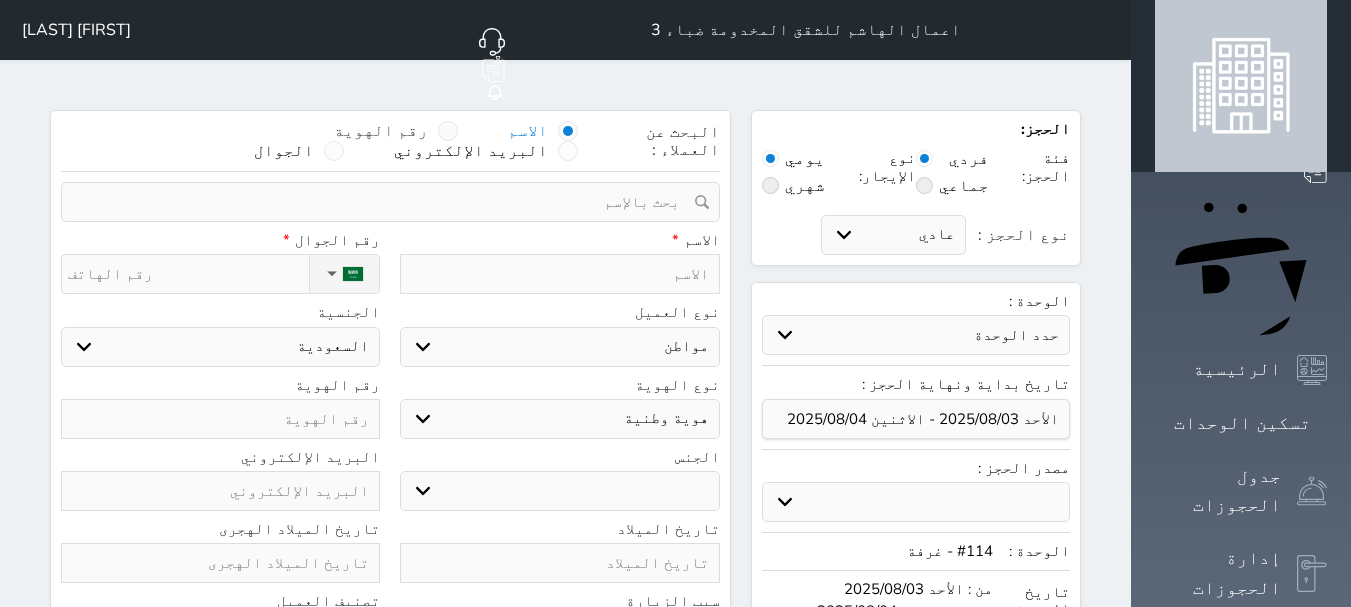 select 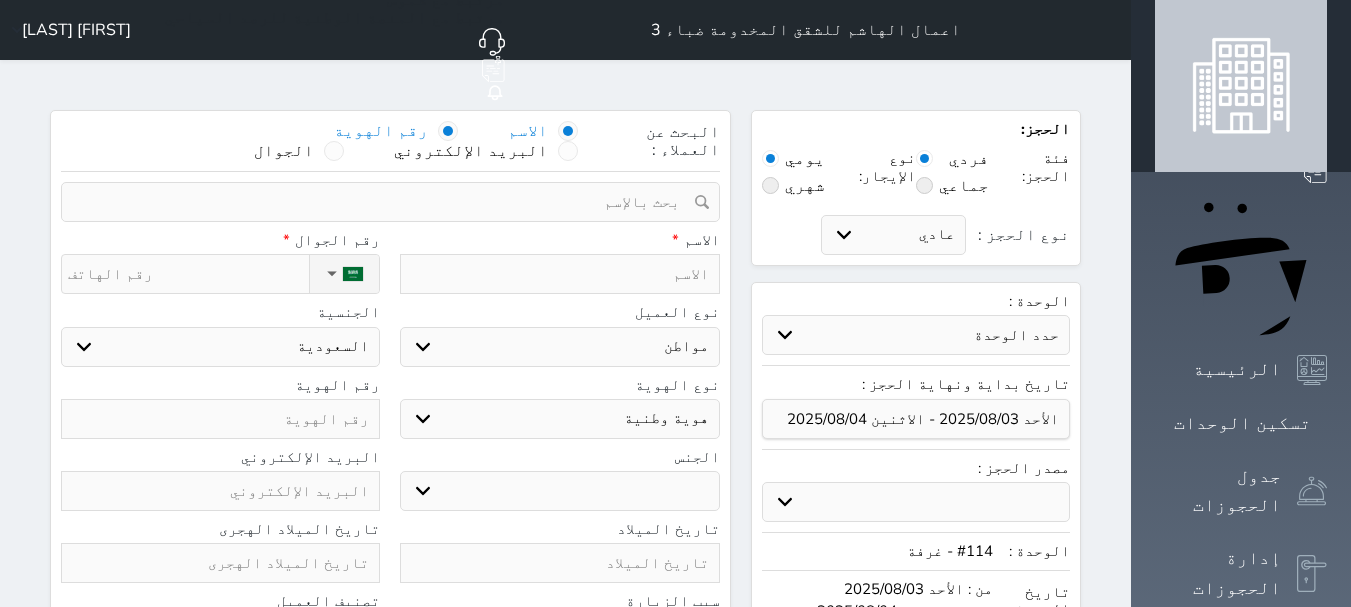 select 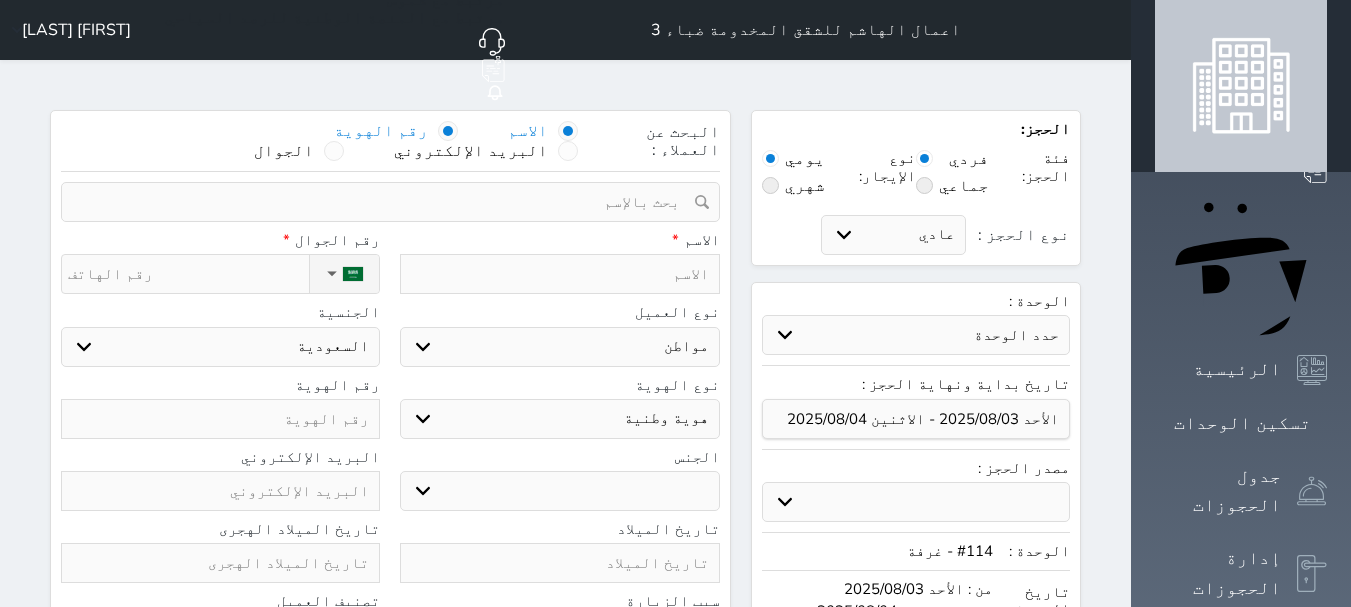 select 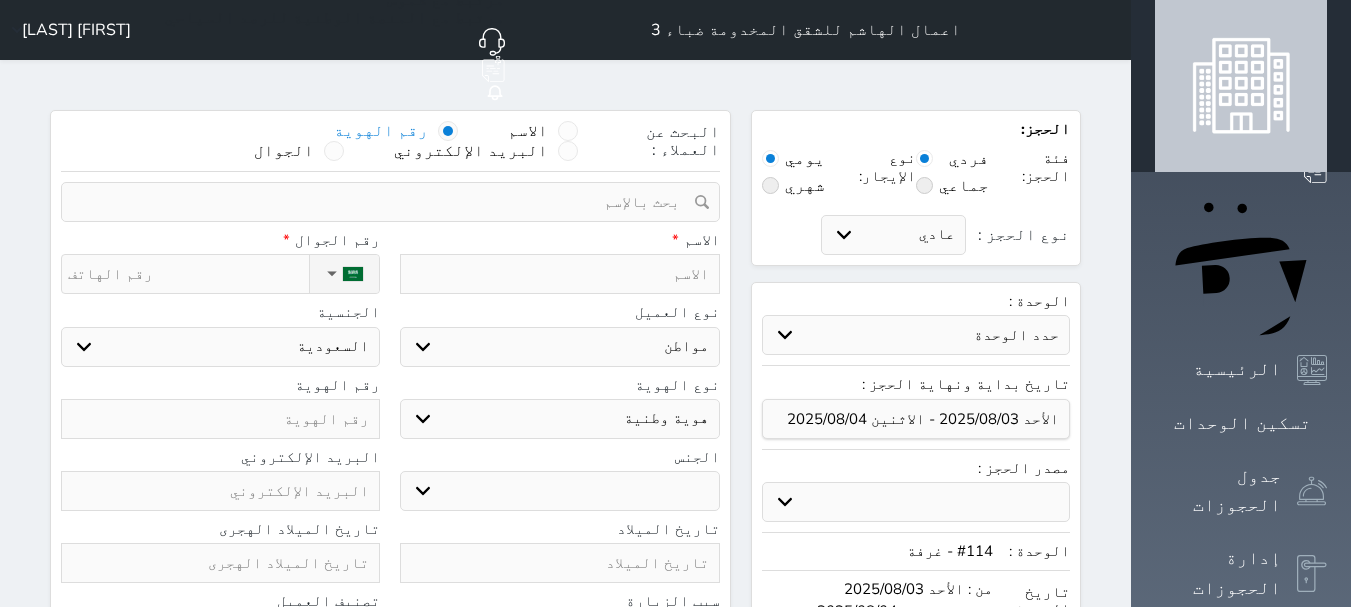 select 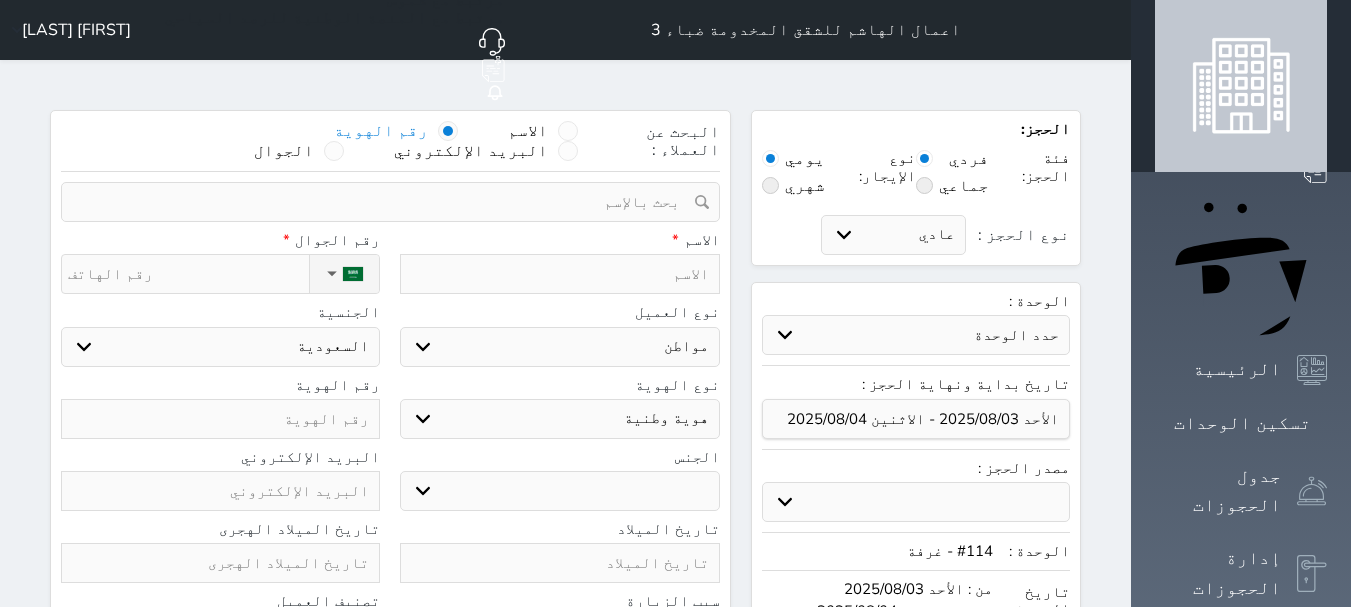 select 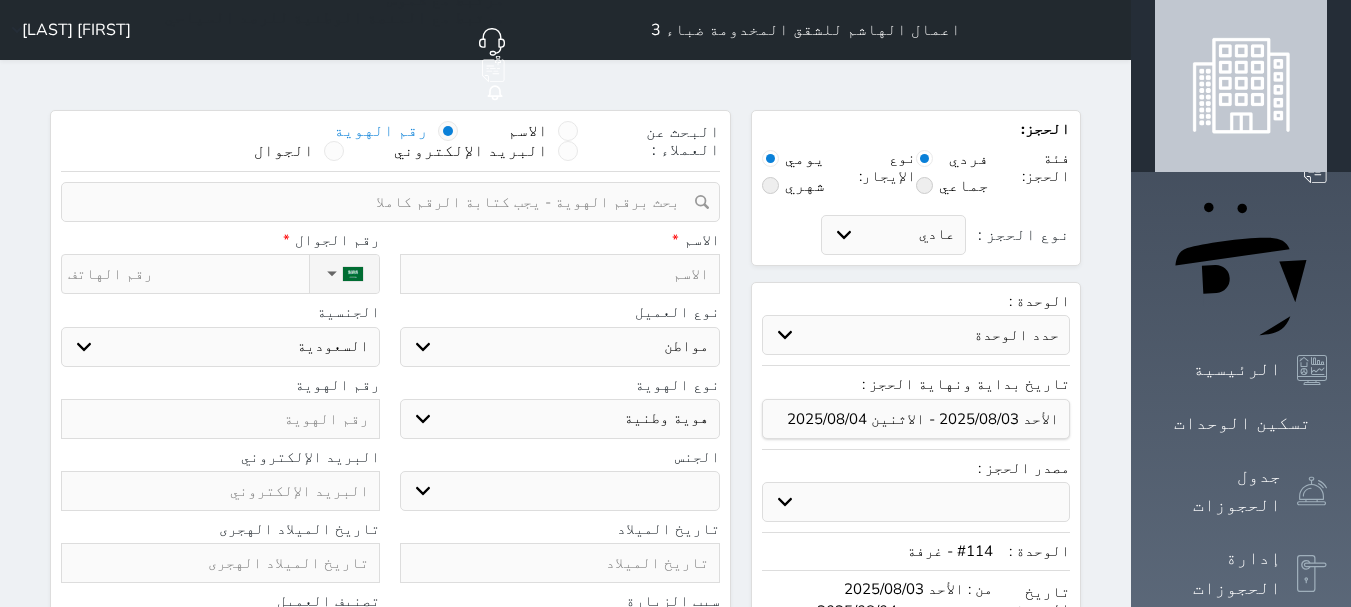 click at bounding box center (383, 202) 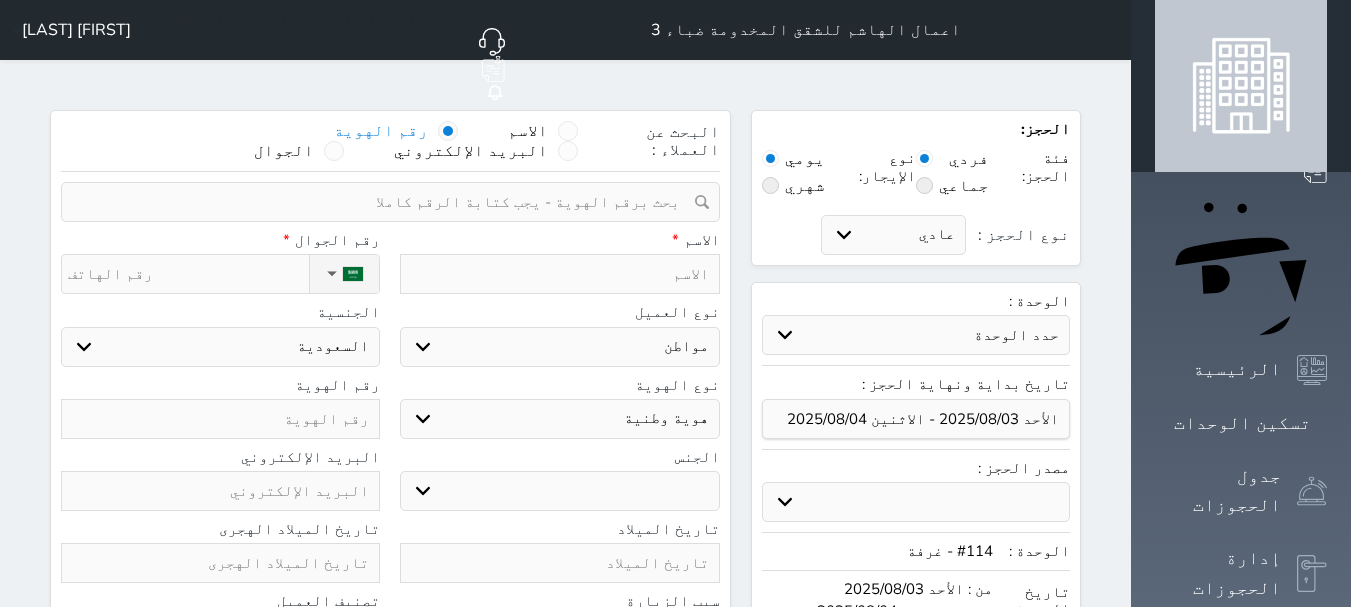 select 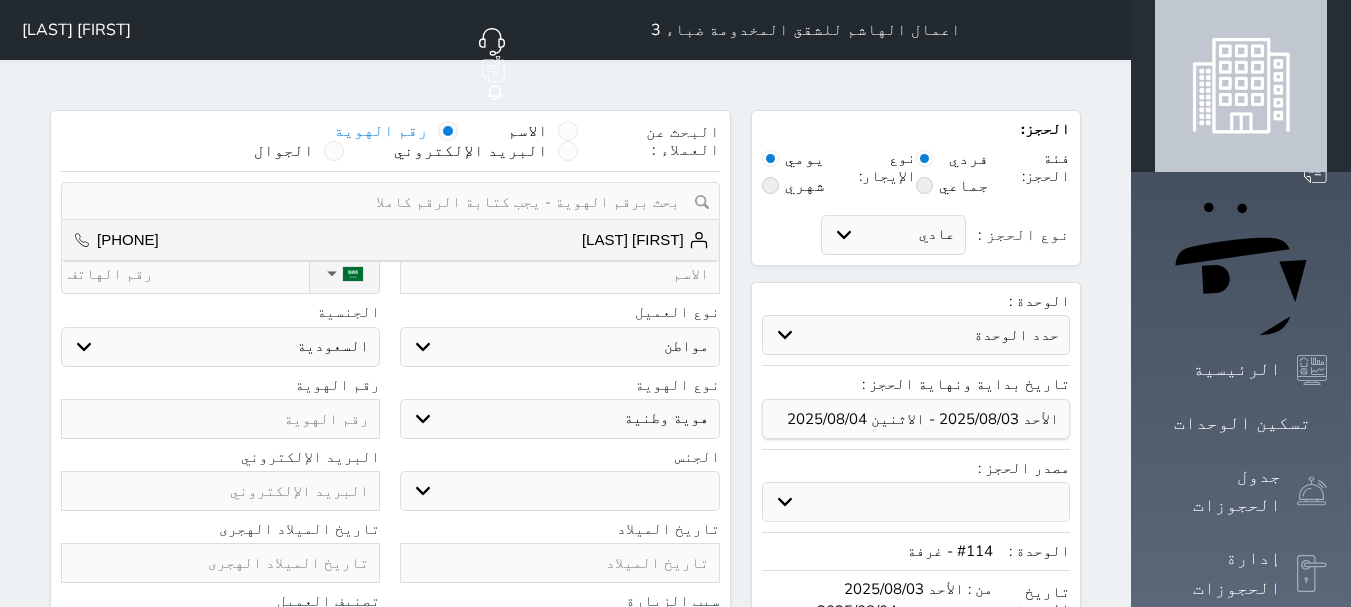 type on "2" 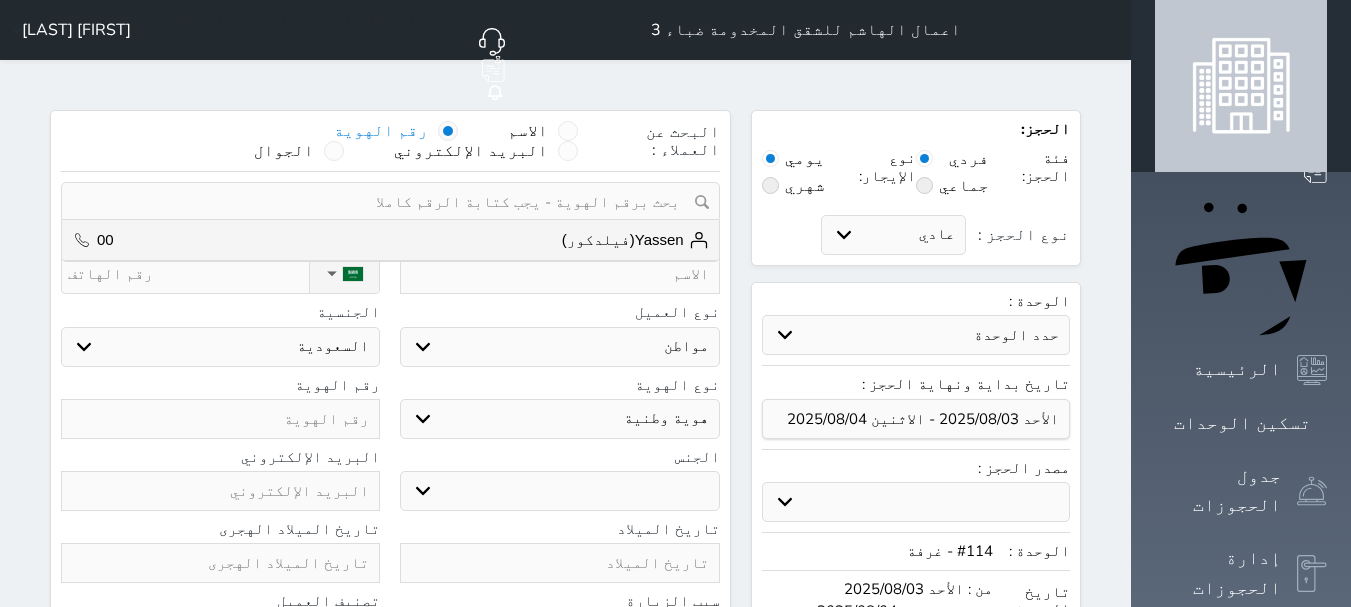 click at bounding box center (383, 202) 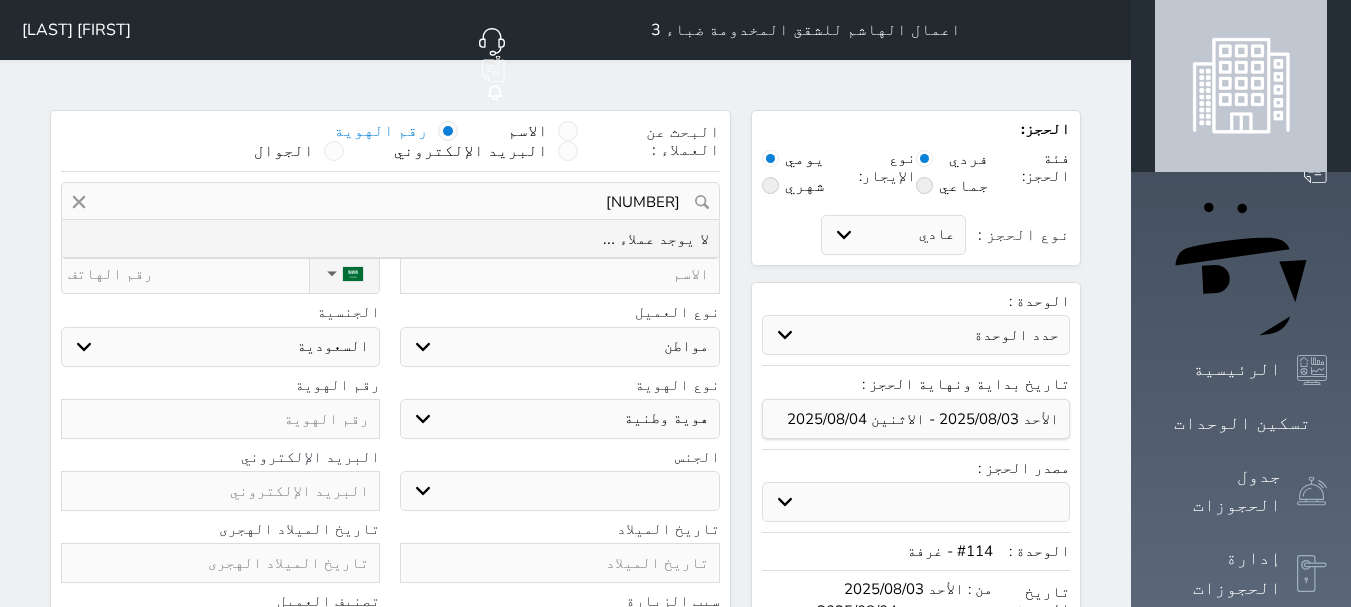 drag, startPoint x: 636, startPoint y: 153, endPoint x: 750, endPoint y: 153, distance: 114 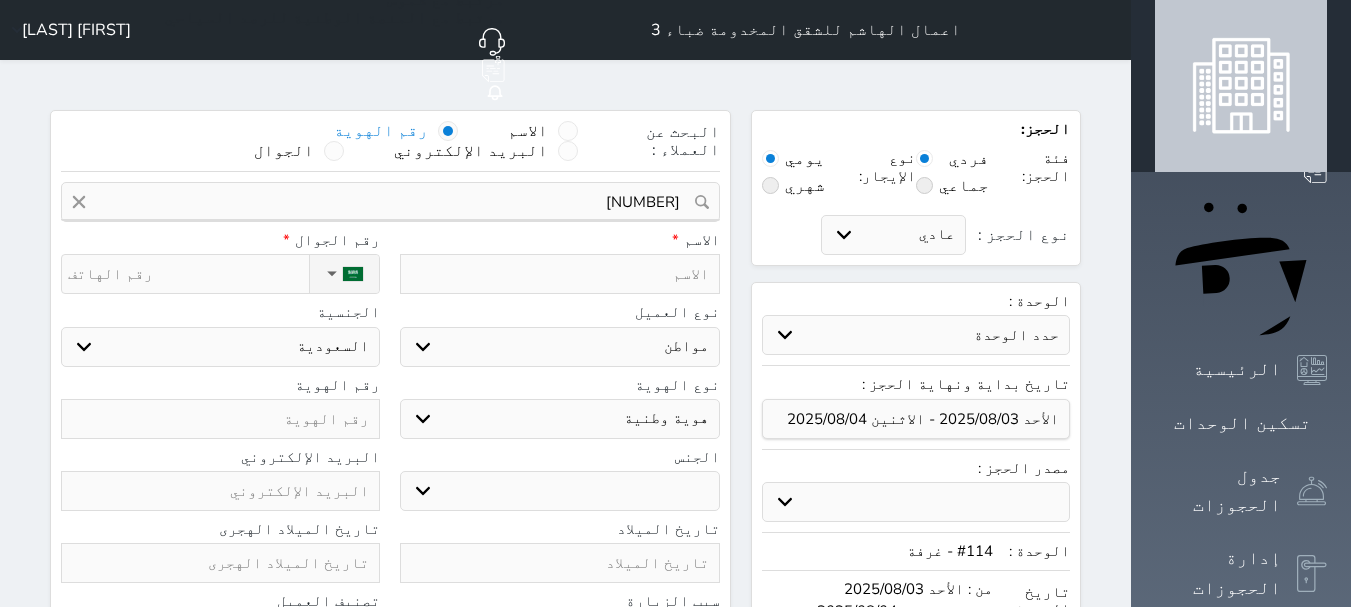 click at bounding box center [220, 419] 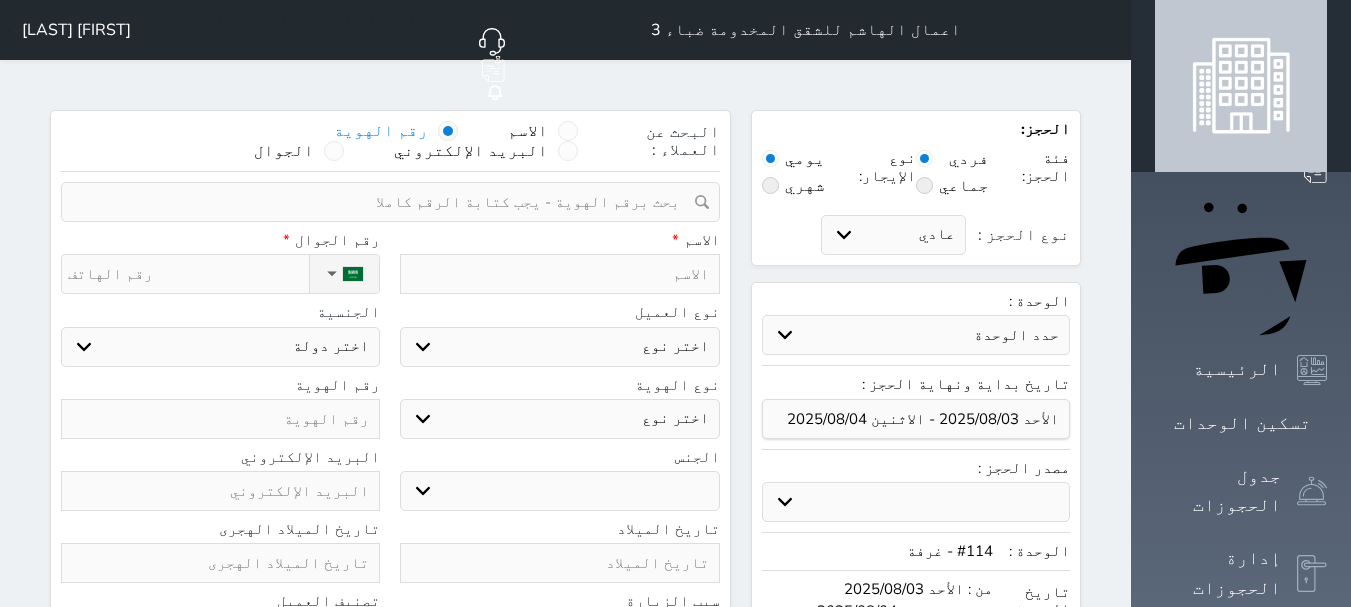 paste on "[NUMBER]" 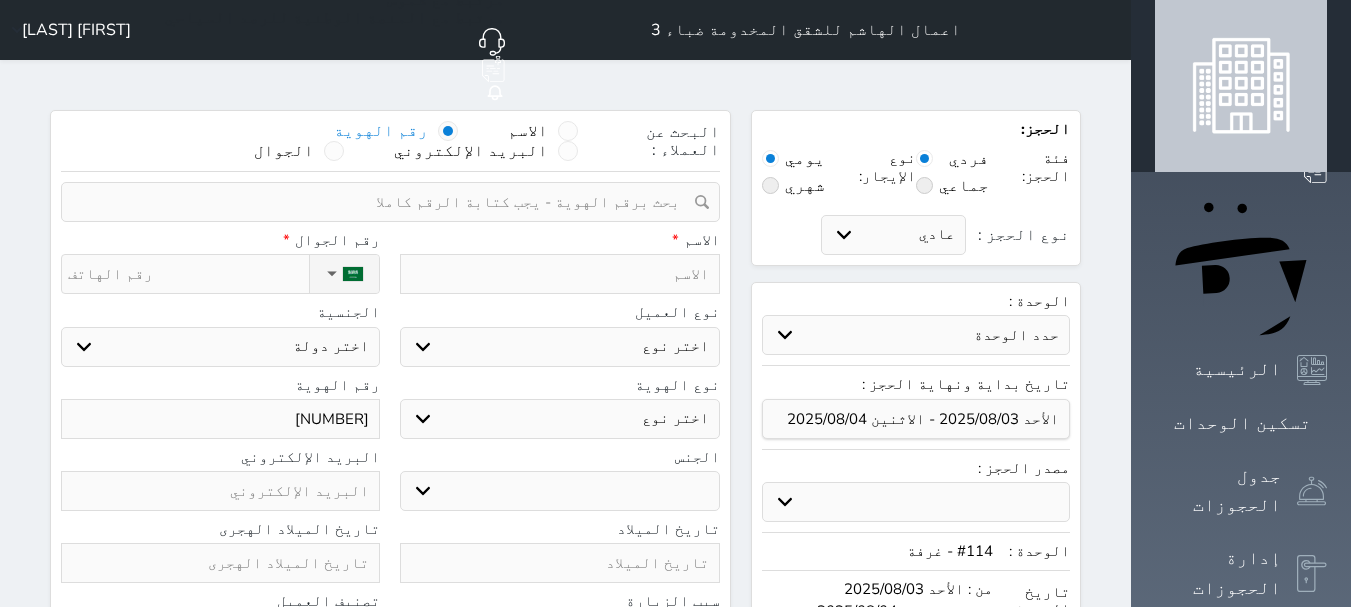 type on "[NUMBER]" 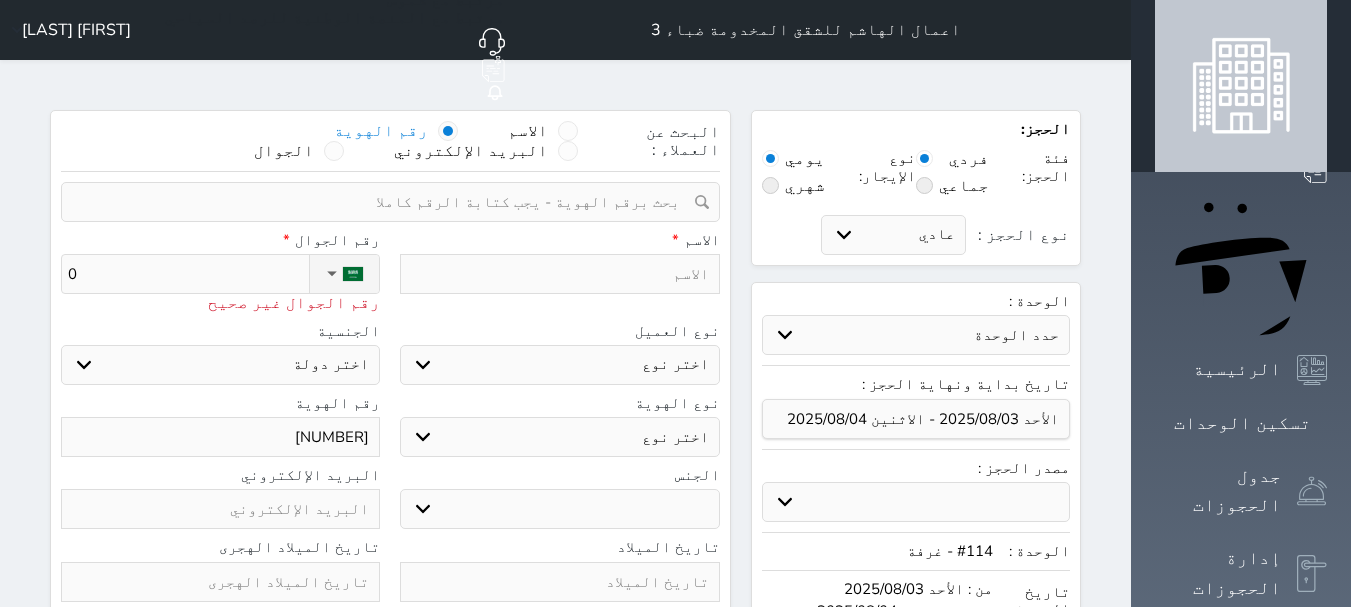 type on "05" 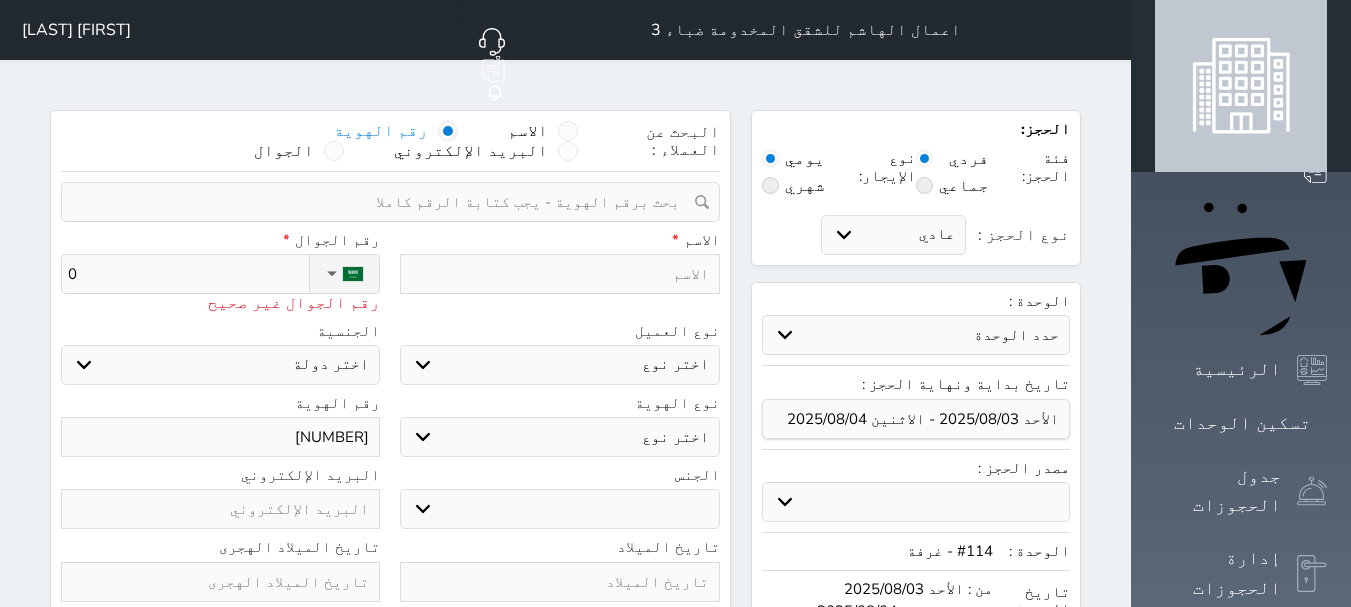 select 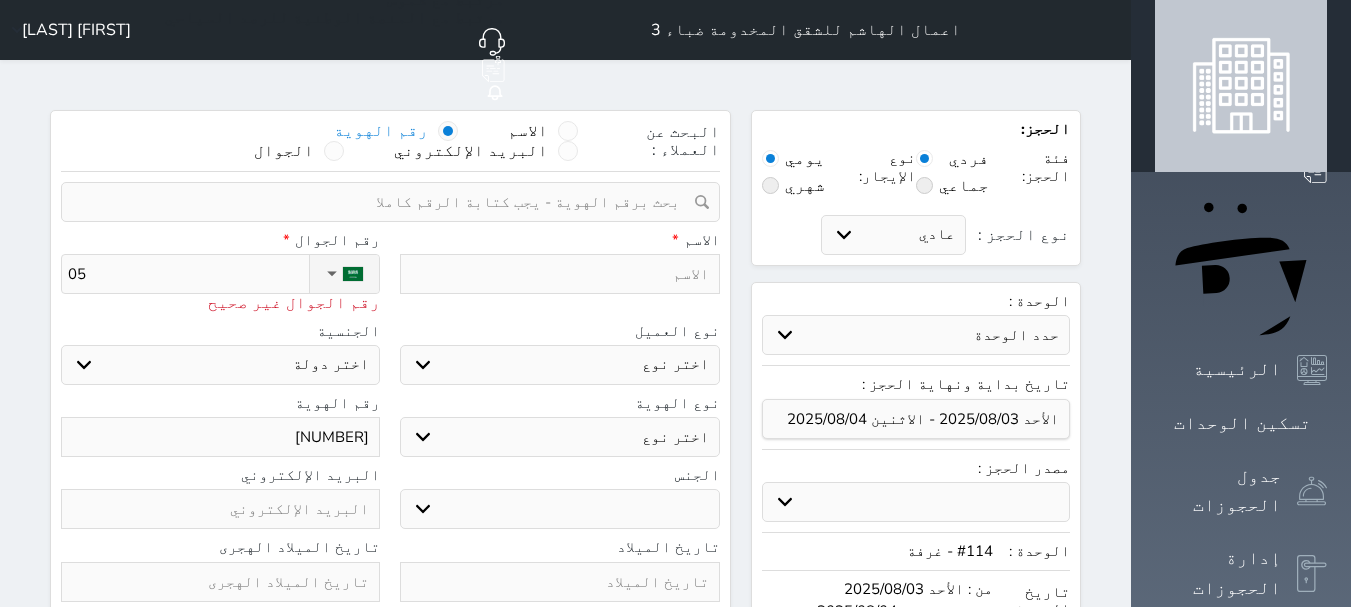 type on "056" 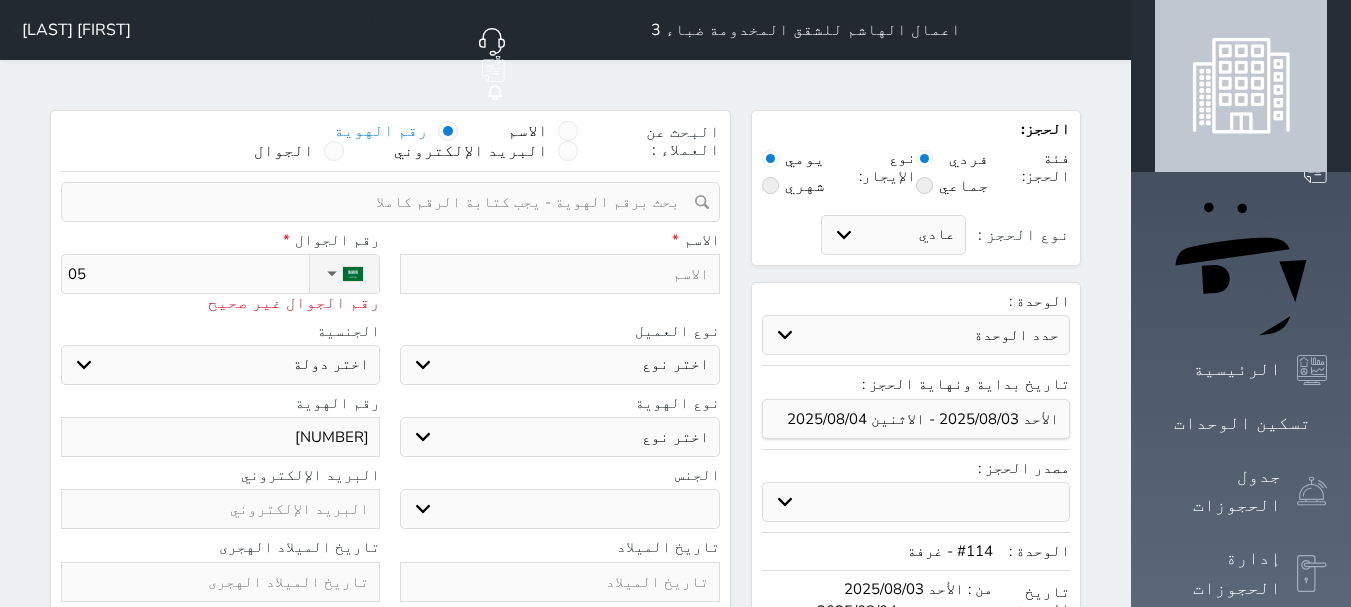 select 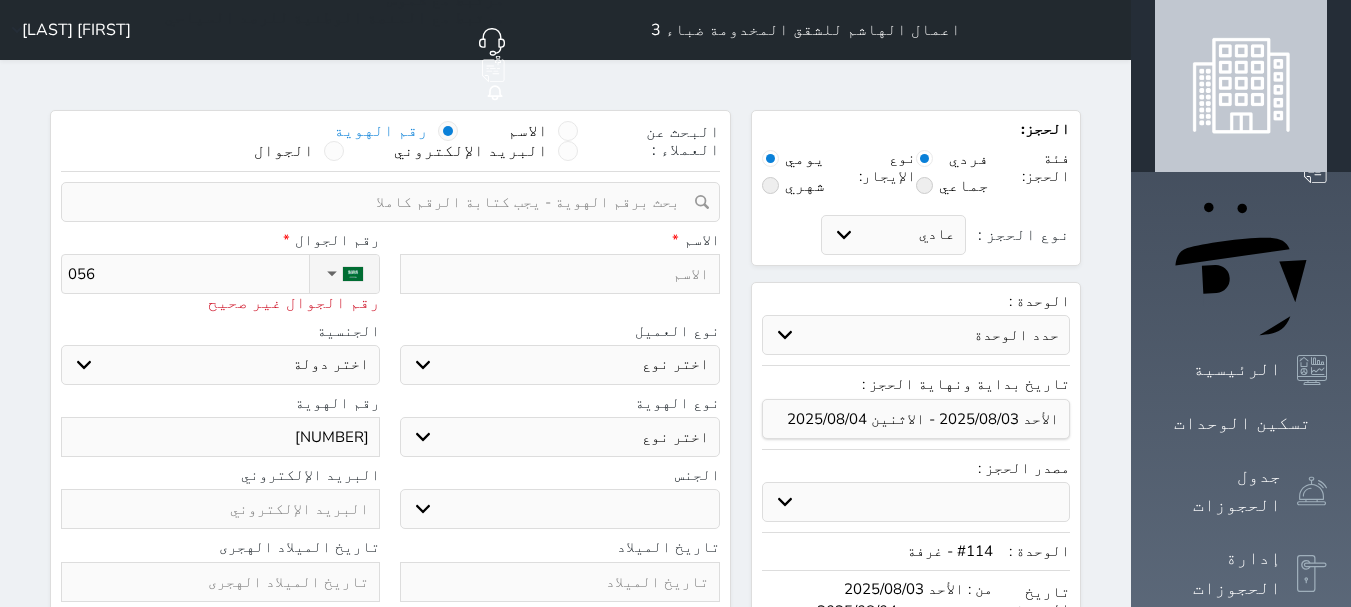 type on "0560" 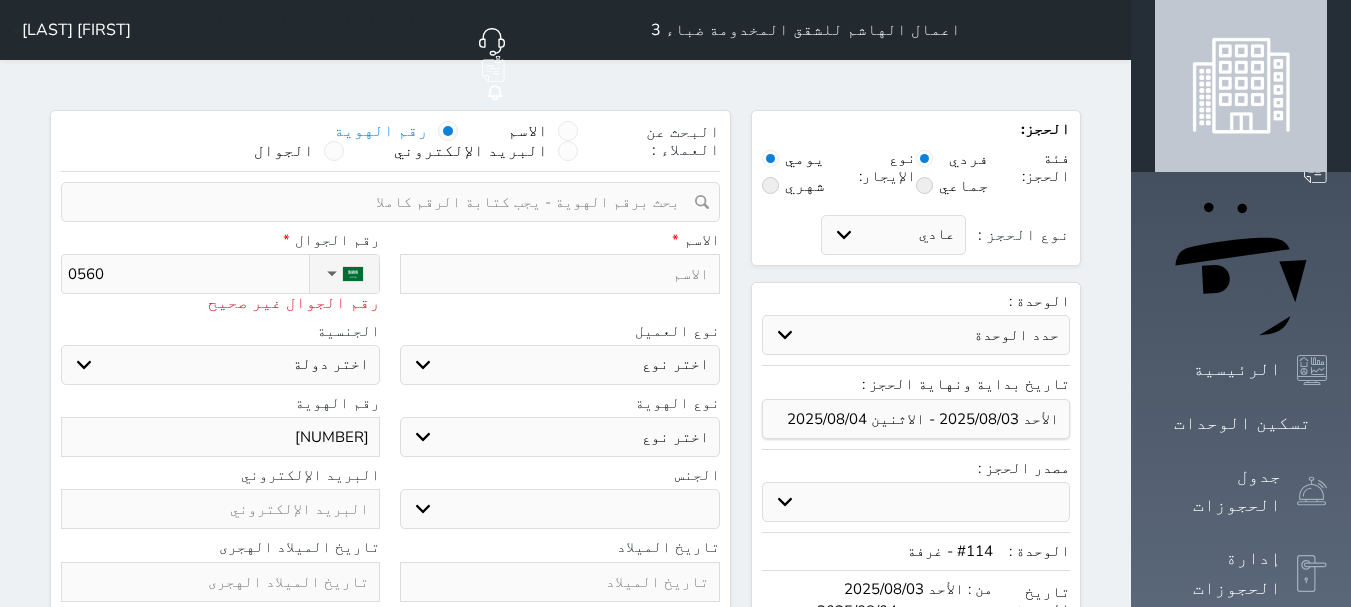 type on "[PHONE]" 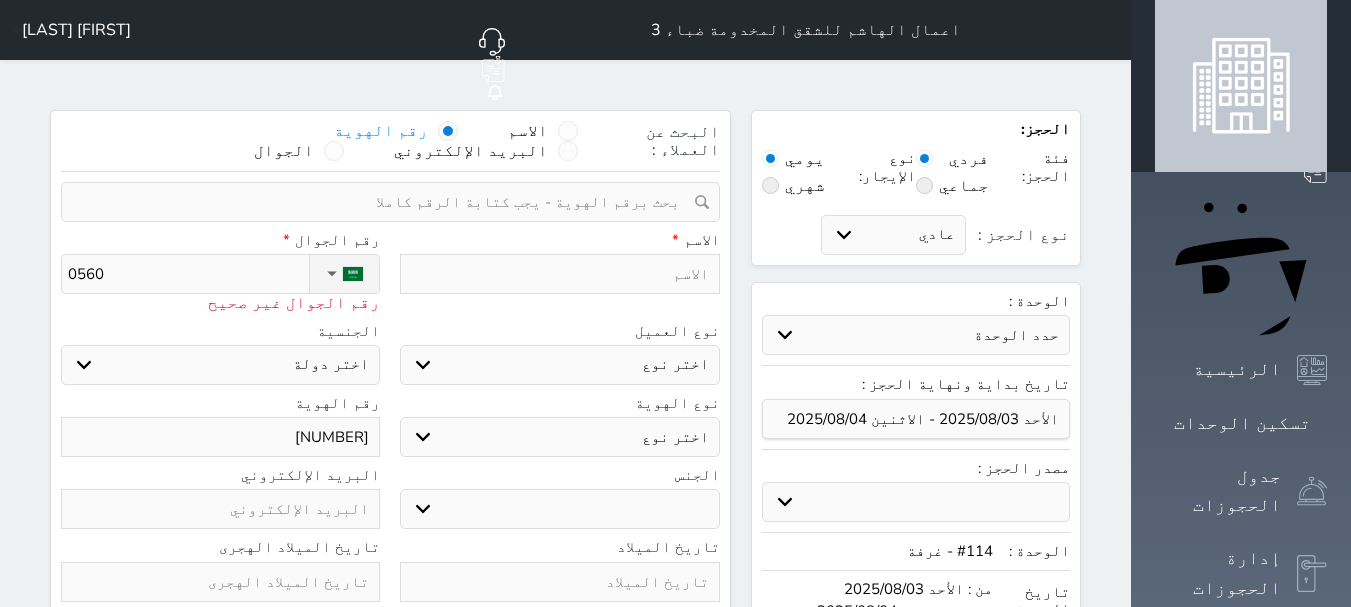 select 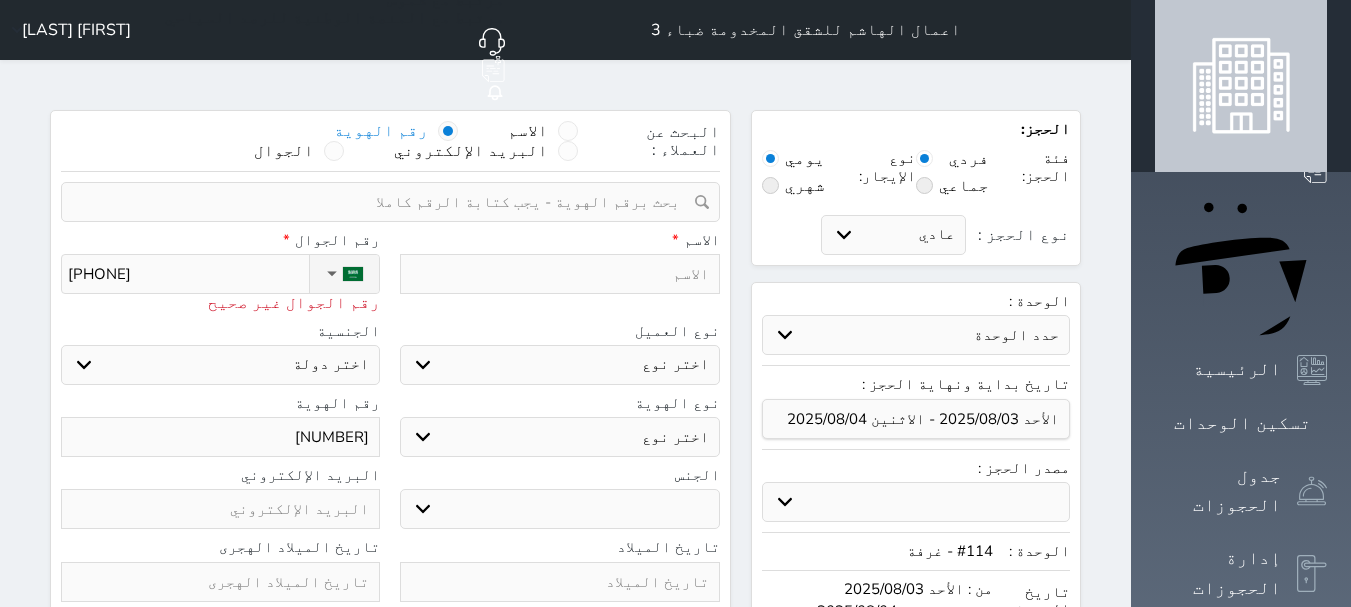 type on "[PHONE]" 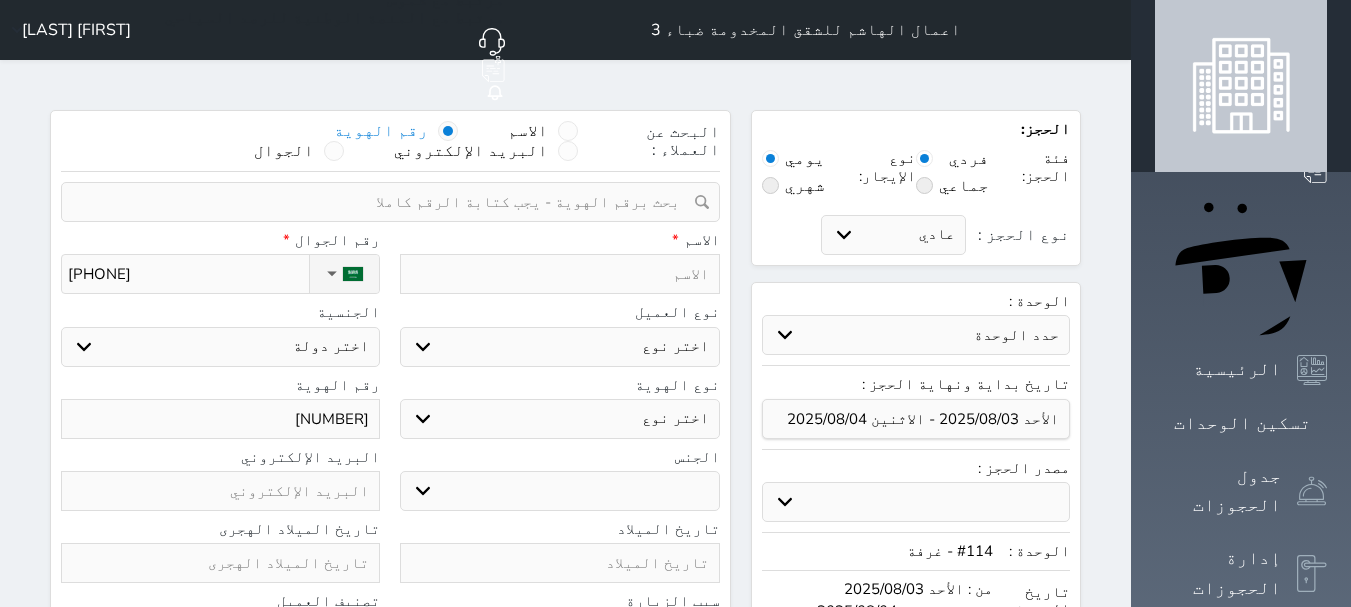 type on "[PHONE]" 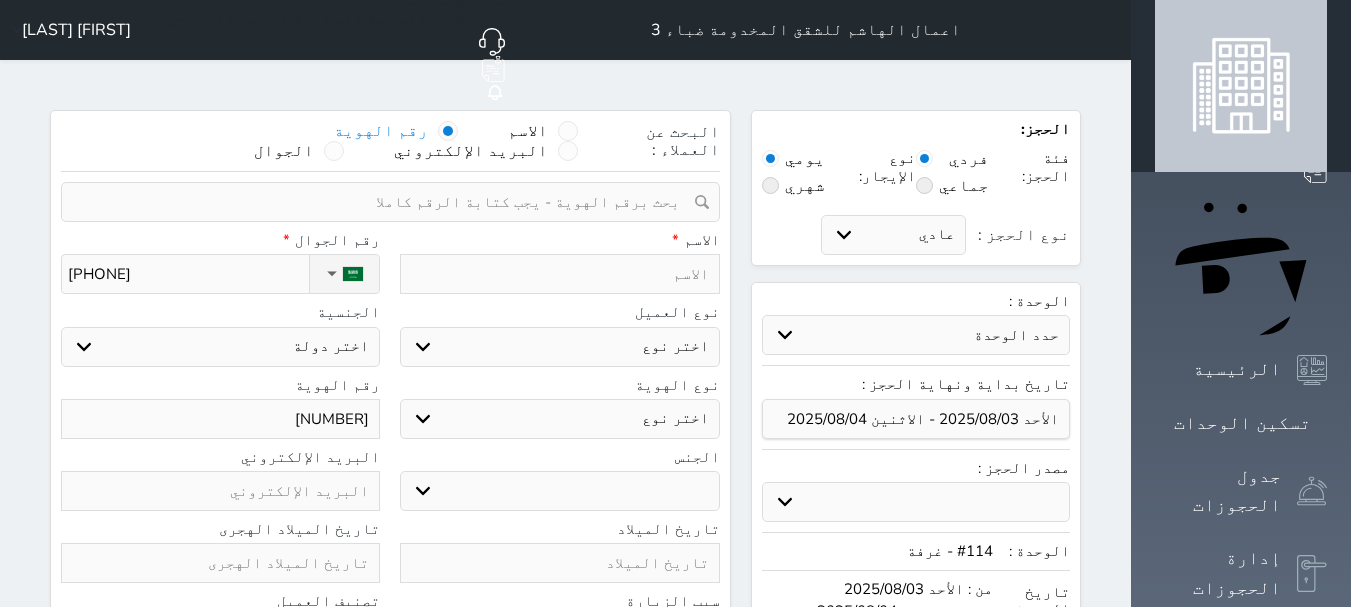 select 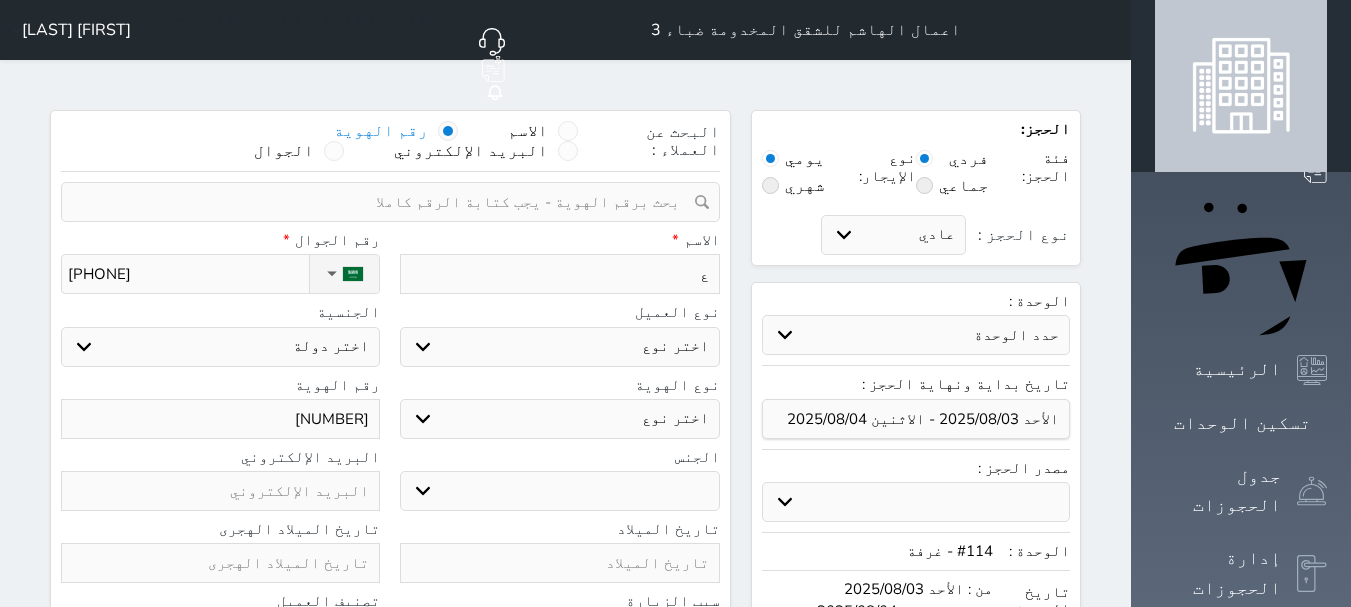 select 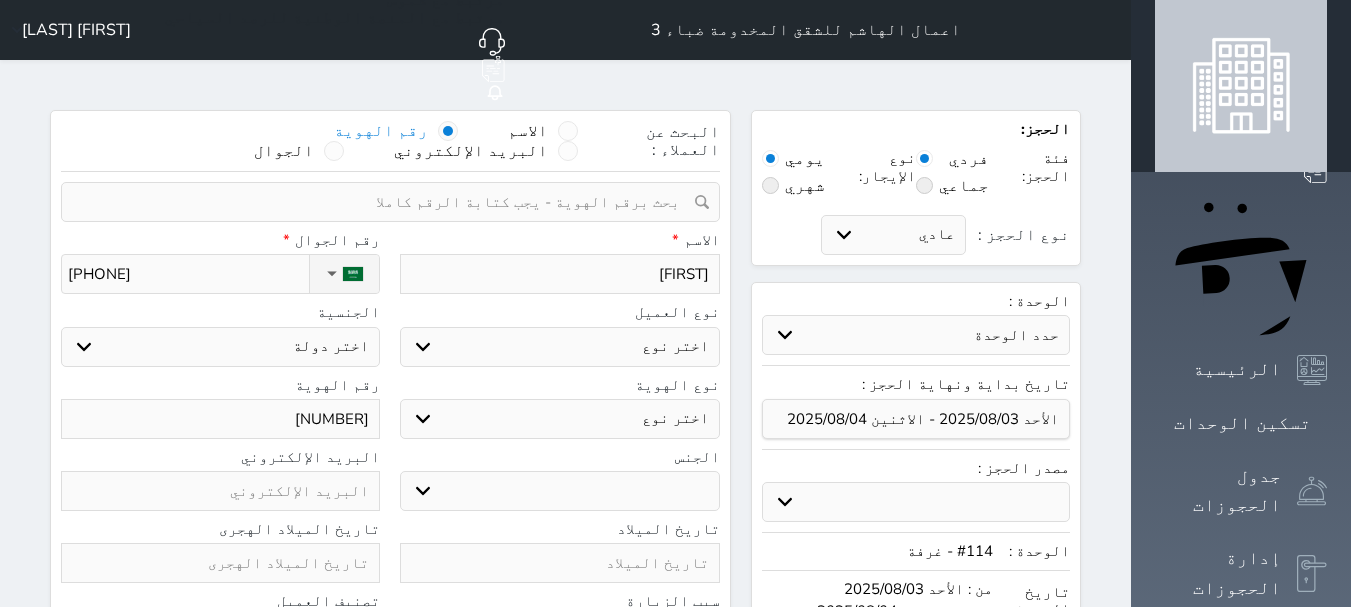 type on "[FIRST]" 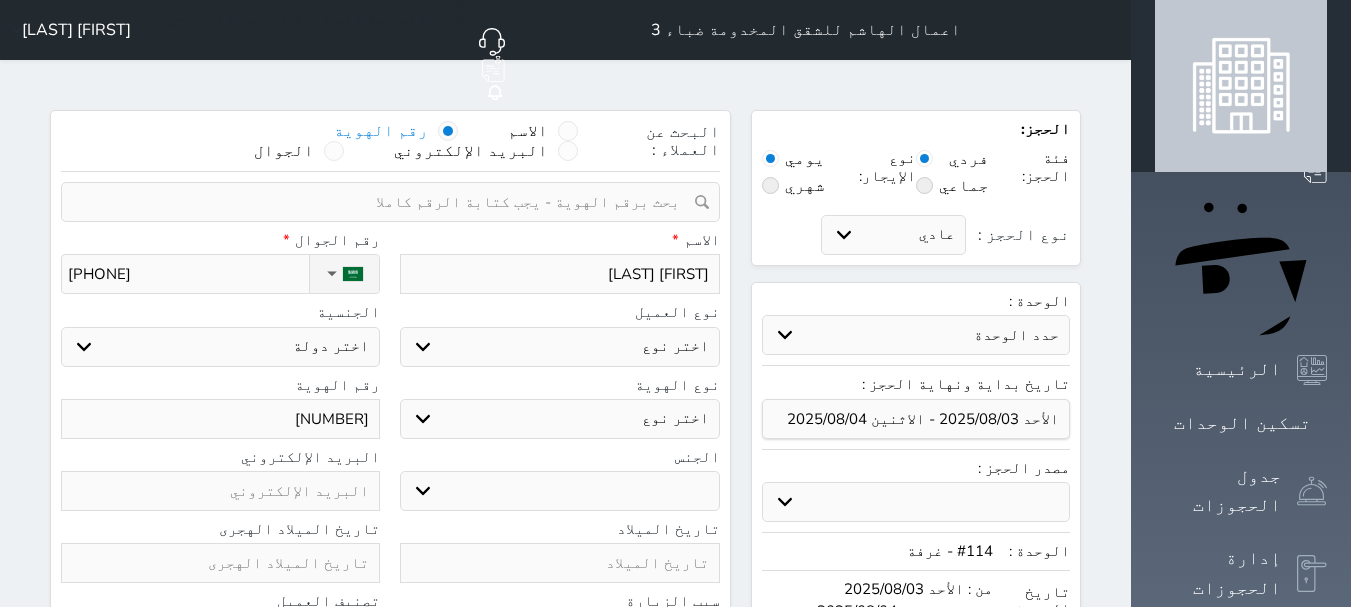 type on "[FIRST] [LAST]" 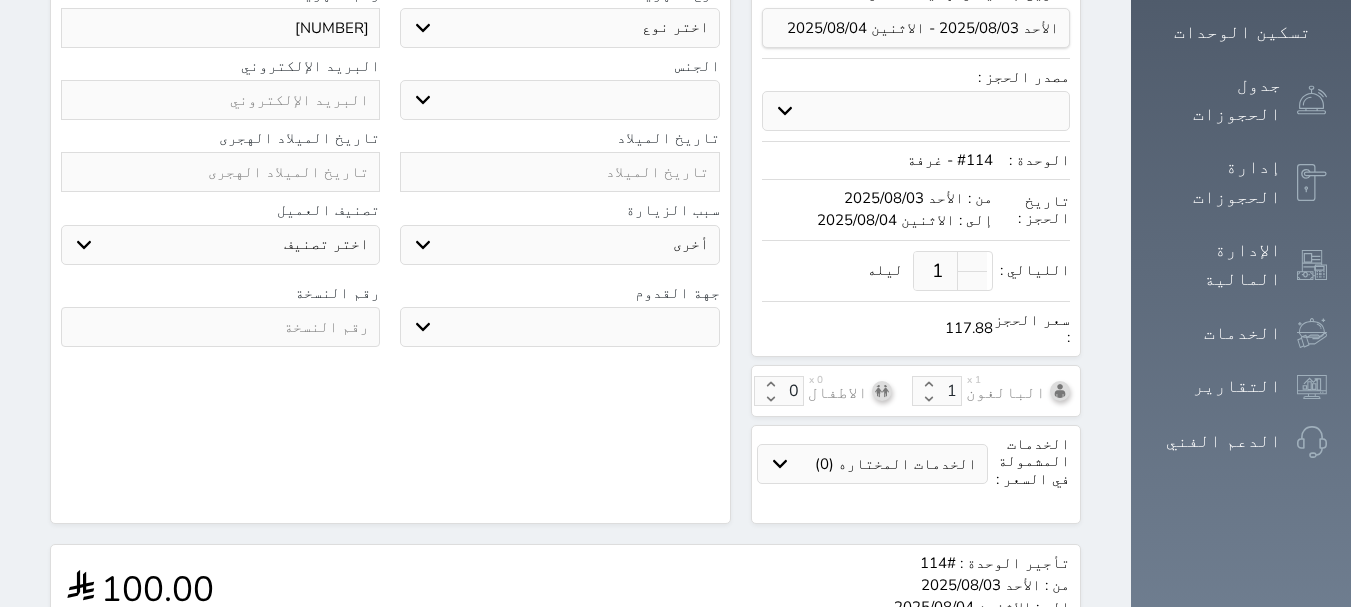 scroll, scrollTop: 620, scrollLeft: 0, axis: vertical 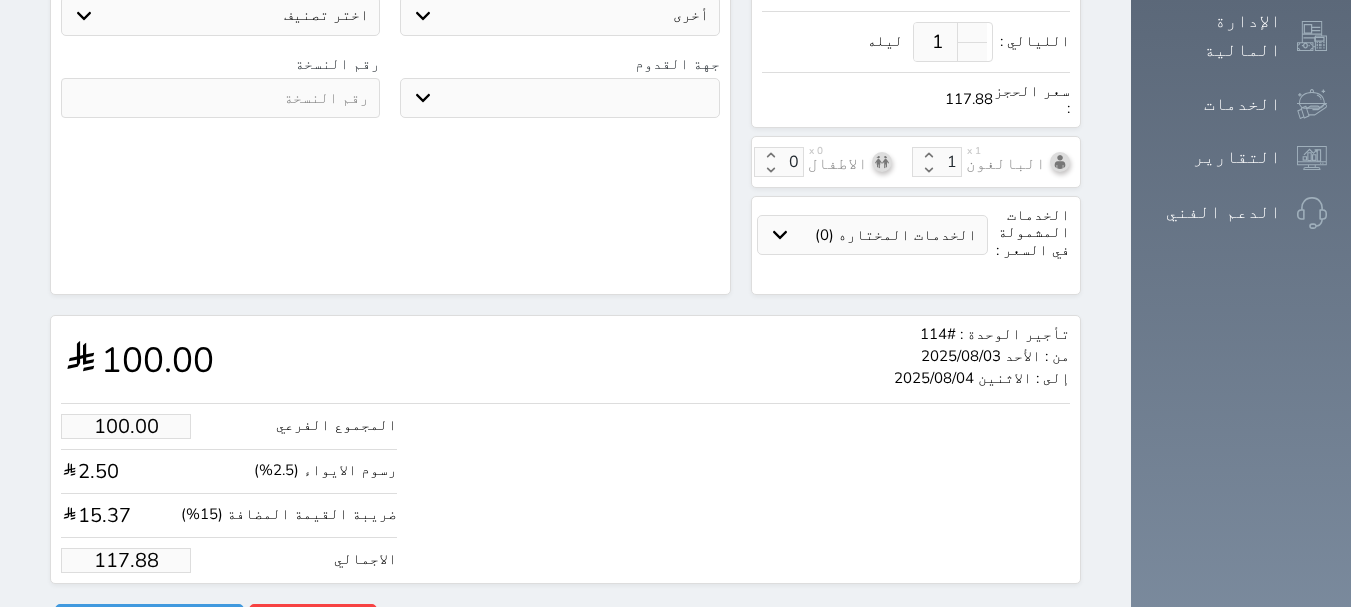 type on "[FIRST] [LAST]" 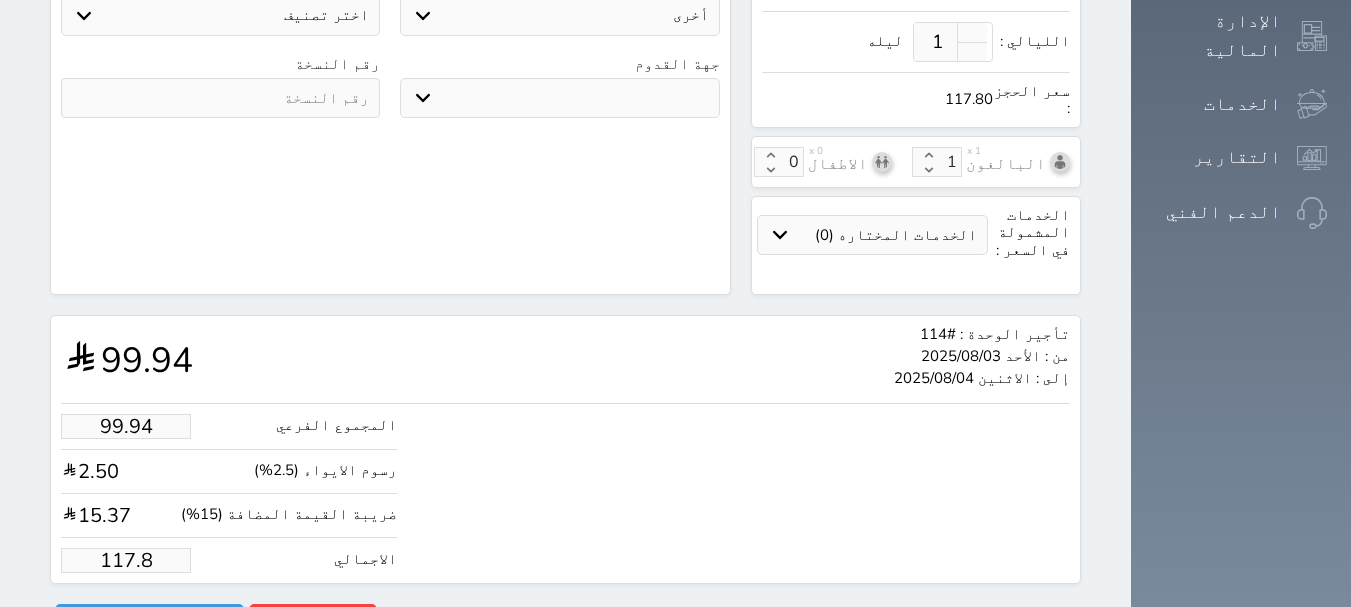 type on "117" 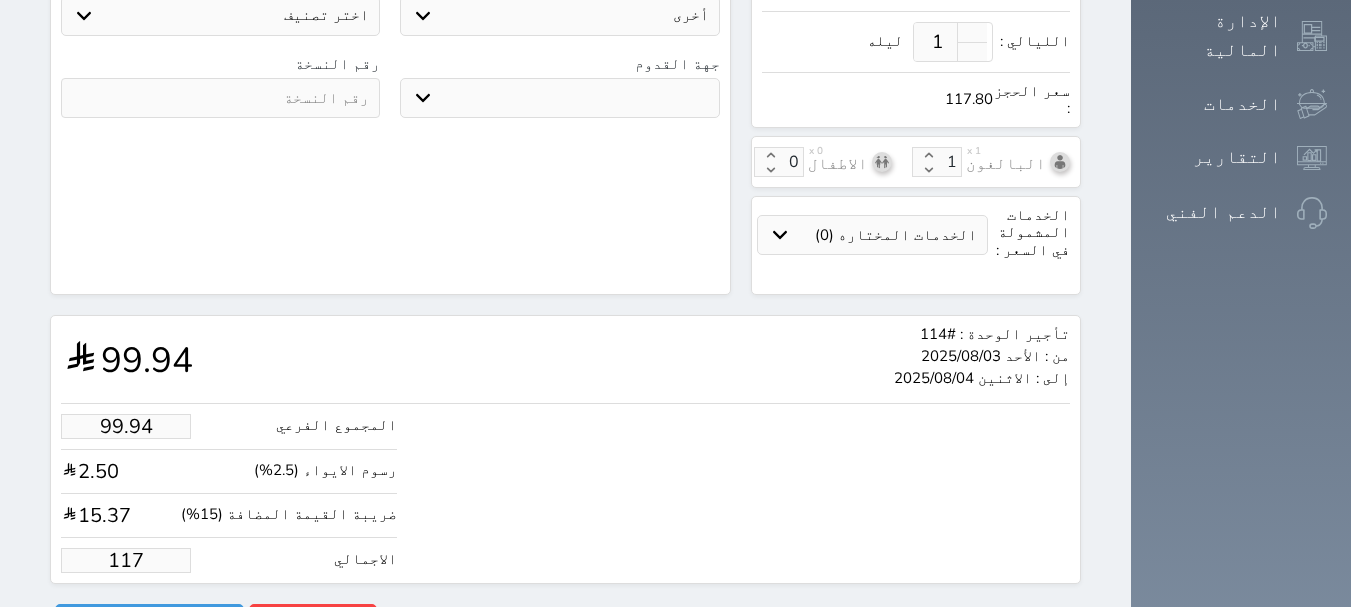 type on "9.33" 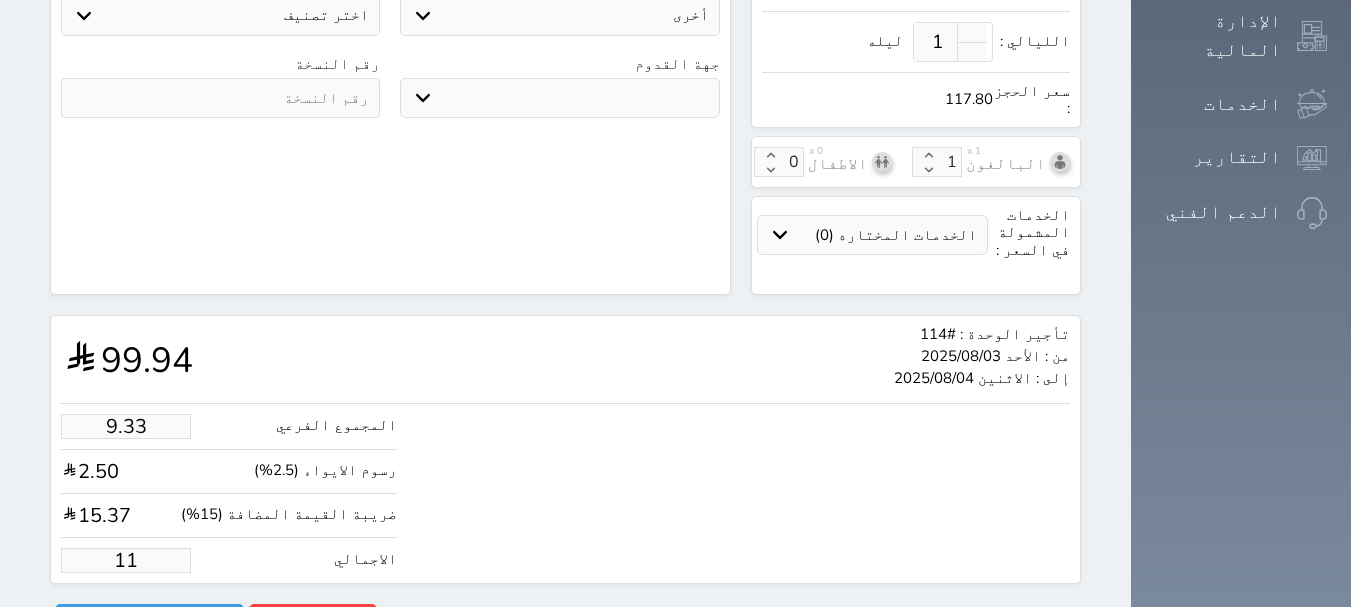 type on "1.00" 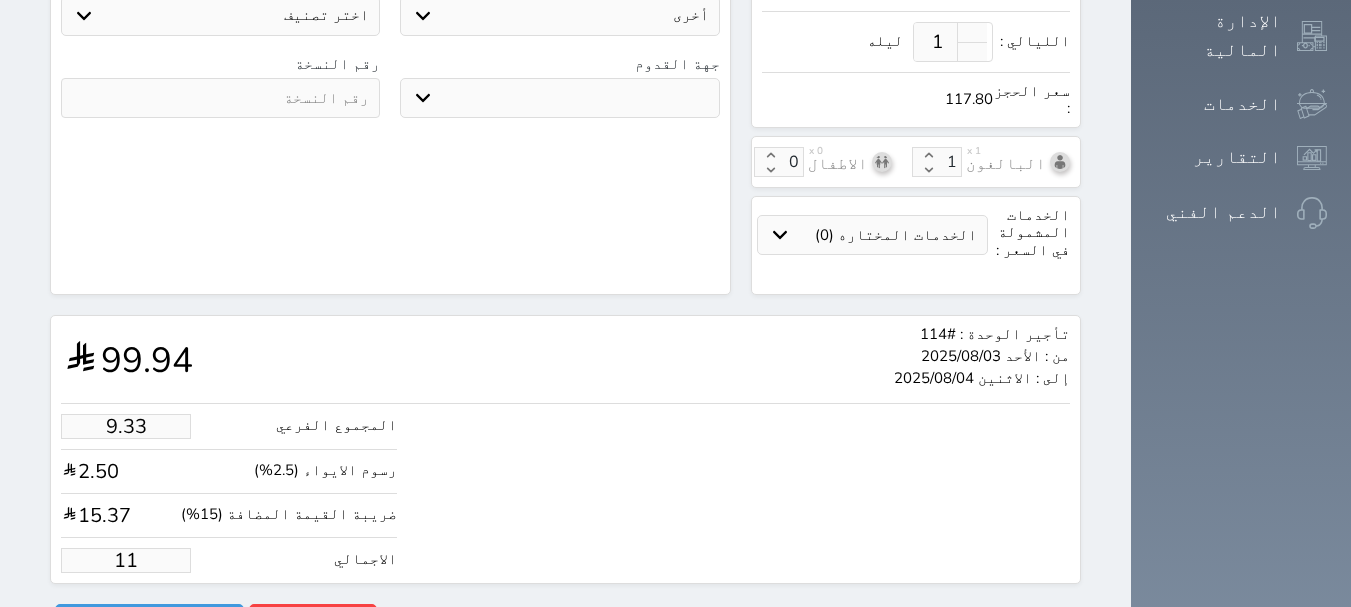 type on "1.17875" 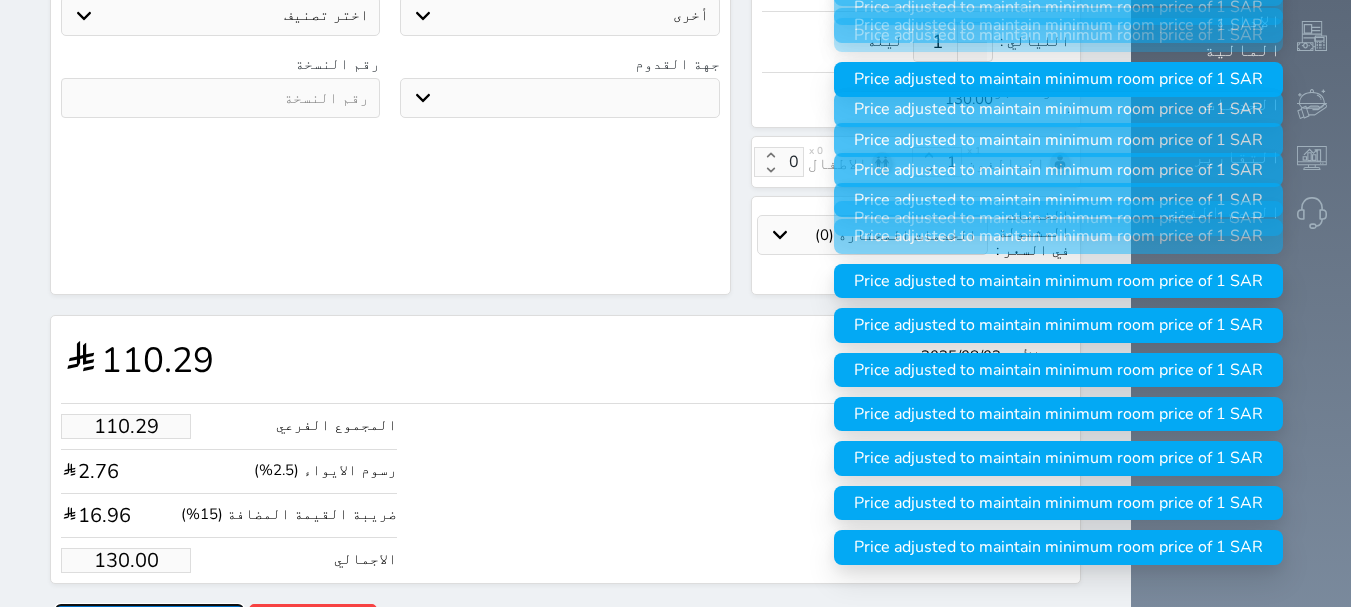 click on "حجز" at bounding box center (149, 621) 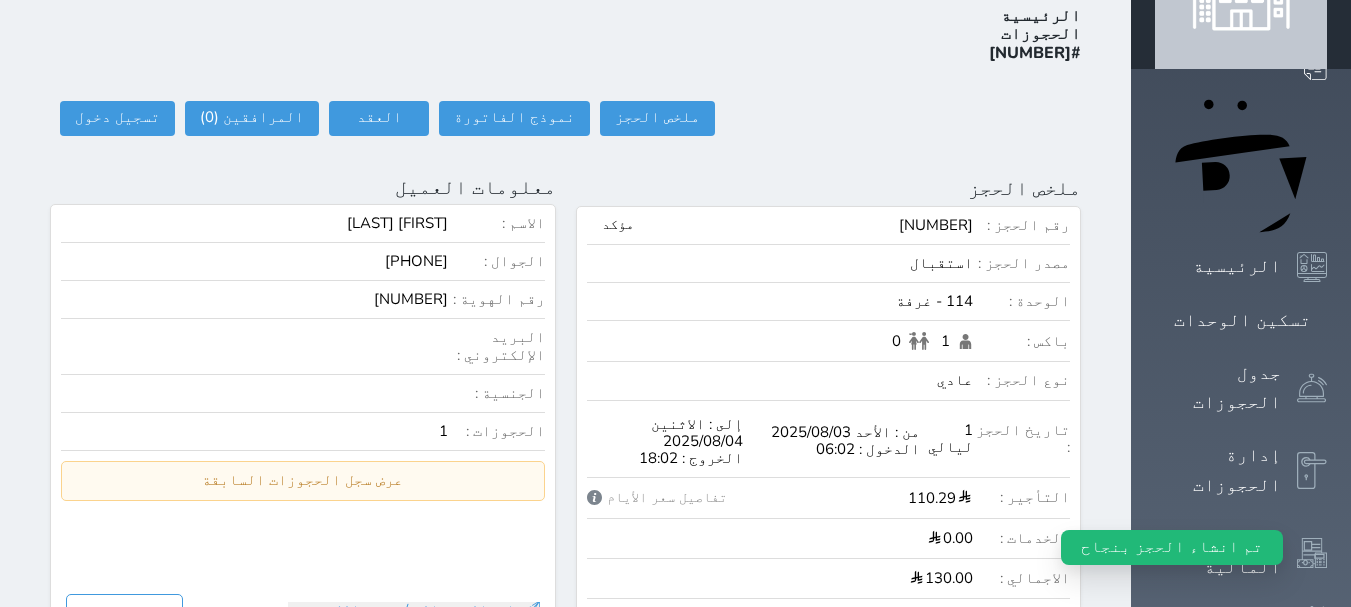scroll, scrollTop: 0, scrollLeft: 0, axis: both 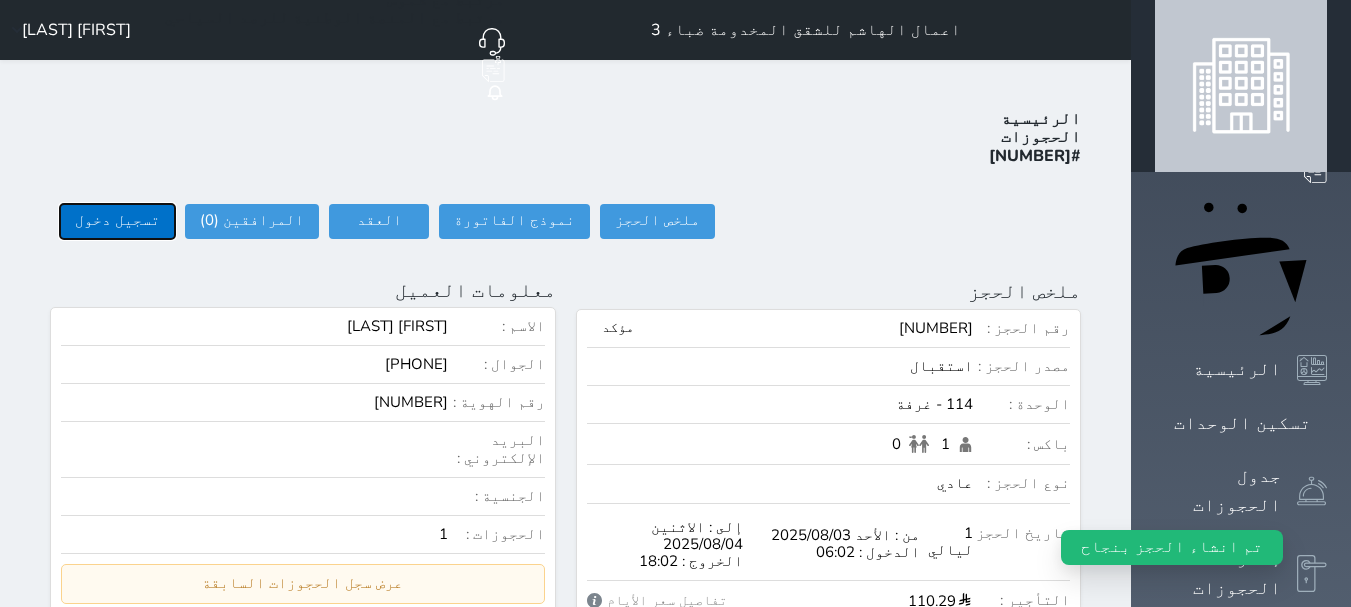 click on "تسجيل دخول" at bounding box center (117, 221) 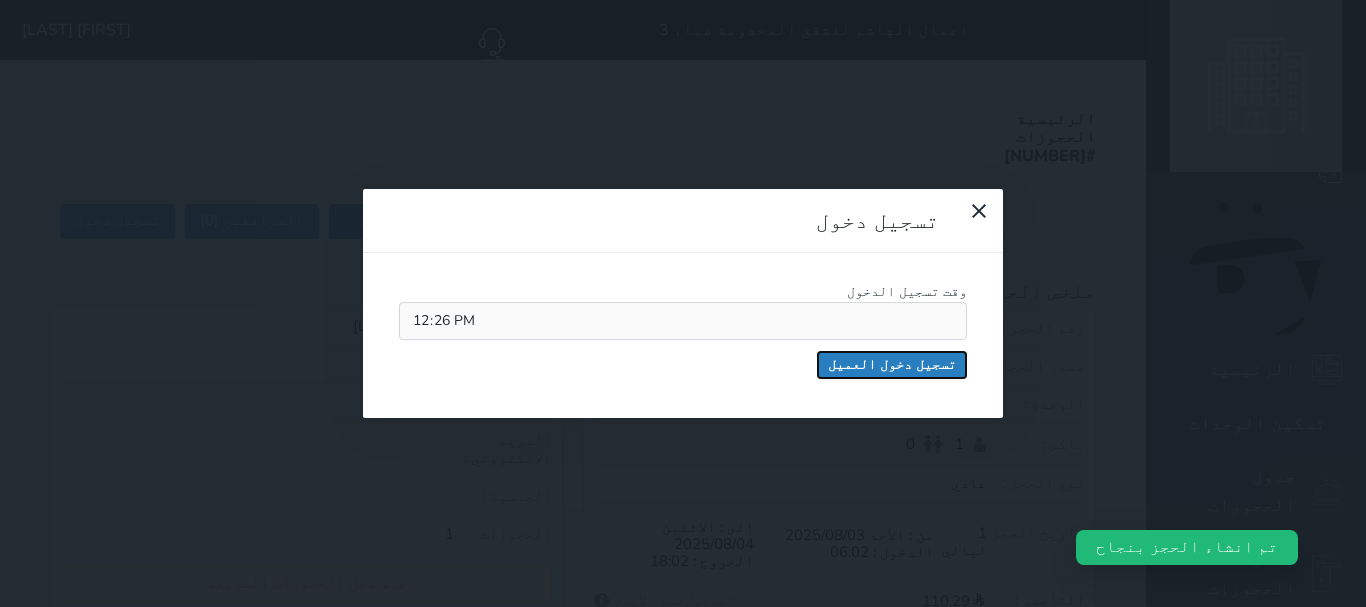 click on "تسجيل دخول العميل" at bounding box center [892, 365] 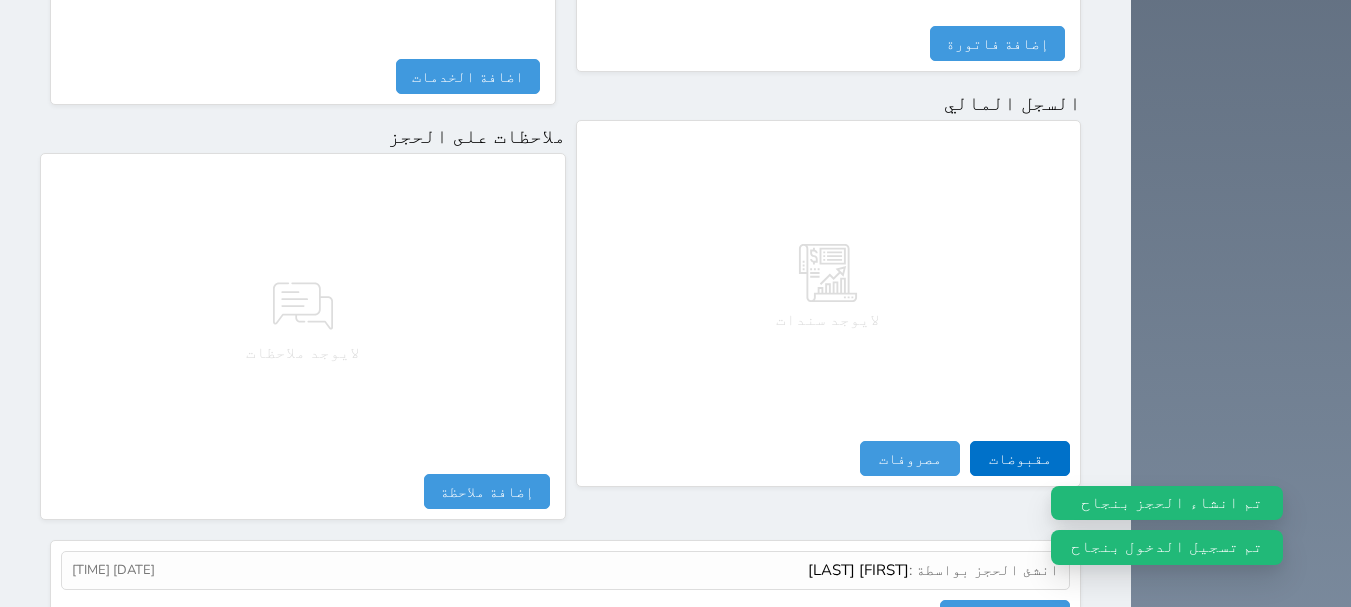 scroll, scrollTop: 1173, scrollLeft: 0, axis: vertical 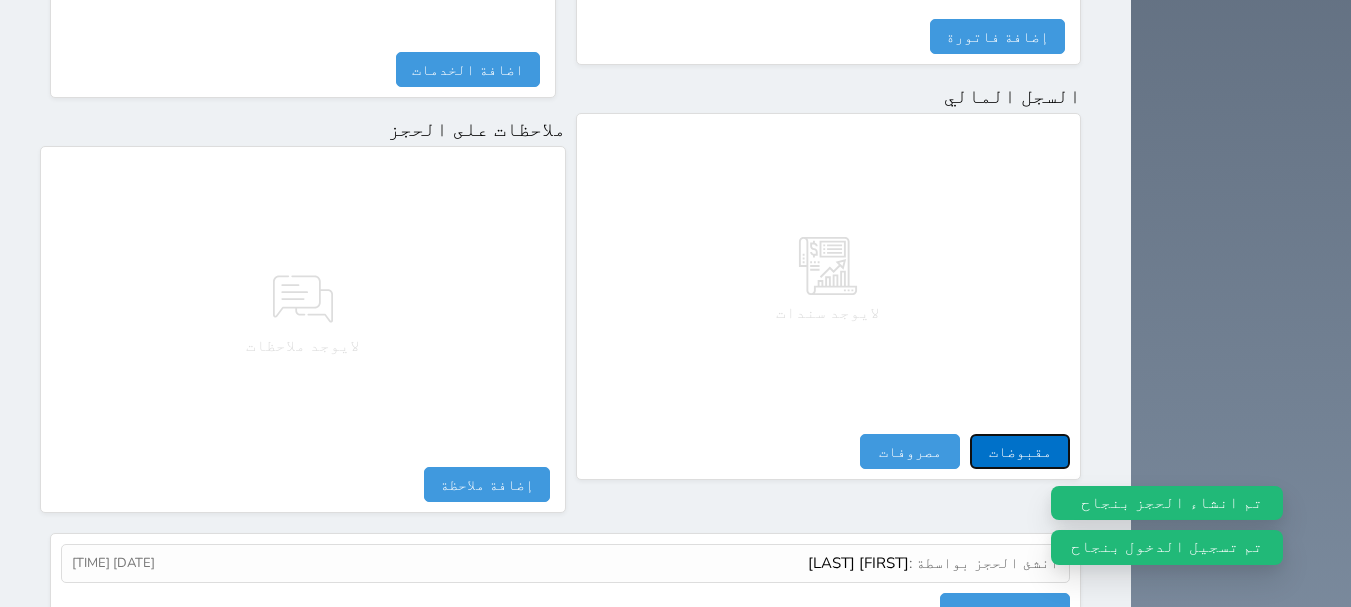 click on "مقبوضات" at bounding box center [1020, 451] 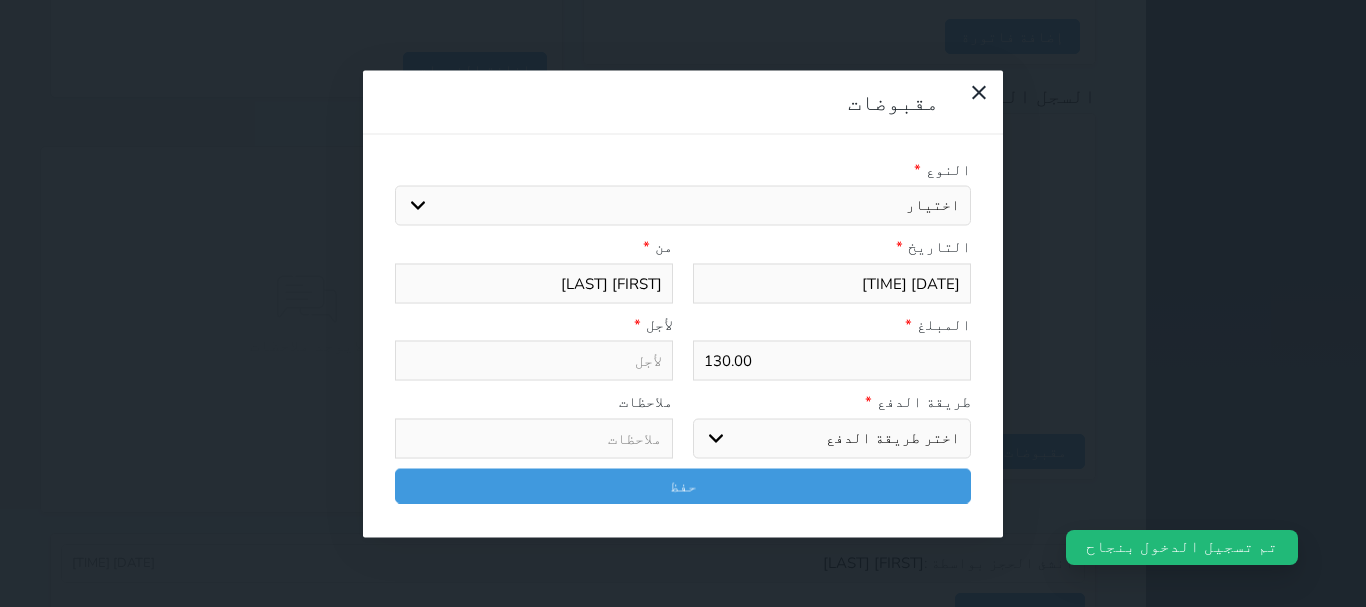 drag, startPoint x: 973, startPoint y: 135, endPoint x: 973, endPoint y: 154, distance: 19 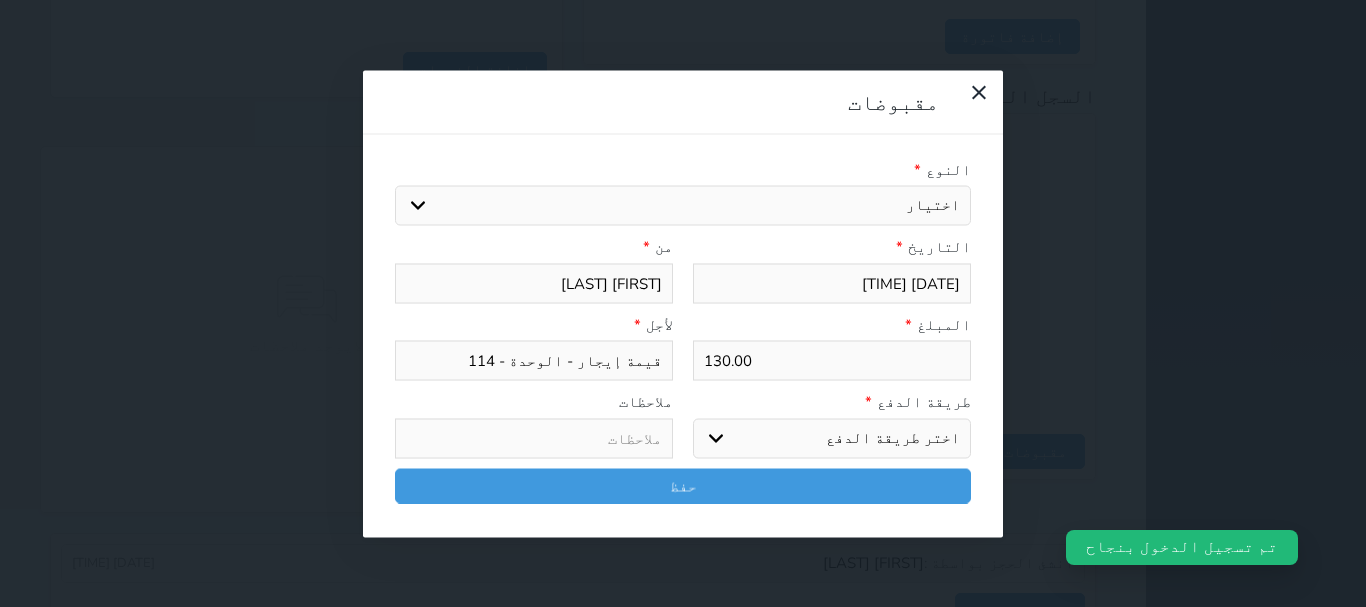click on "اختر طريقة الدفع   دفع نقدى   تحويل بنكى   مدى   بطاقة ائتمان   آجل" at bounding box center [832, 438] 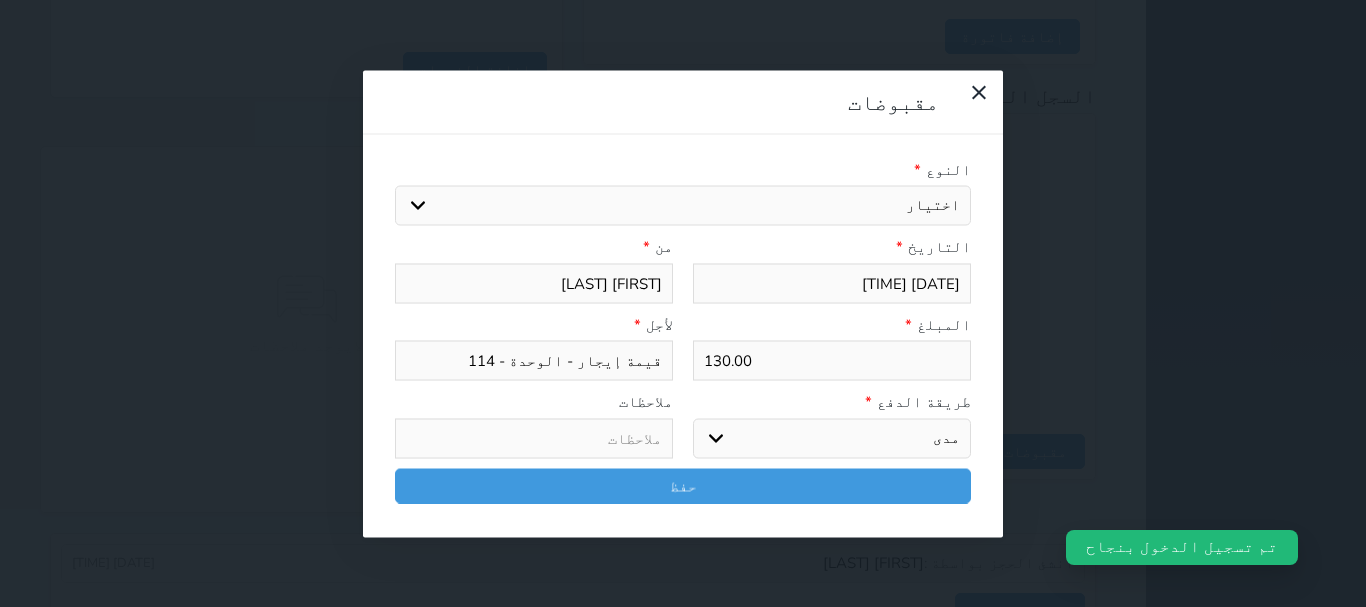 click on "اختر طريقة الدفع   دفع نقدى   تحويل بنكى   مدى   بطاقة ائتمان   آجل" at bounding box center [832, 438] 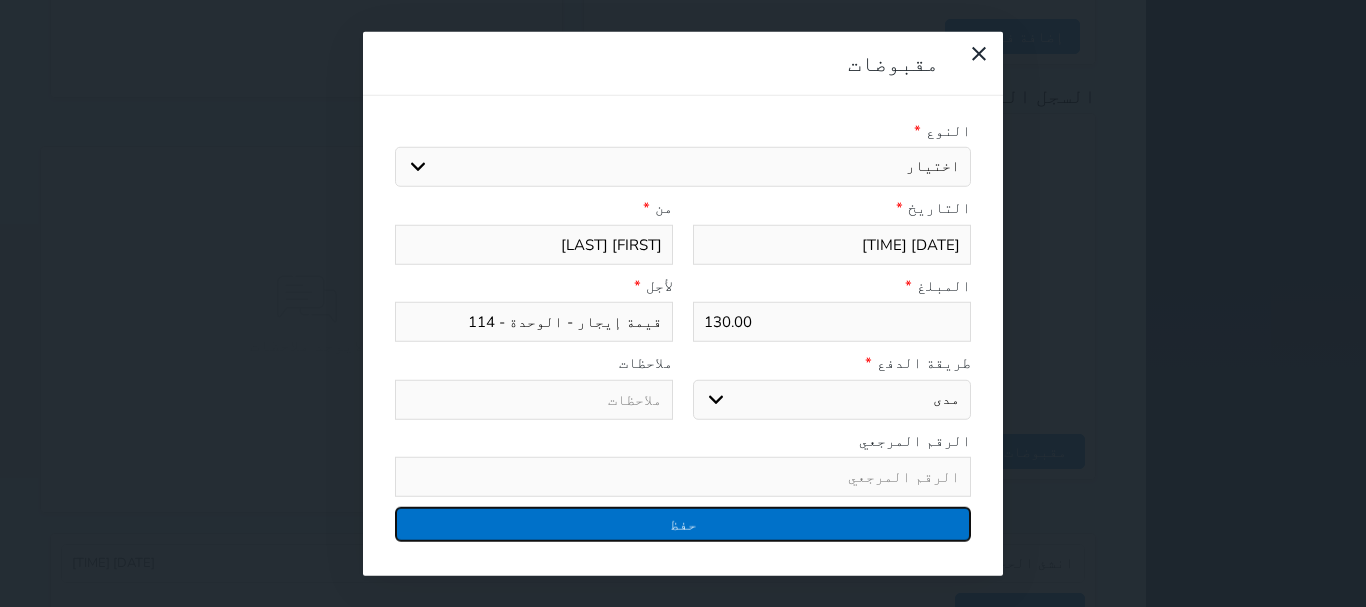 click on "حفظ" at bounding box center [683, 524] 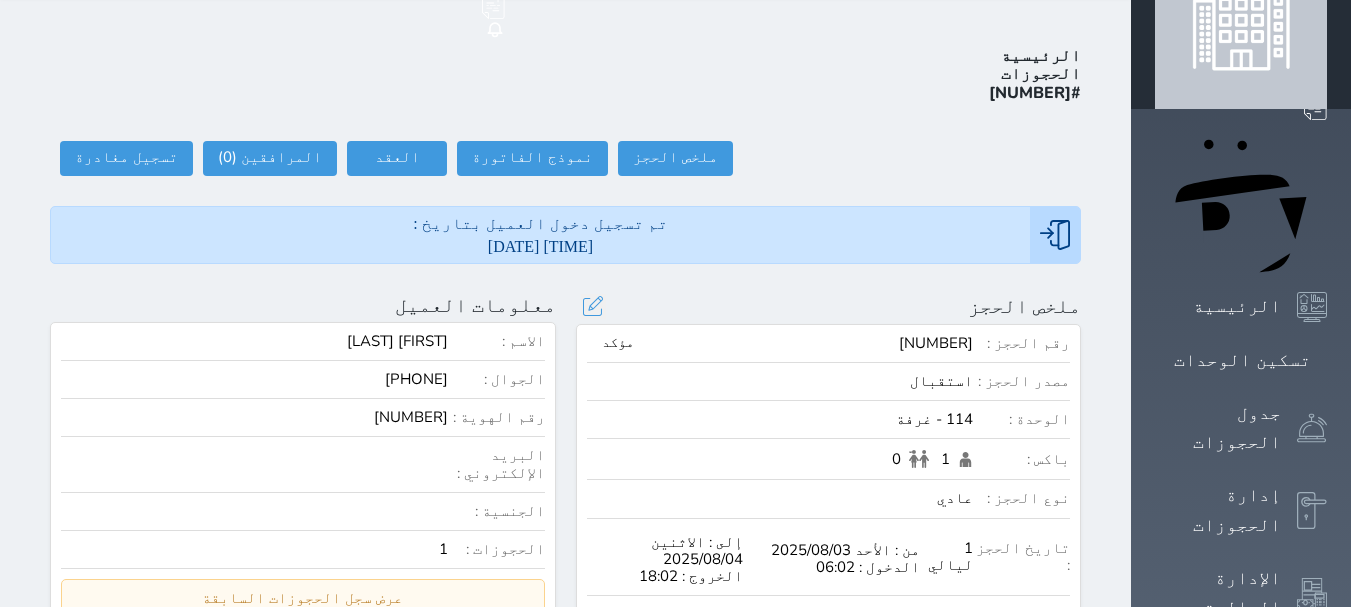 scroll, scrollTop: 0, scrollLeft: 0, axis: both 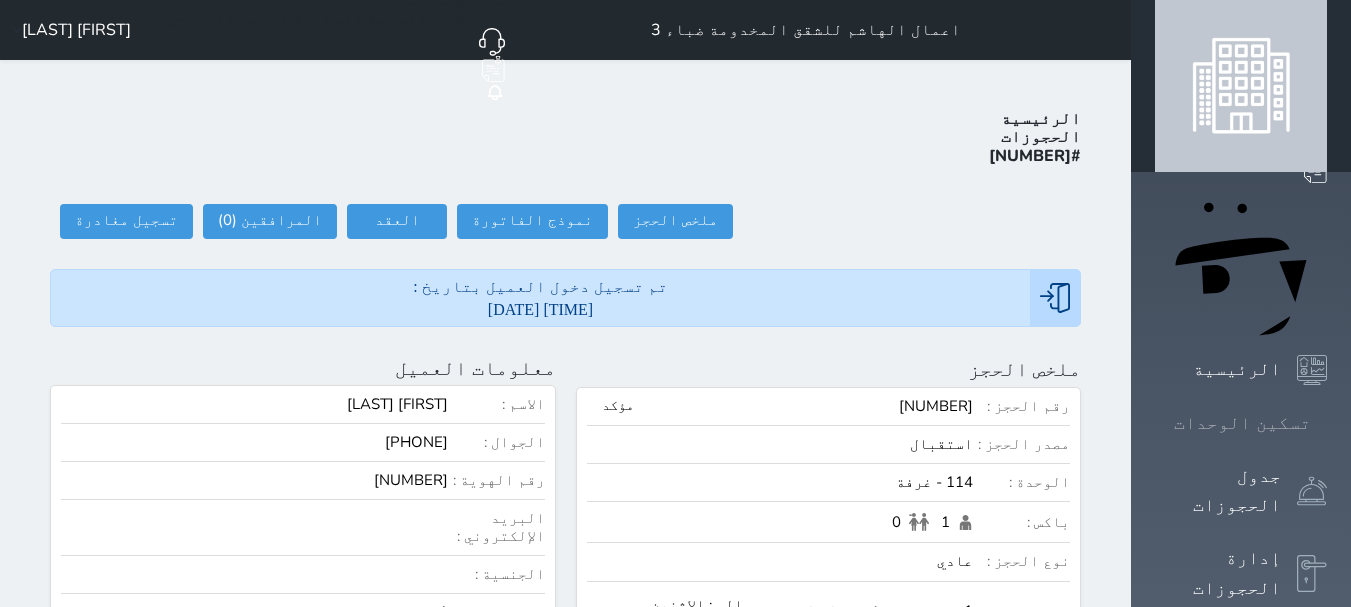 click on "تسكين الوحدات" at bounding box center (1241, 423) 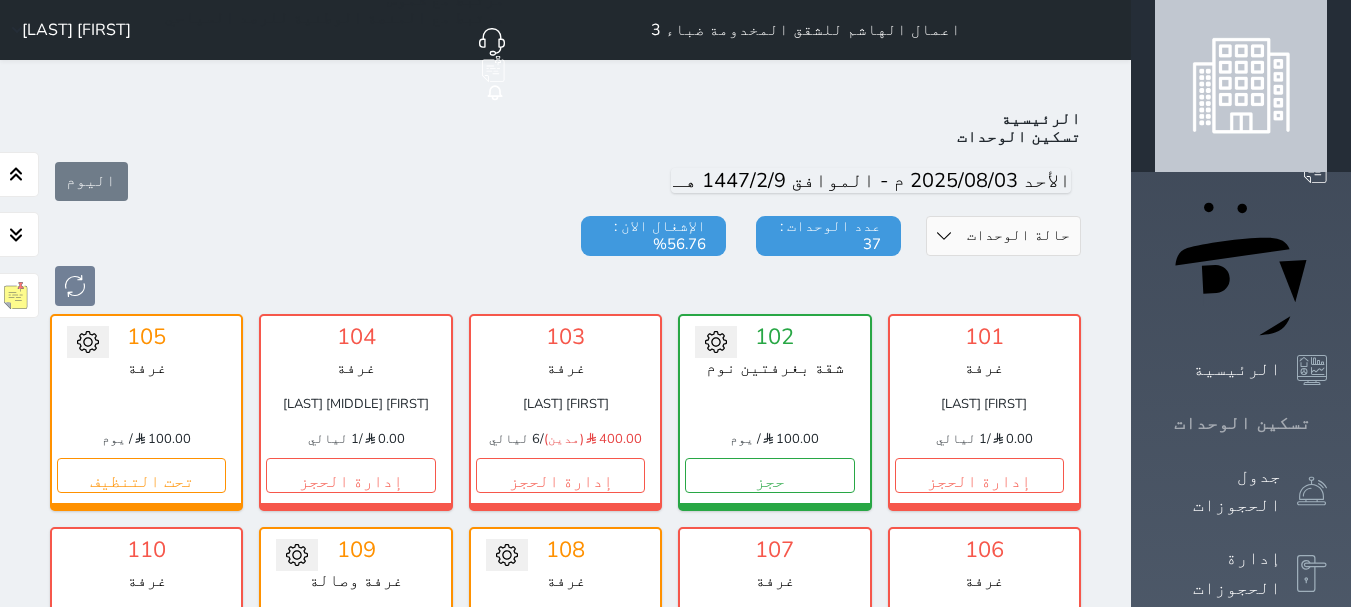 scroll, scrollTop: 78, scrollLeft: 0, axis: vertical 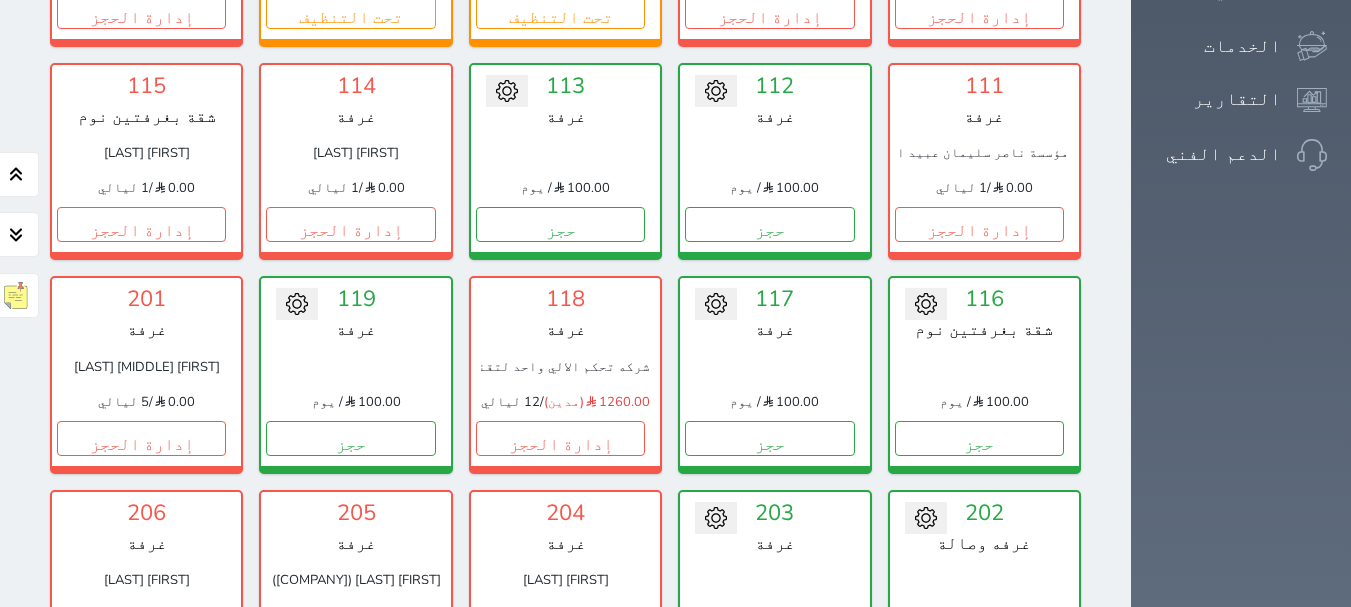 click on "حجز" at bounding box center (769, 651) 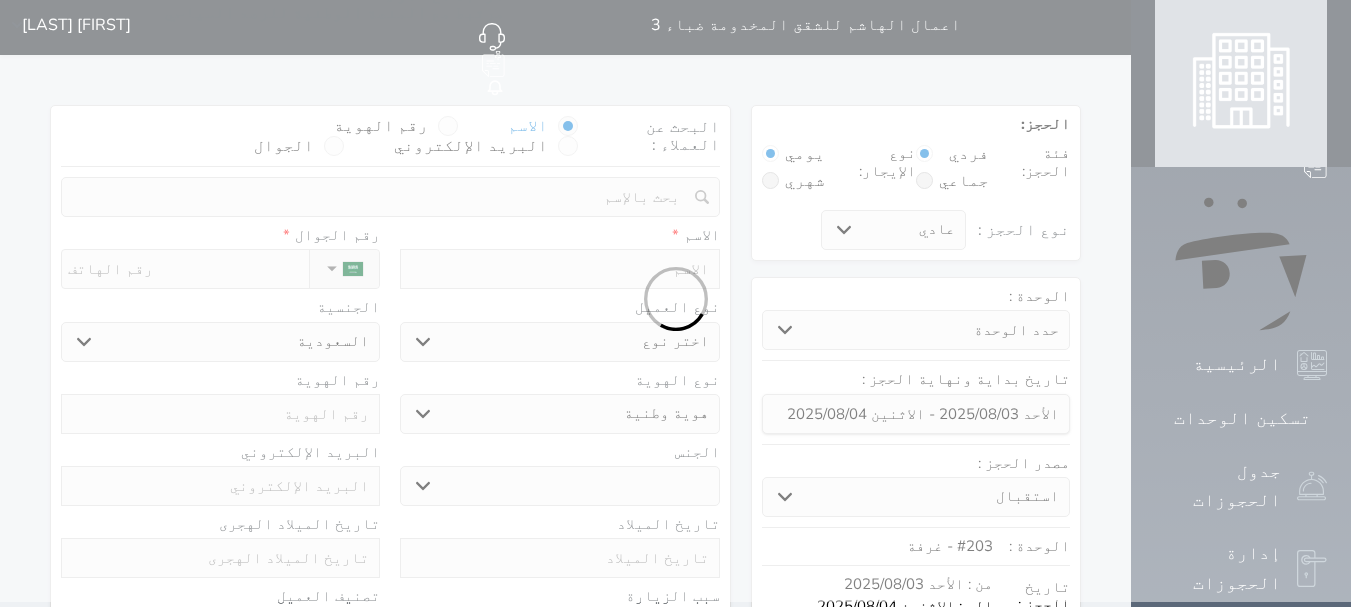 scroll, scrollTop: 0, scrollLeft: 0, axis: both 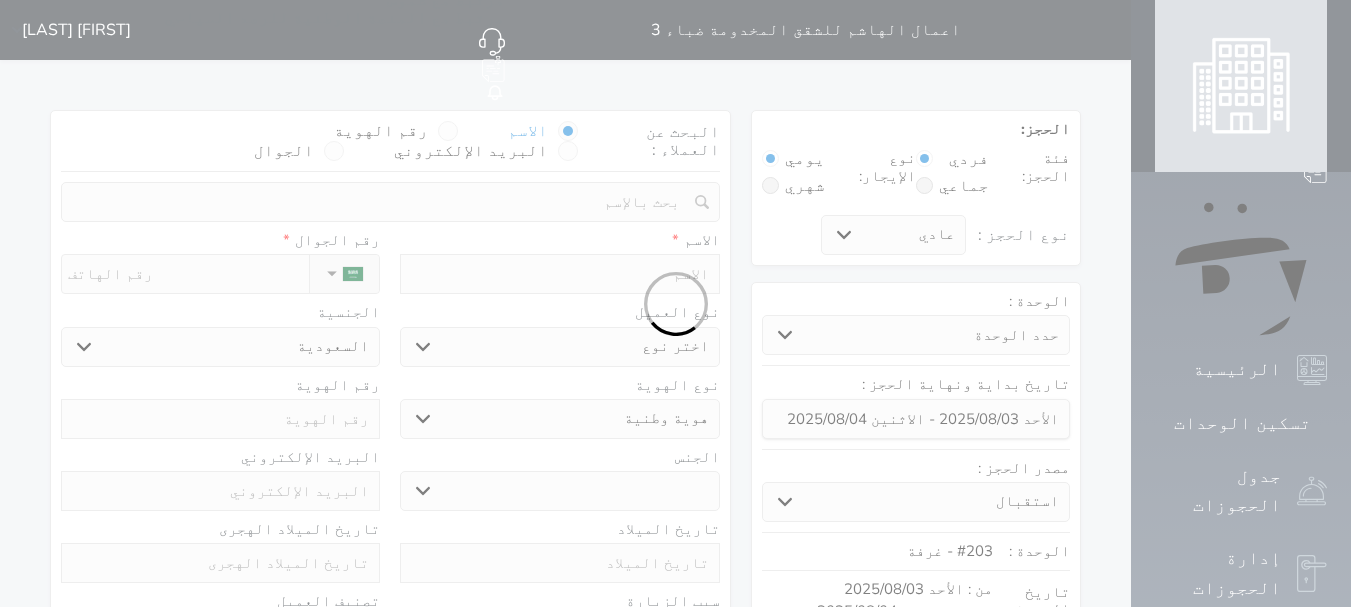 click at bounding box center (675, 303) 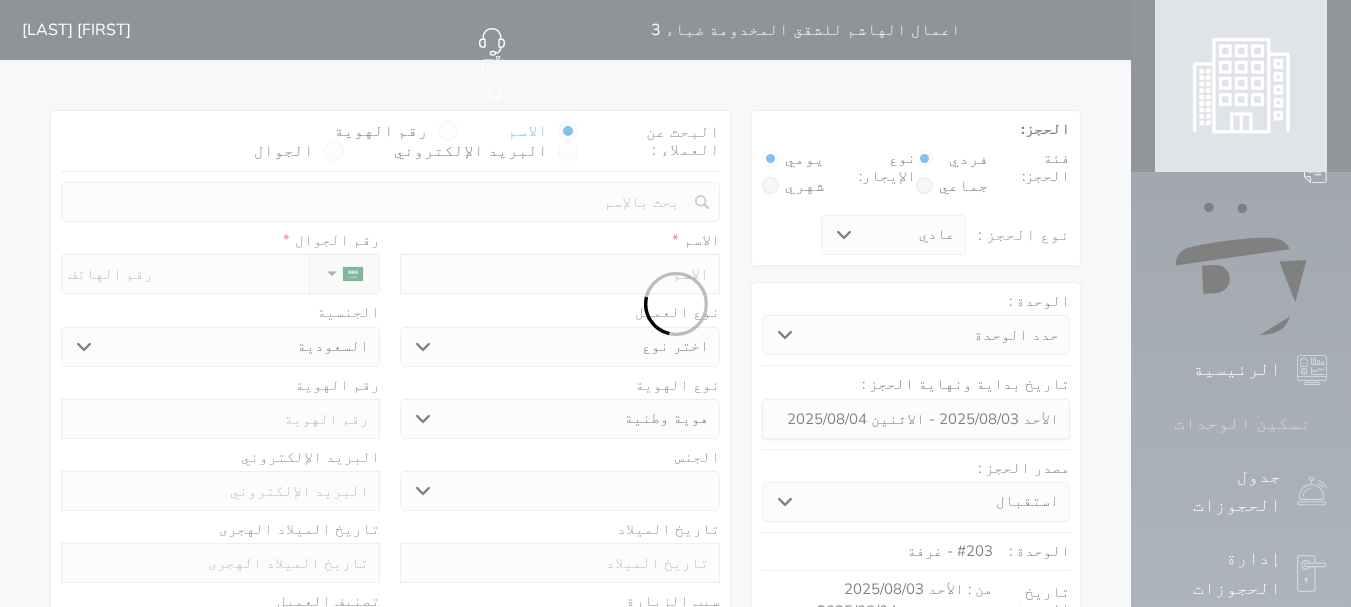 click at bounding box center (1327, 423) 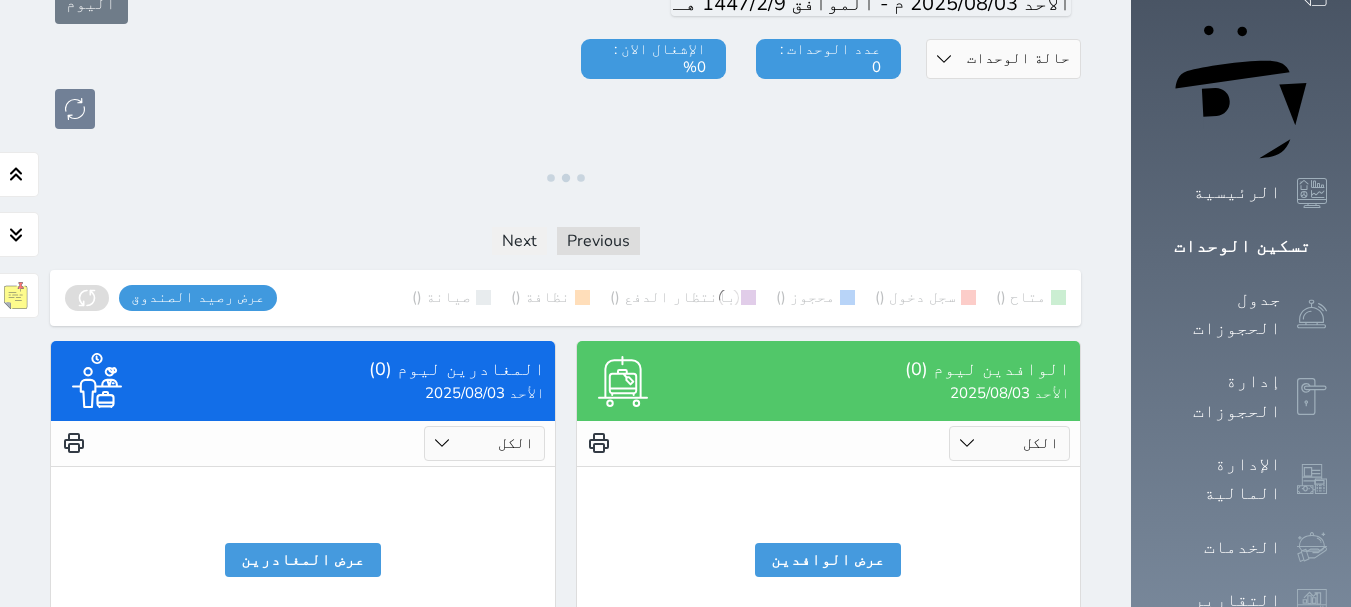 scroll, scrollTop: 0, scrollLeft: 0, axis: both 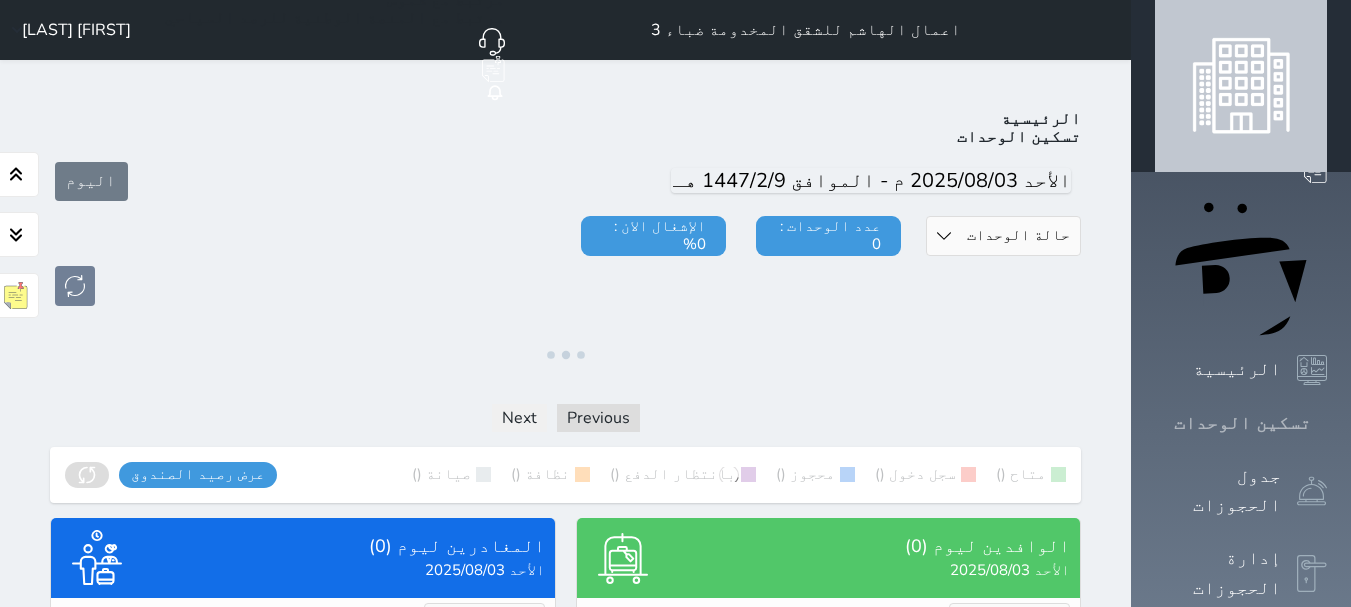 click at bounding box center (1327, 423) 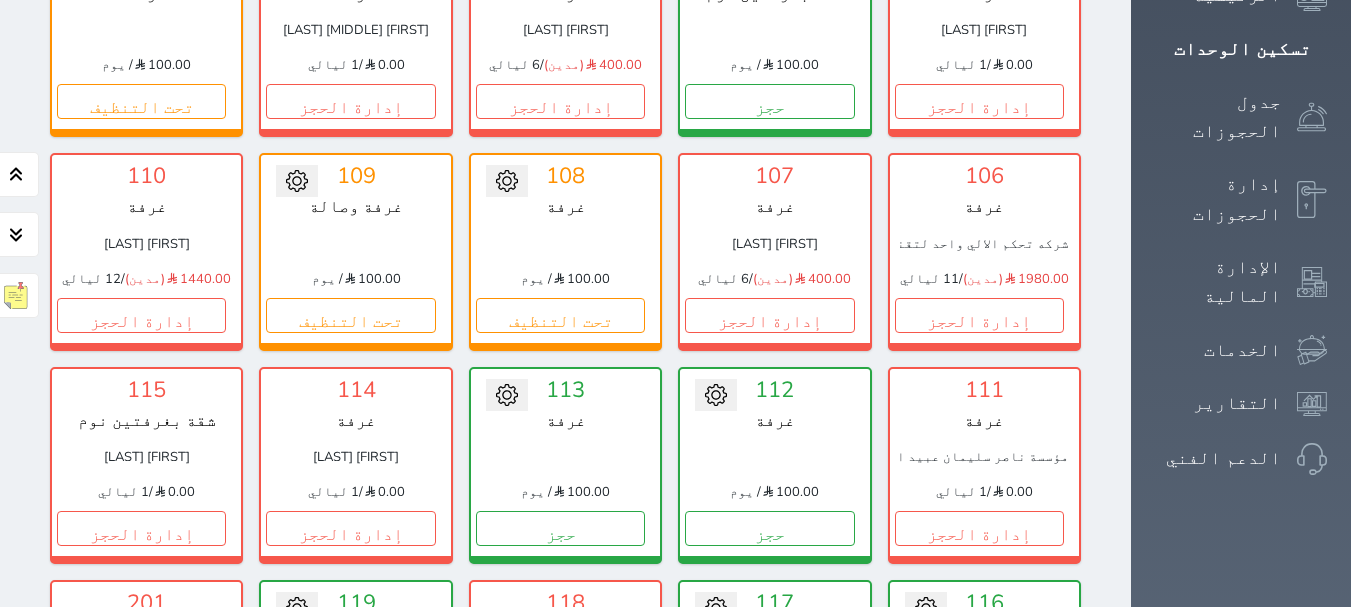 scroll, scrollTop: 378, scrollLeft: 0, axis: vertical 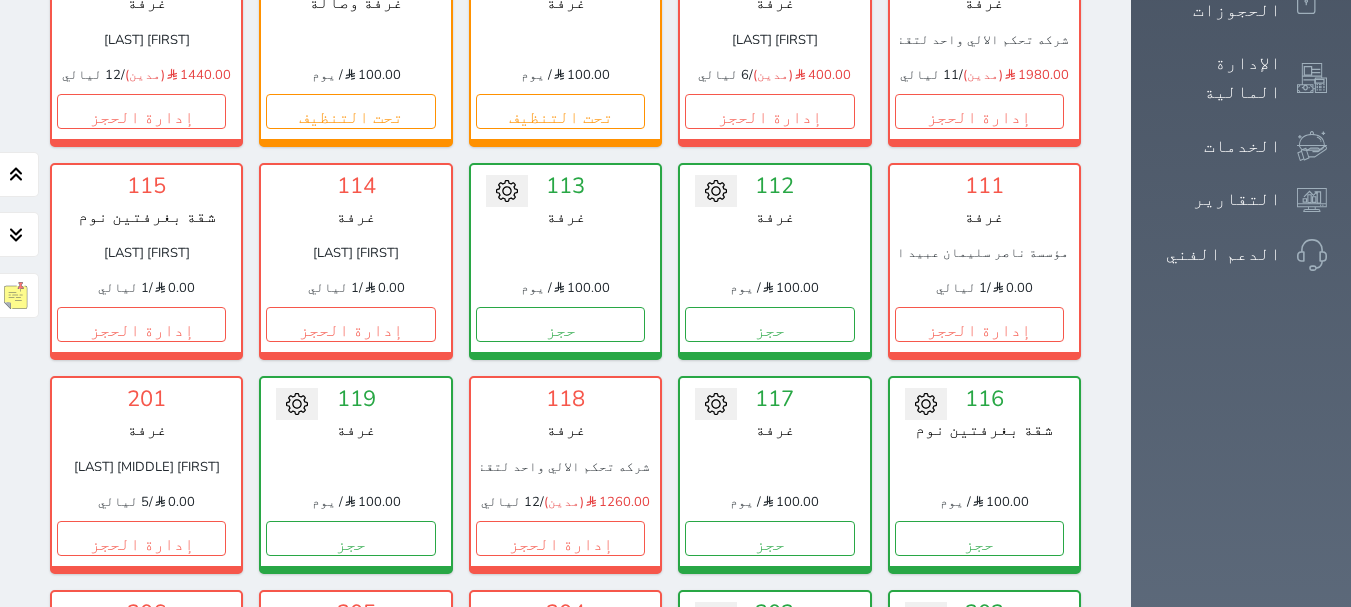 click on "حجز" at bounding box center [769, 751] 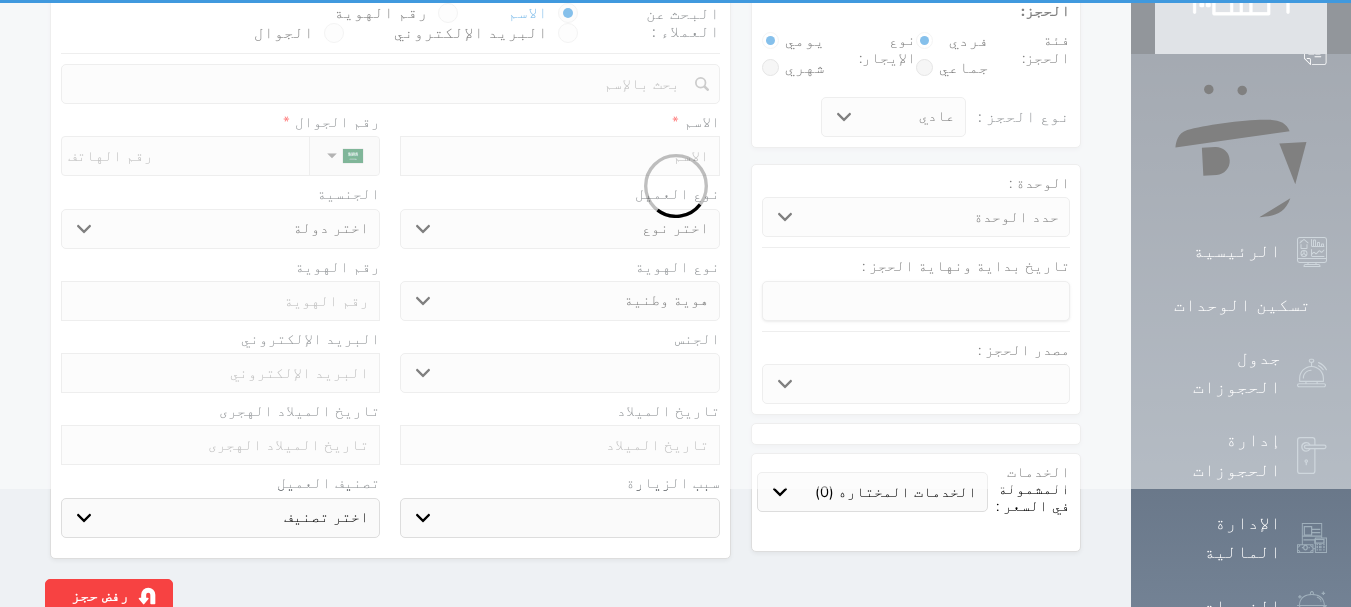 scroll, scrollTop: 0, scrollLeft: 0, axis: both 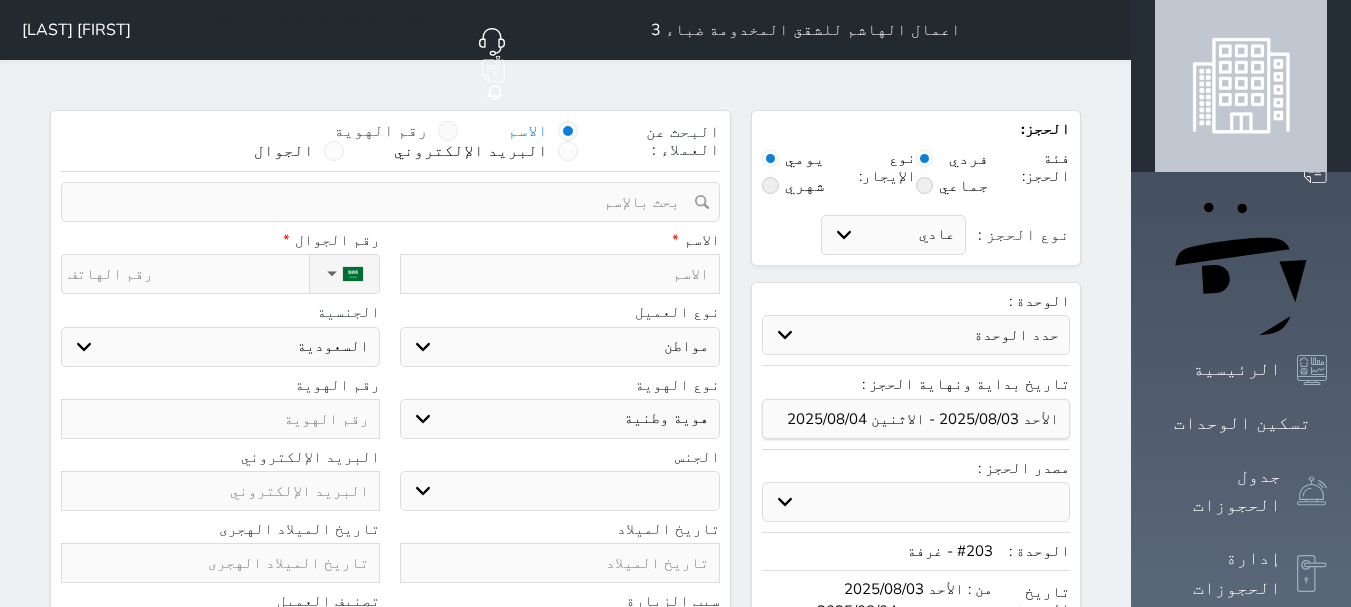 click at bounding box center [448, 131] 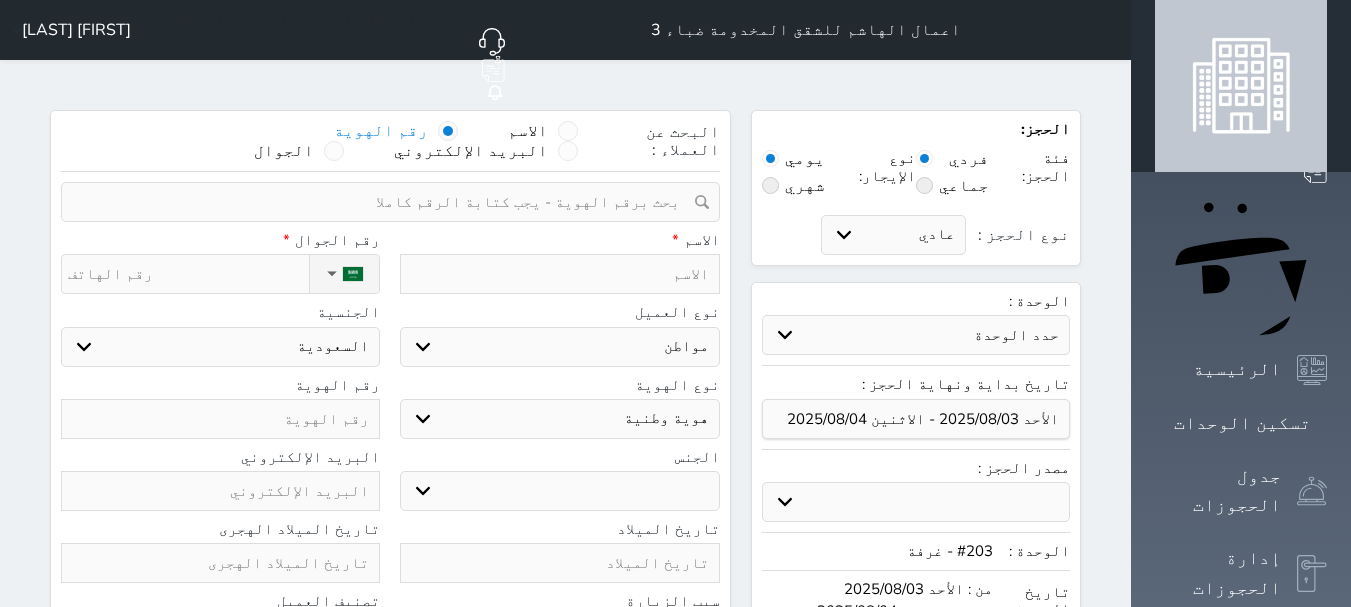 click on "البحث عن العملاء :        الاسم       رقم الهوية       البريد الإلكتروني       الجوال           تغيير العميل                      ملاحظات                           سجل حجوزات العميل undefined                   إجمالى رصيد العميل : 0 ريال     رقم الحجز   الوحدة   من   إلى   نوع الحجز   الرصيد   الاجرائات         النتائج  : من (  ) - إلى  (  )   العدد  :              سجل الكمبيالات الغير محصلة على العميل undefined                 رقم الحجز   المبلغ الكلى    المبلغ المحصل    المبلغ المتبقى    تاريخ الإستحقاق         النتائج  : من (  ) - إلى  (  )   العدد  :      الاسم *     رقم الجوال *       ▼     Afghanistan (‫افغانستان‬‎)   +93   Albania (Shqipëri)   +355   Algeria (‫الجزائر‬‎)   +213   American Samoa" at bounding box center [390, 512] 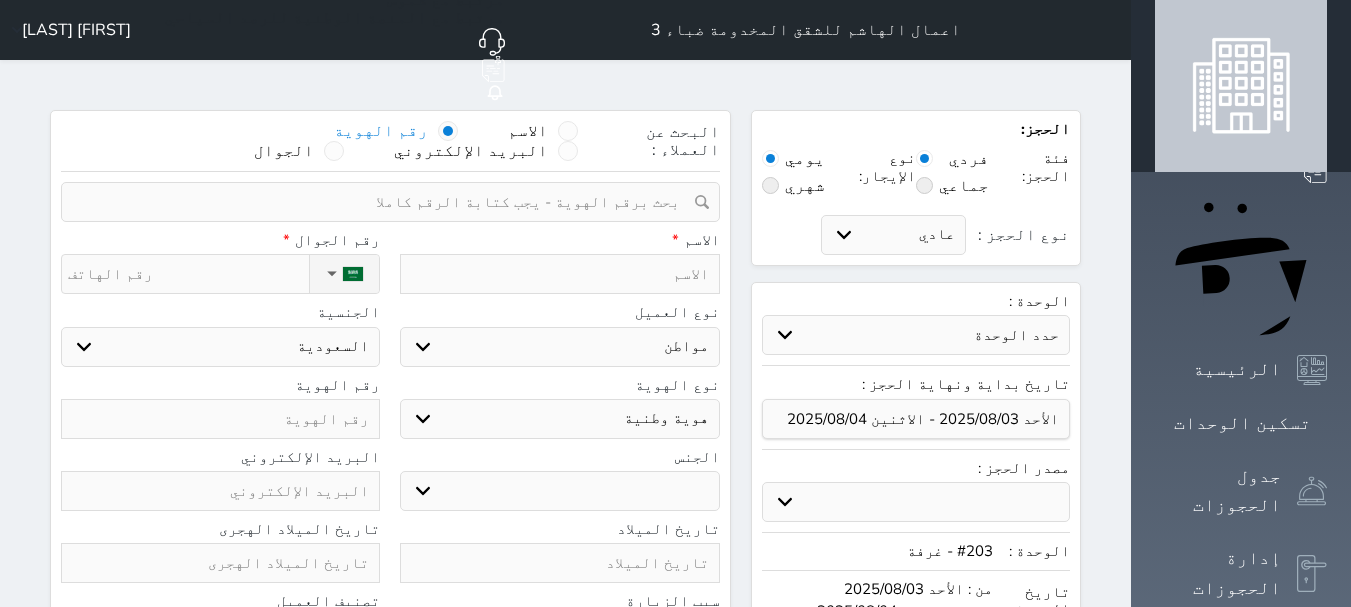 click at bounding box center (383, 202) 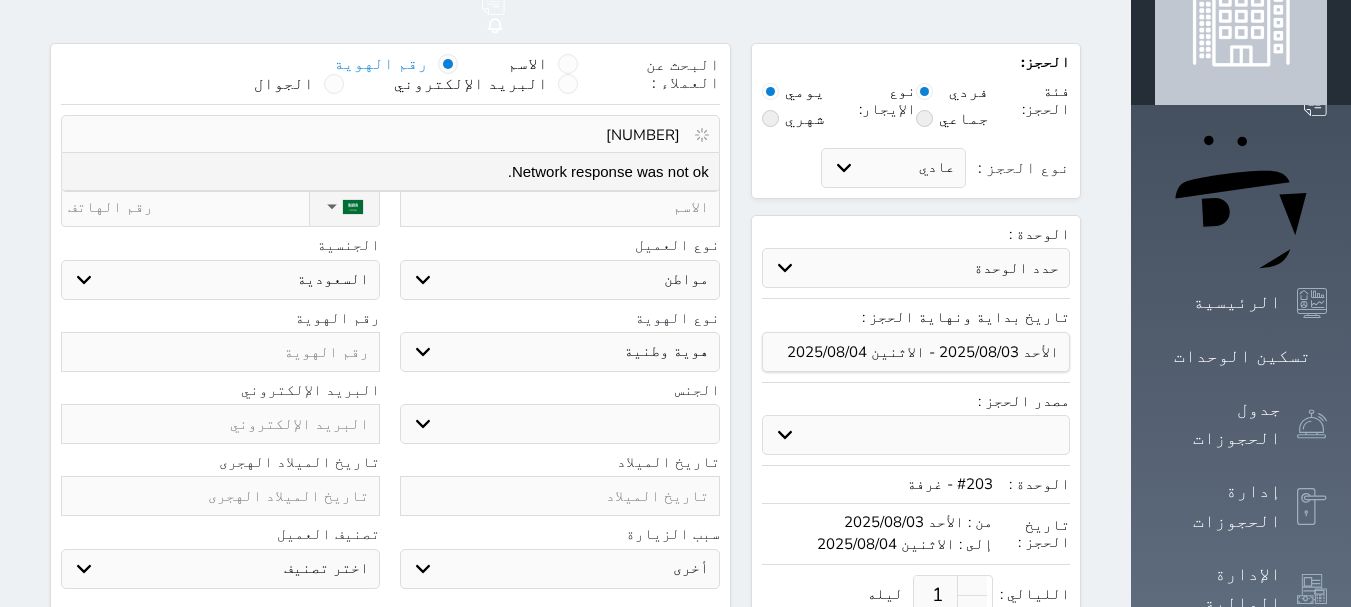 scroll, scrollTop: 0, scrollLeft: 0, axis: both 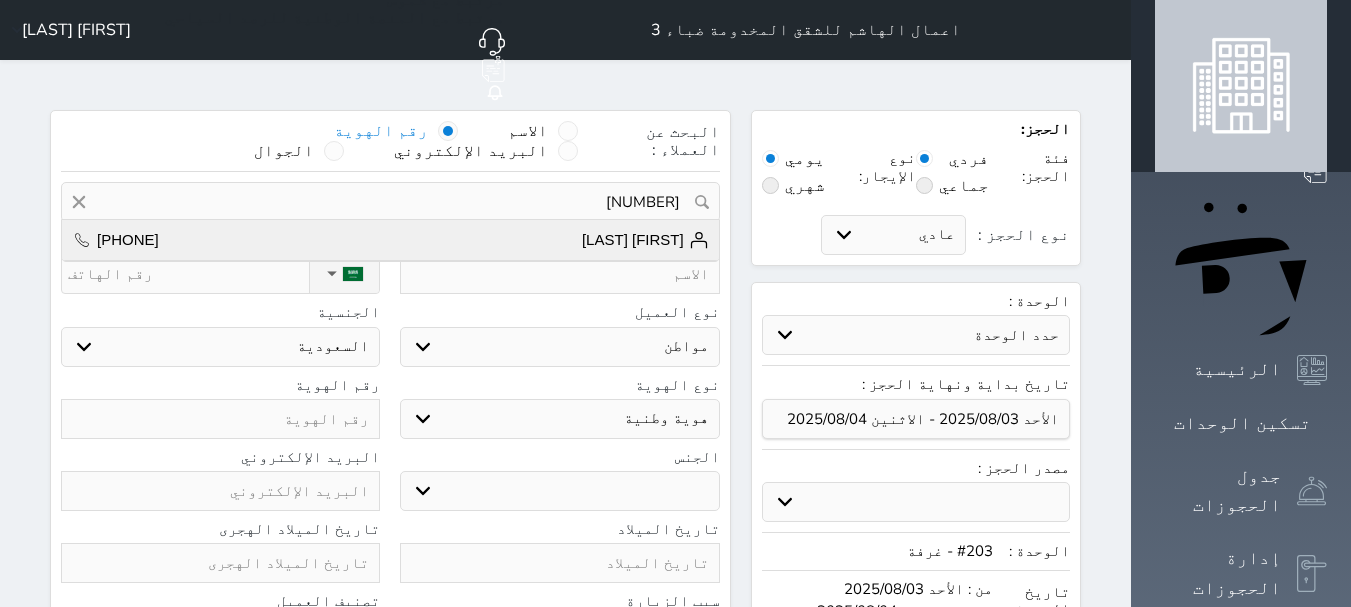 click on "سيفاكومار  راما   [PHONE]" at bounding box center [390, 240] 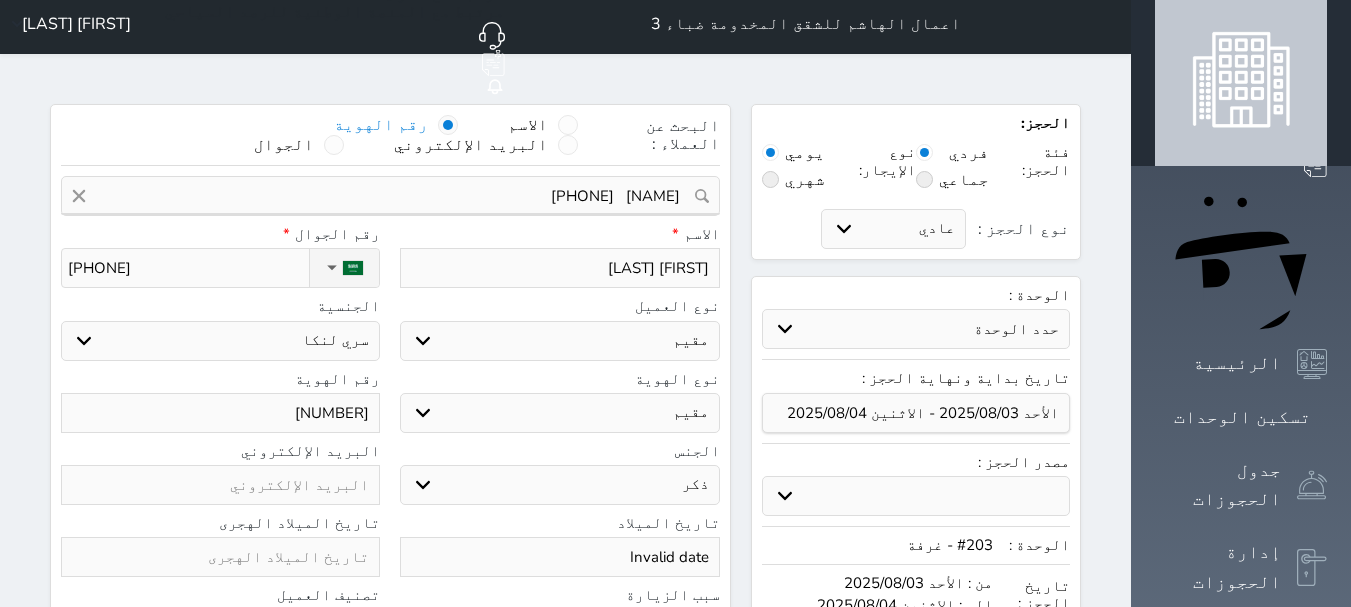 scroll, scrollTop: 0, scrollLeft: 0, axis: both 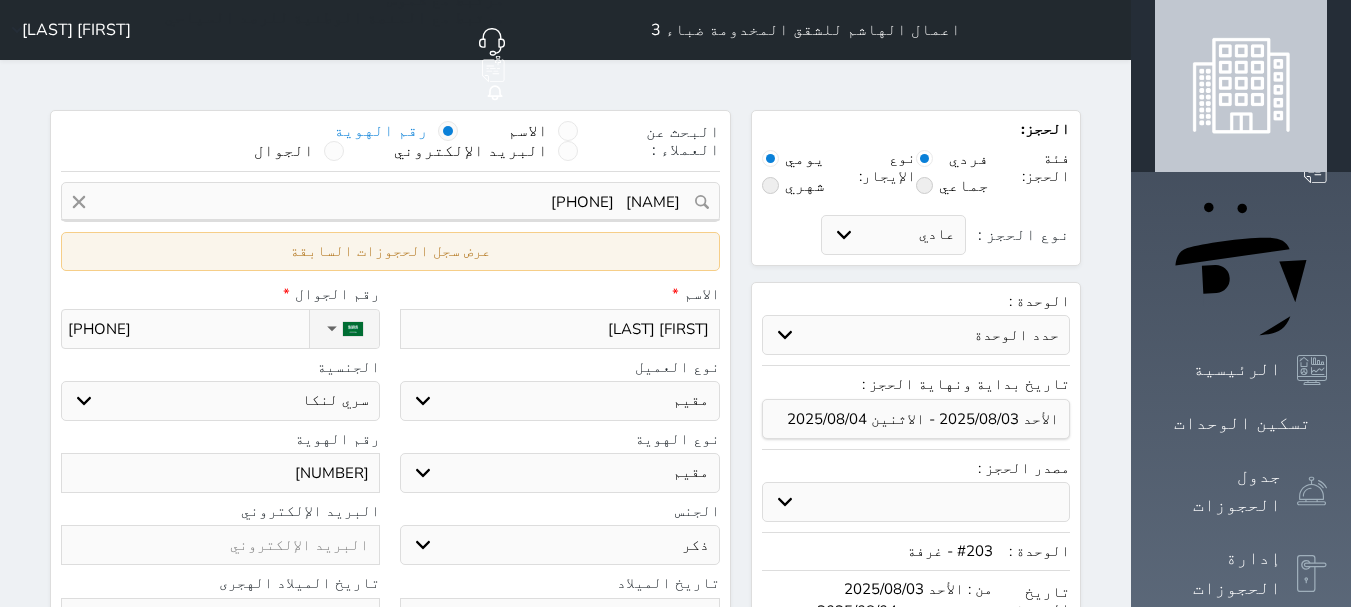 click on "عرض سجل الحجوزات السابقة" at bounding box center (390, 251) 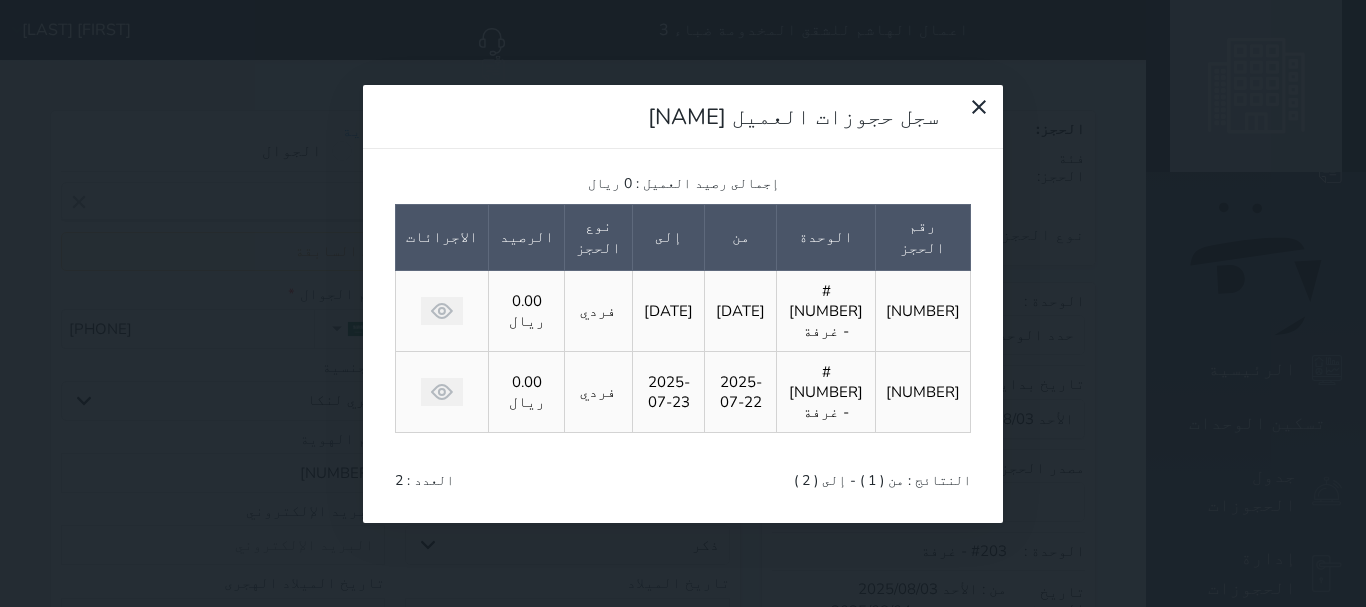 click at bounding box center (442, 392) 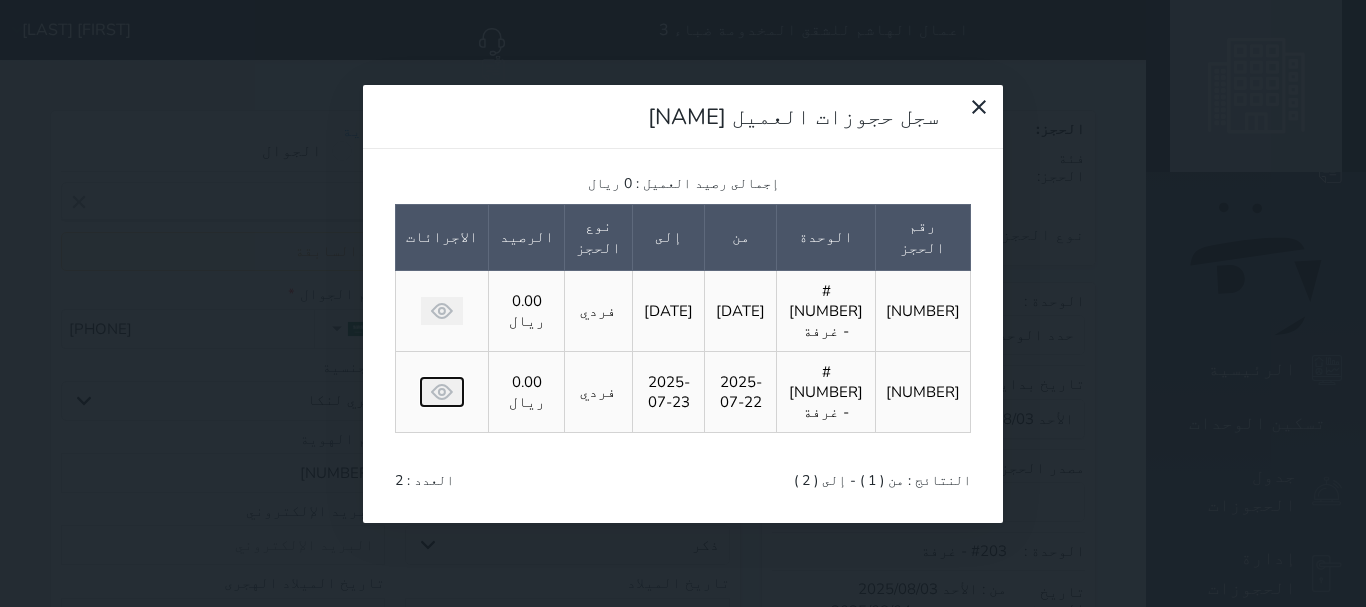 click 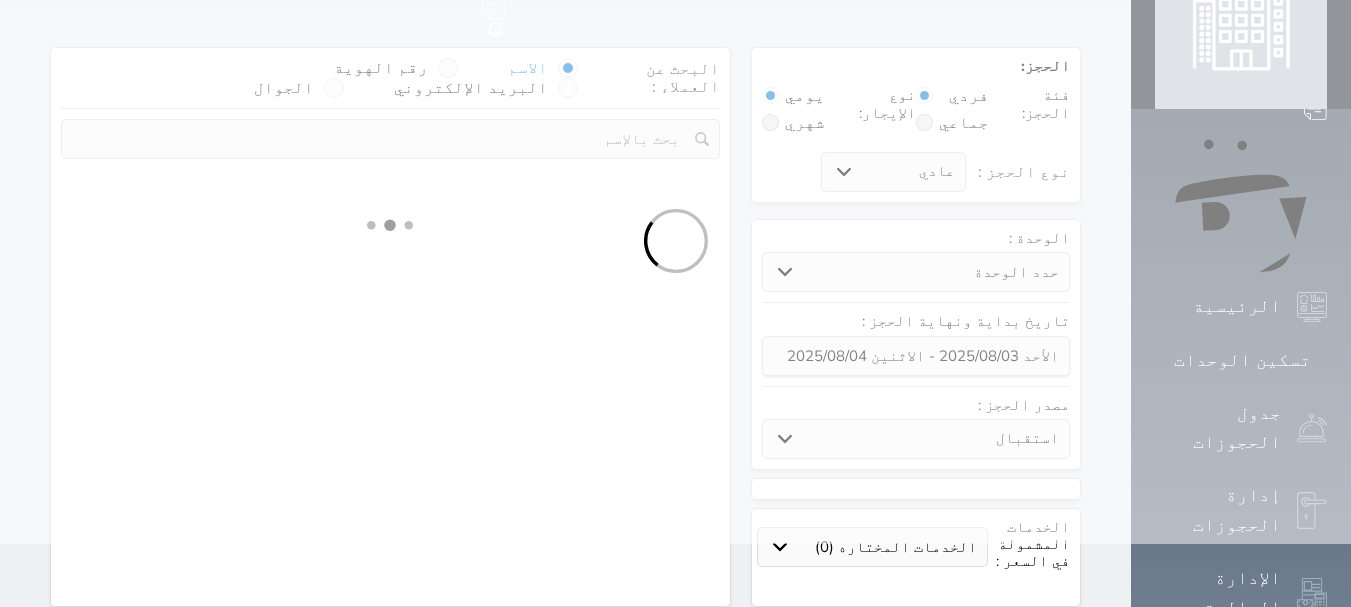 scroll, scrollTop: 0, scrollLeft: 0, axis: both 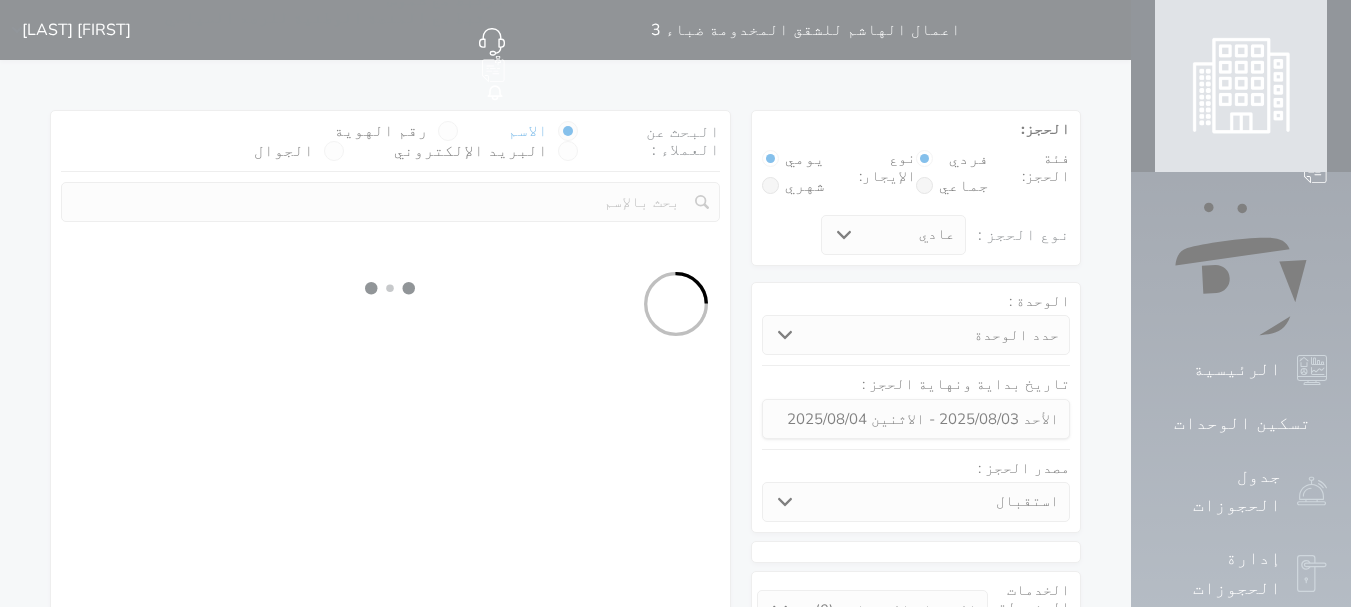 click at bounding box center (675, 303) 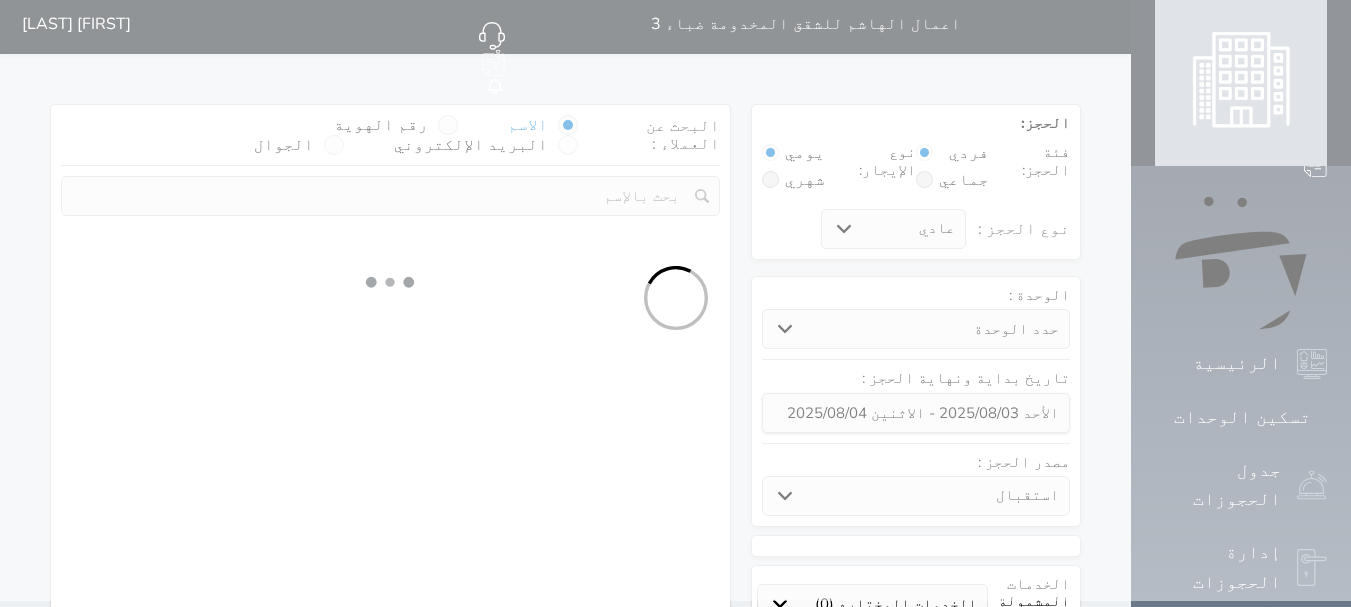 scroll, scrollTop: 0, scrollLeft: 0, axis: both 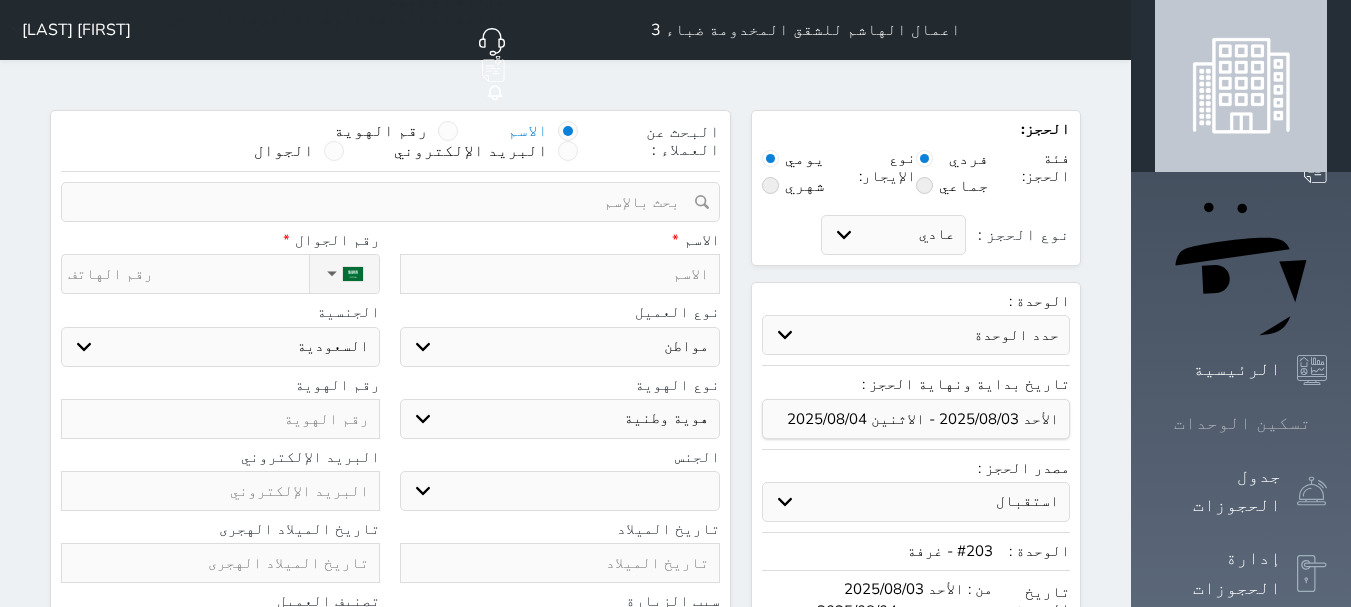 click 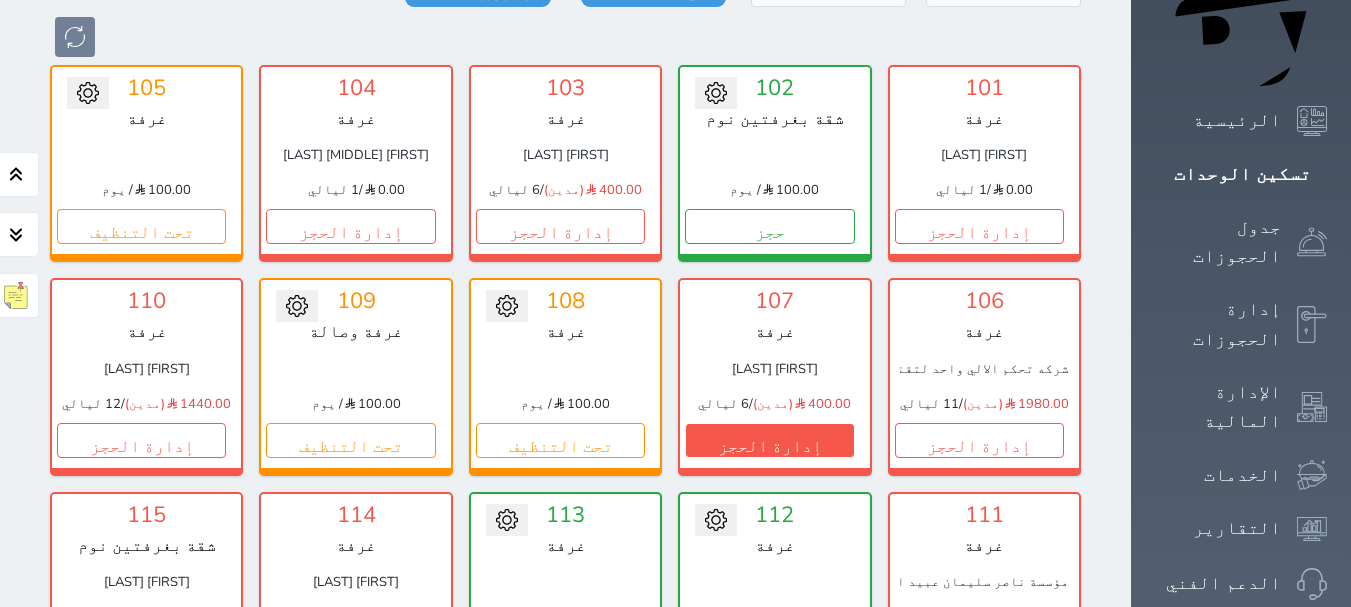 scroll, scrollTop: 378, scrollLeft: 0, axis: vertical 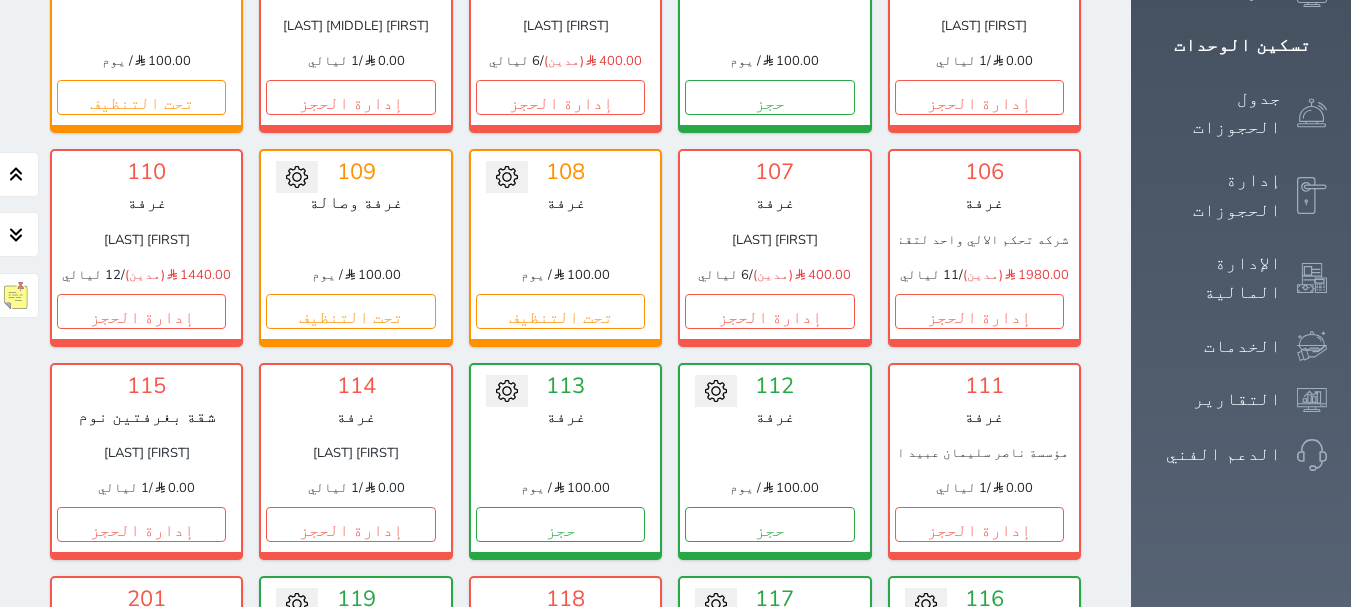 click 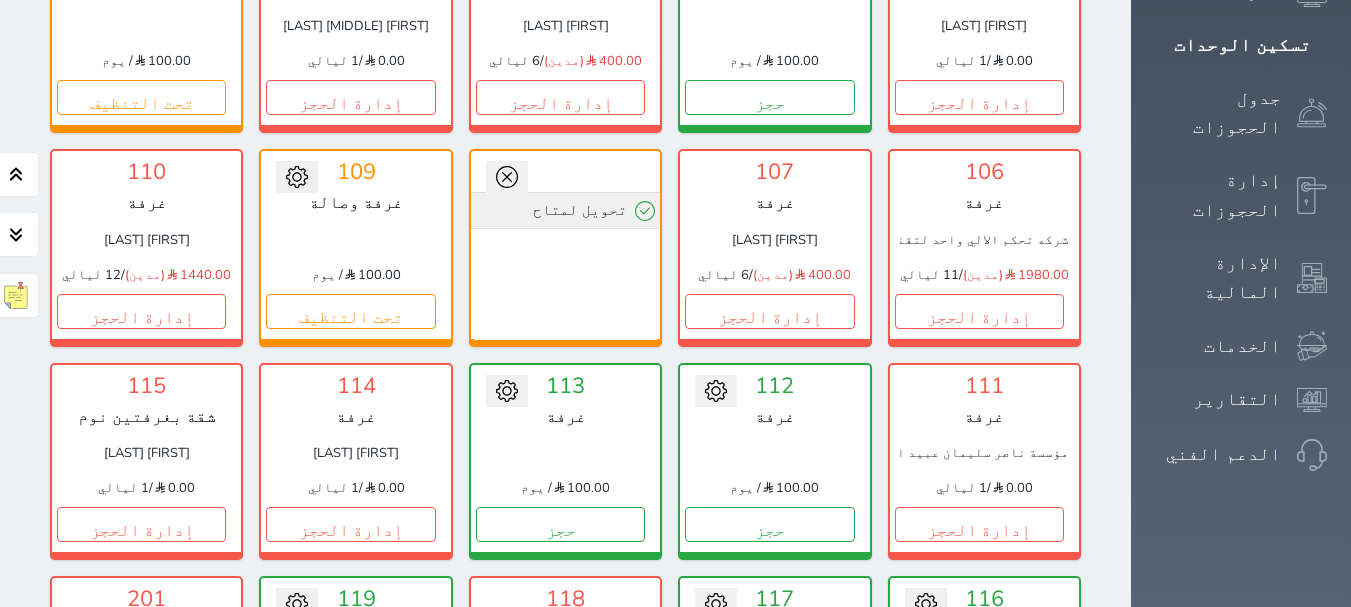 click on "تحويل لمتاح" at bounding box center [565, 210] 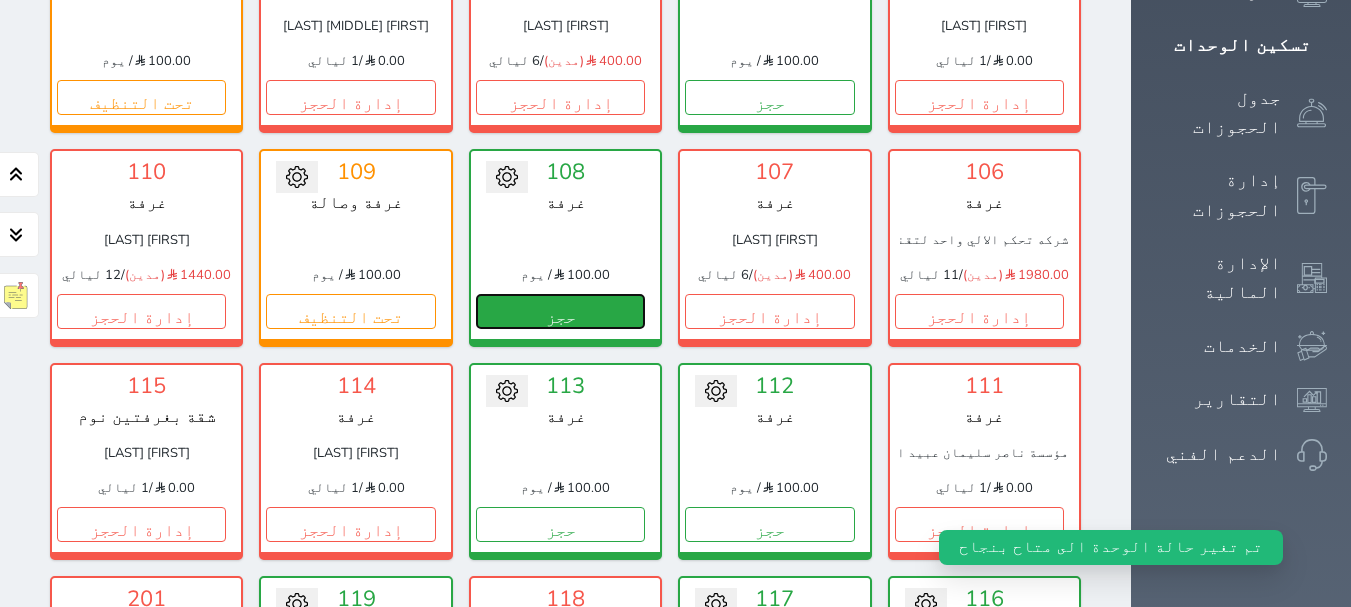 click on "حجز" at bounding box center [560, 311] 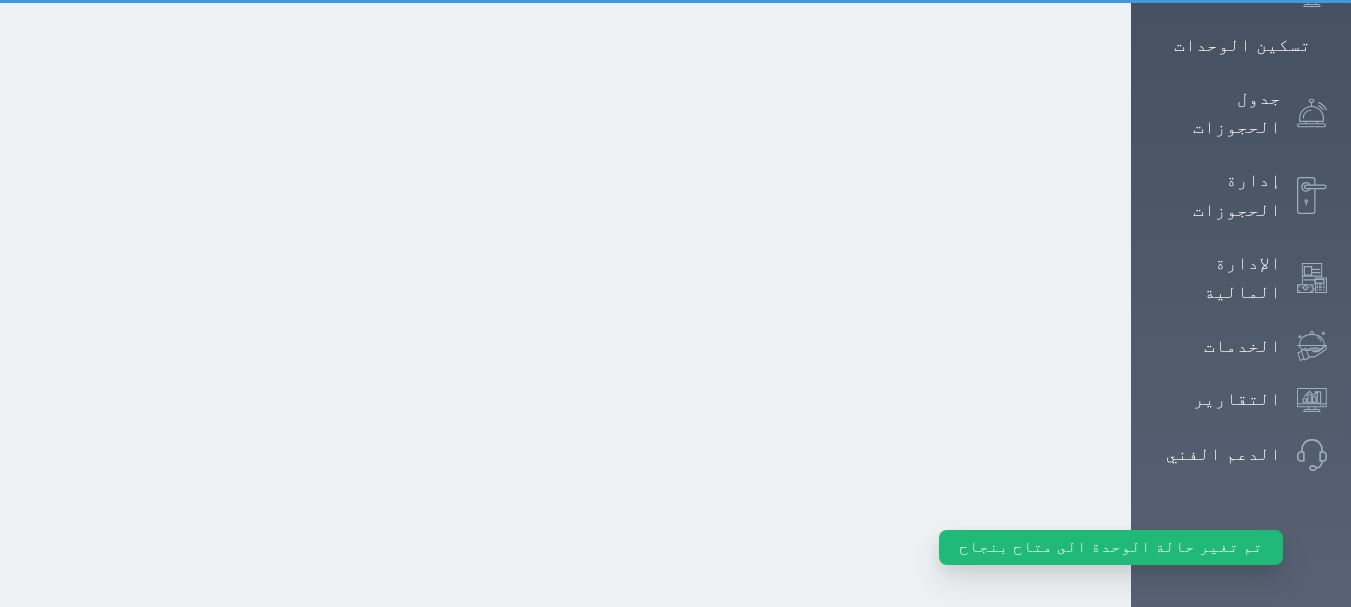scroll, scrollTop: 0, scrollLeft: 0, axis: both 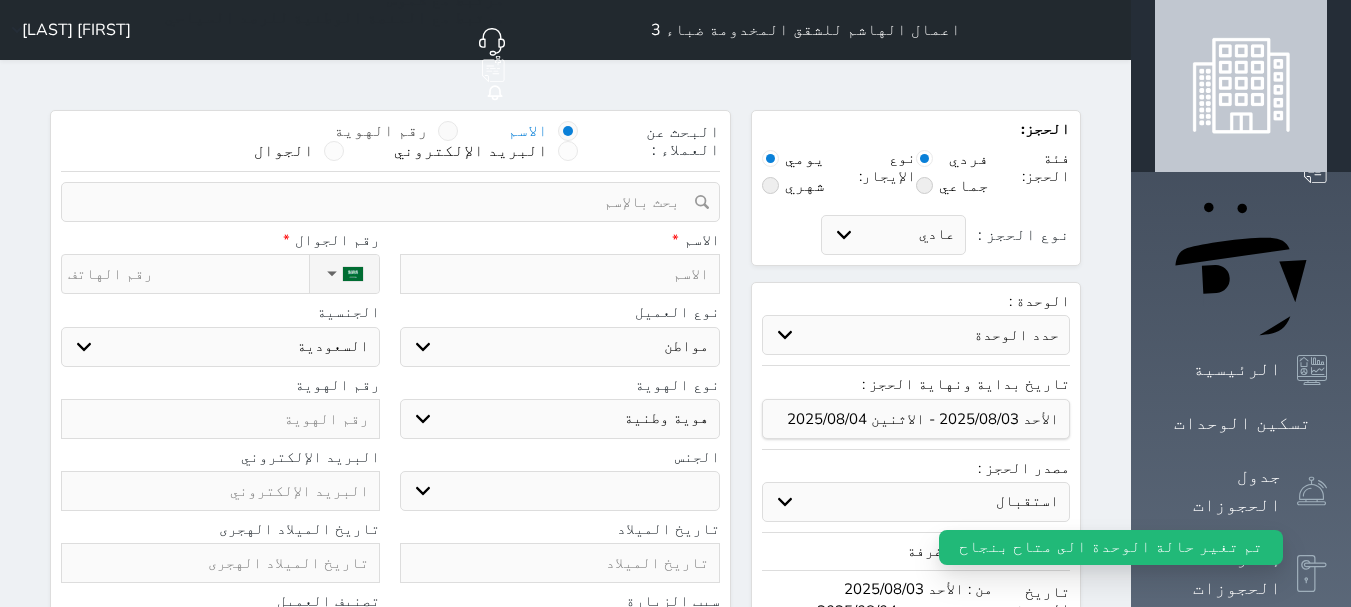 click at bounding box center [448, 131] 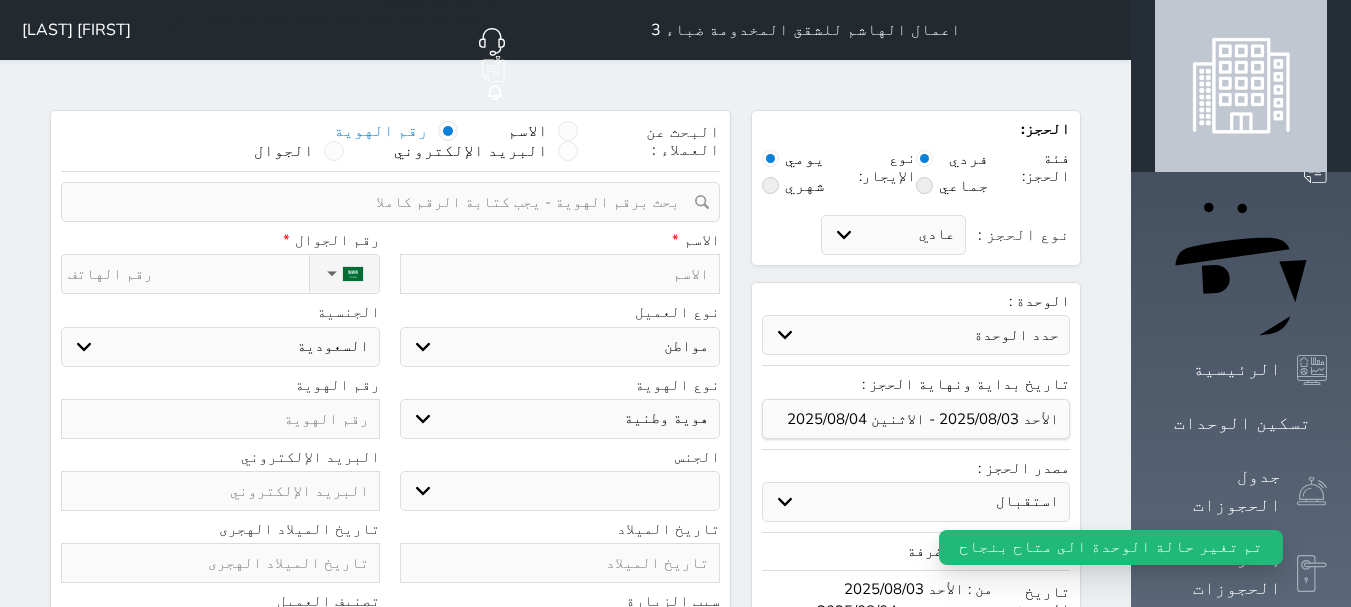 click at bounding box center (383, 202) 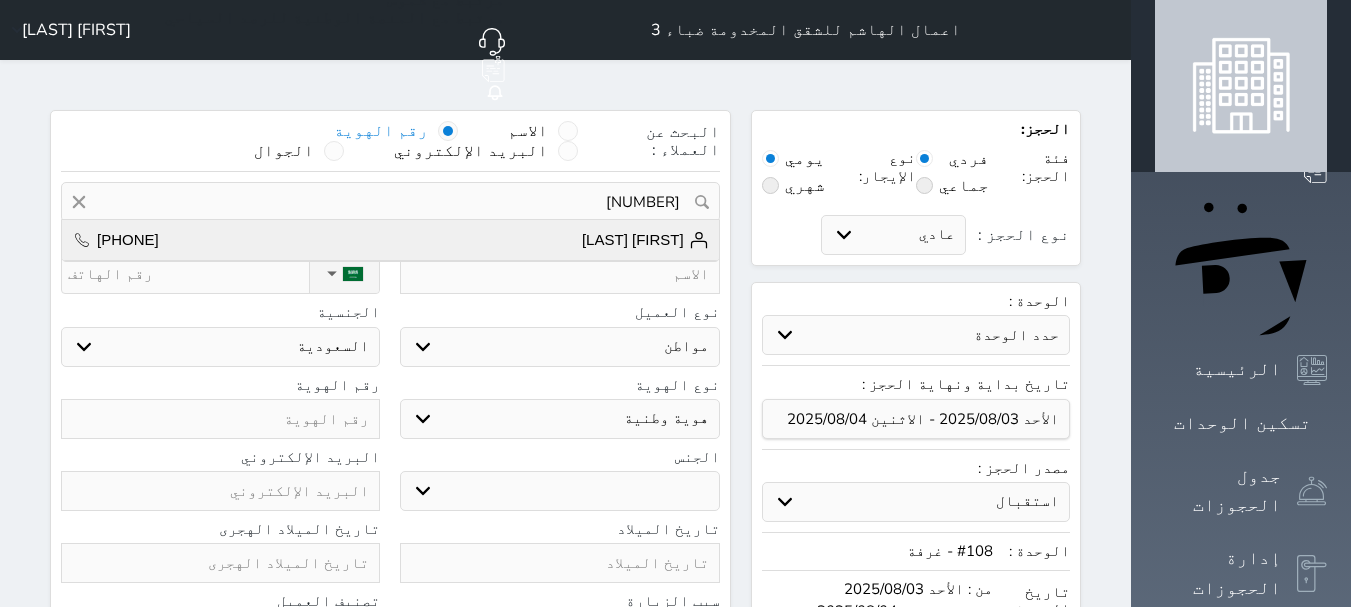 click on "سيفاكومار  راما   [PHONE]" at bounding box center [390, 240] 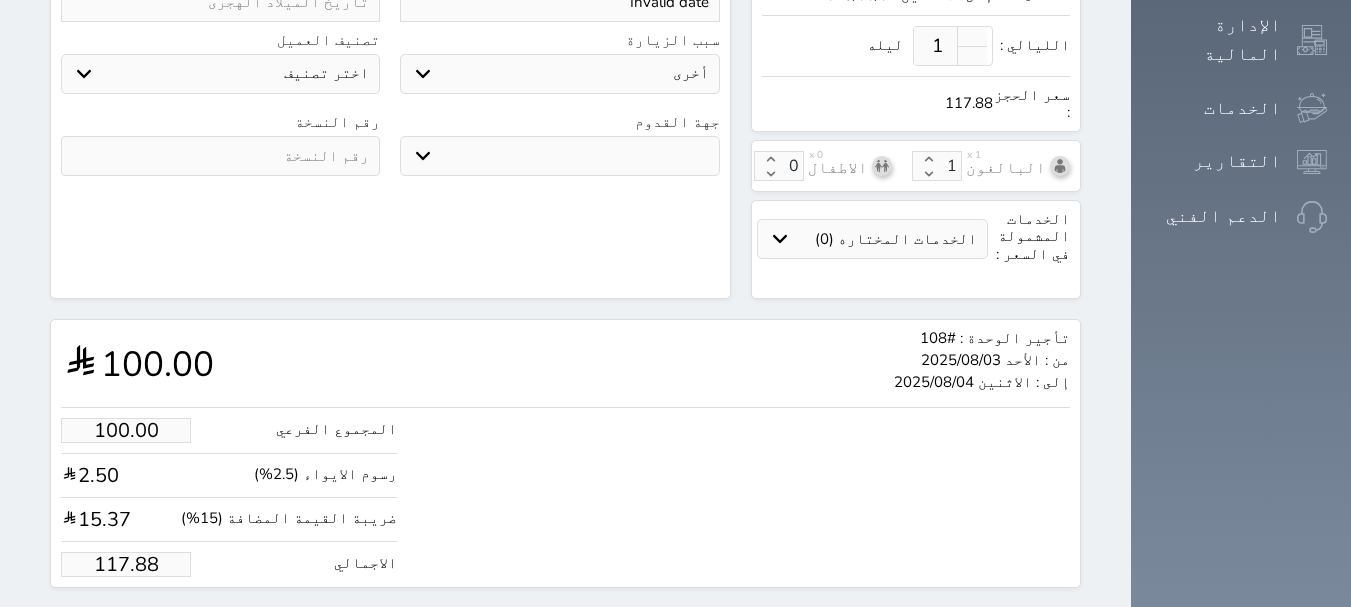 scroll, scrollTop: 620, scrollLeft: 0, axis: vertical 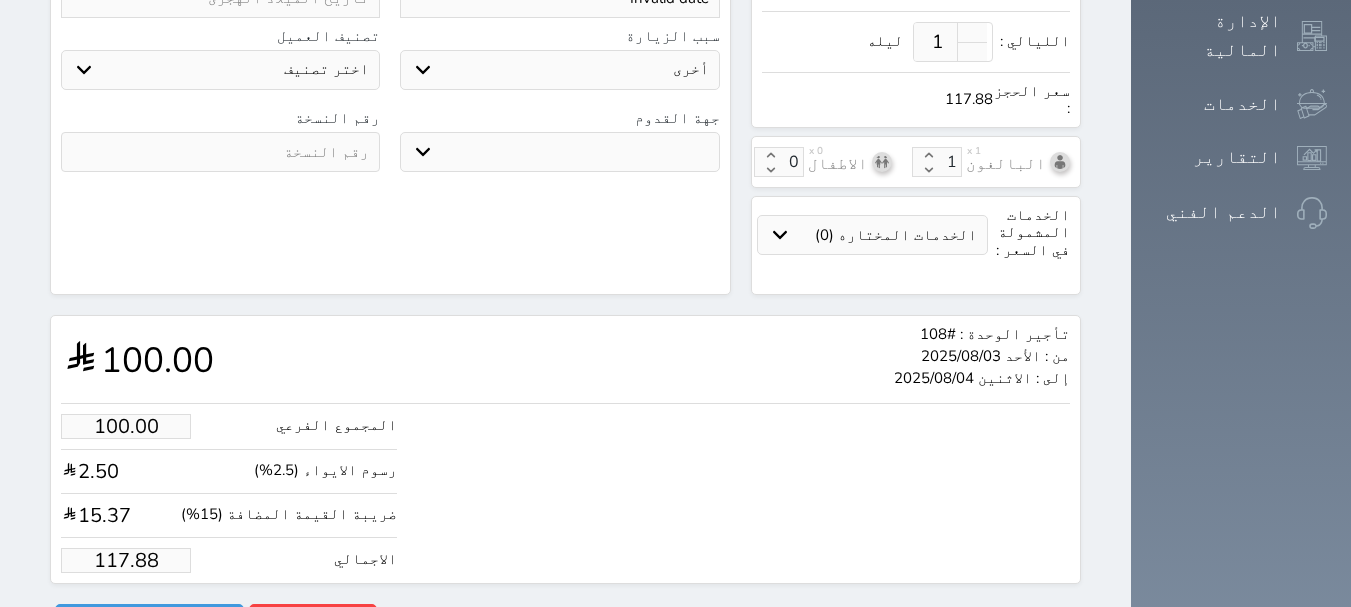 click on "117.88" at bounding box center [126, 560] 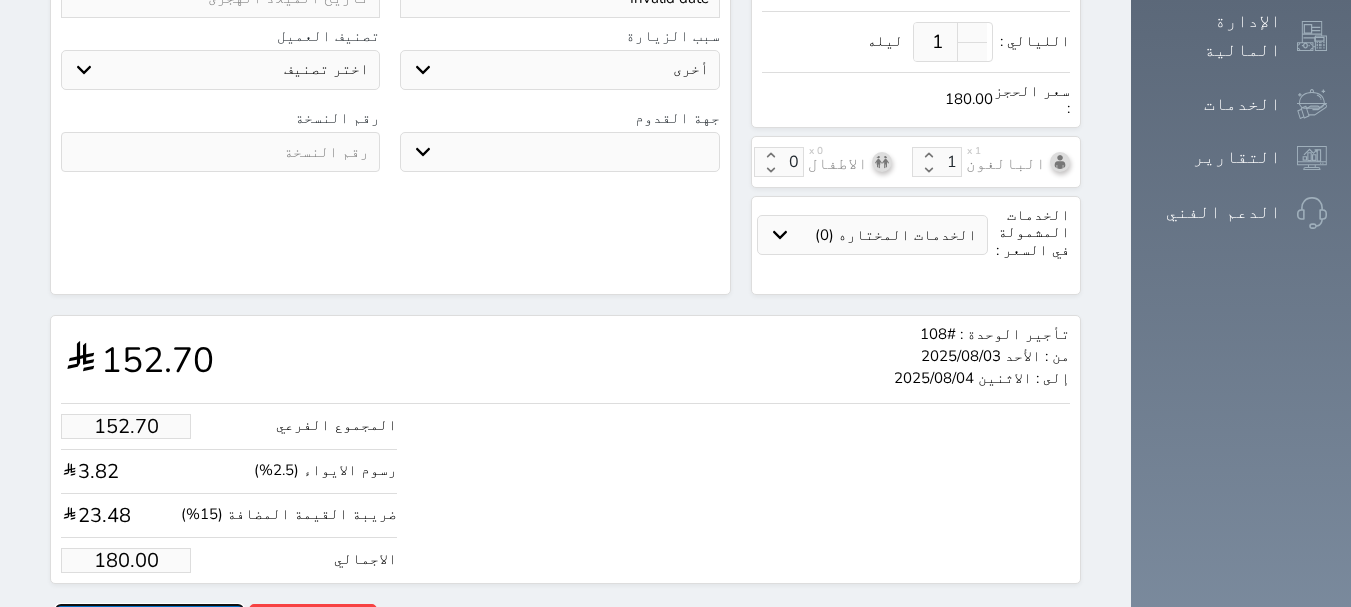 click on "حجز" at bounding box center (149, 621) 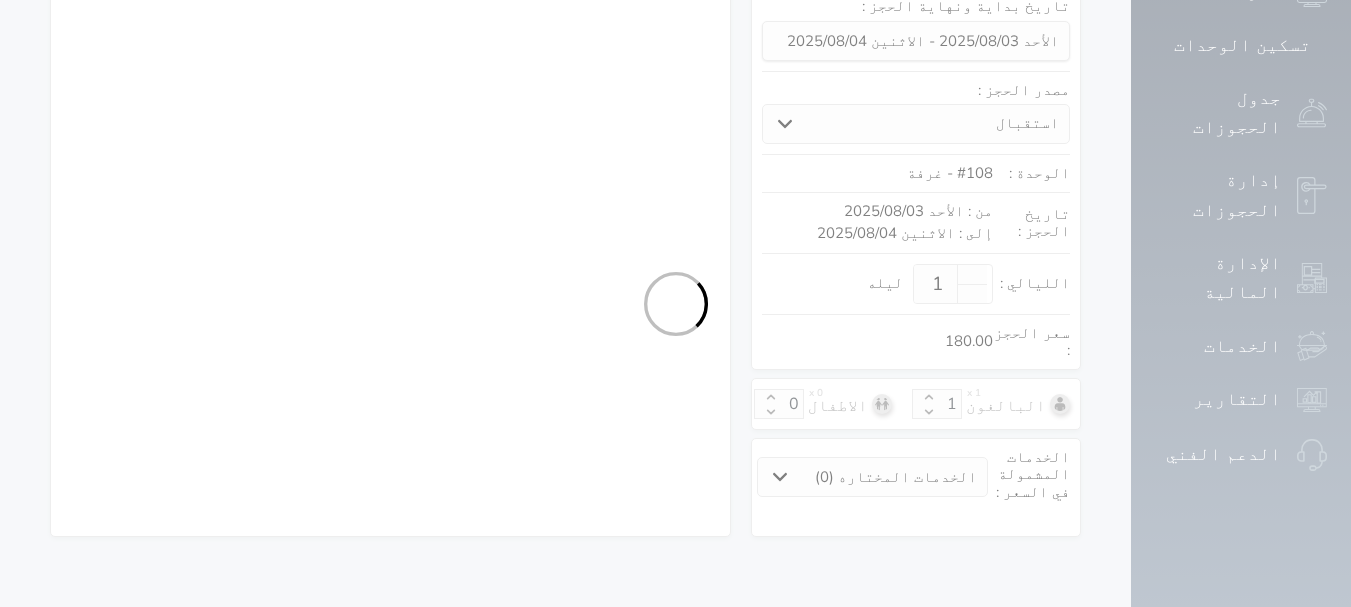 scroll, scrollTop: 297, scrollLeft: 0, axis: vertical 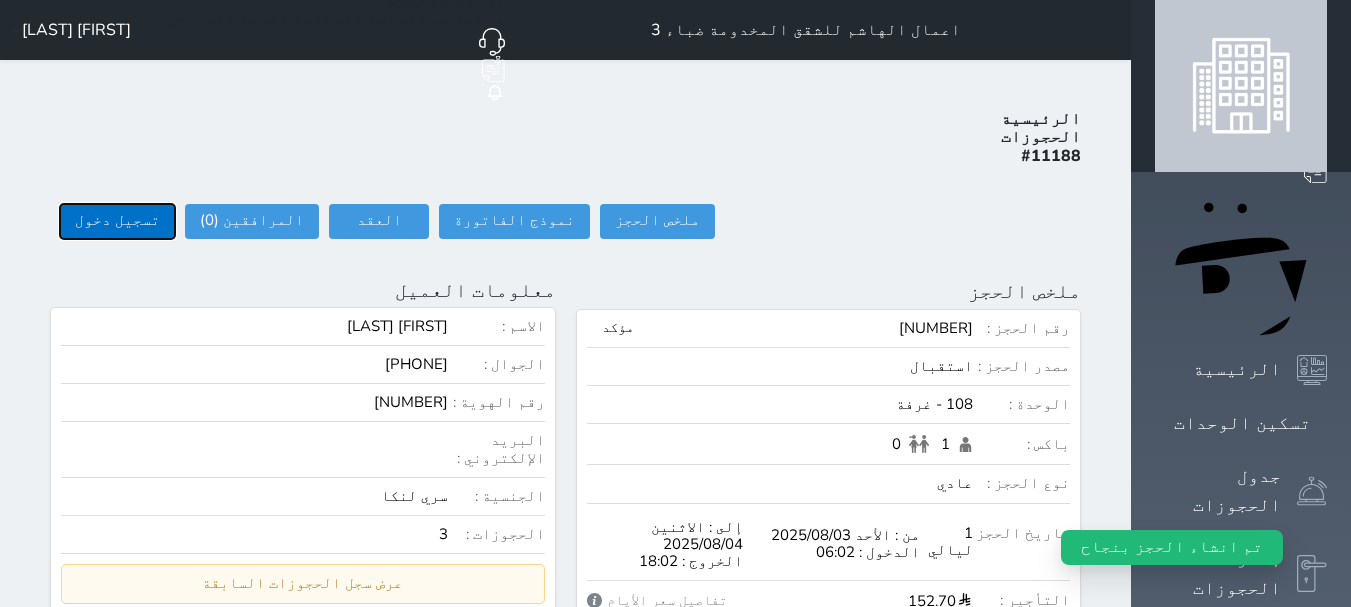 click on "تسجيل دخول" at bounding box center [117, 221] 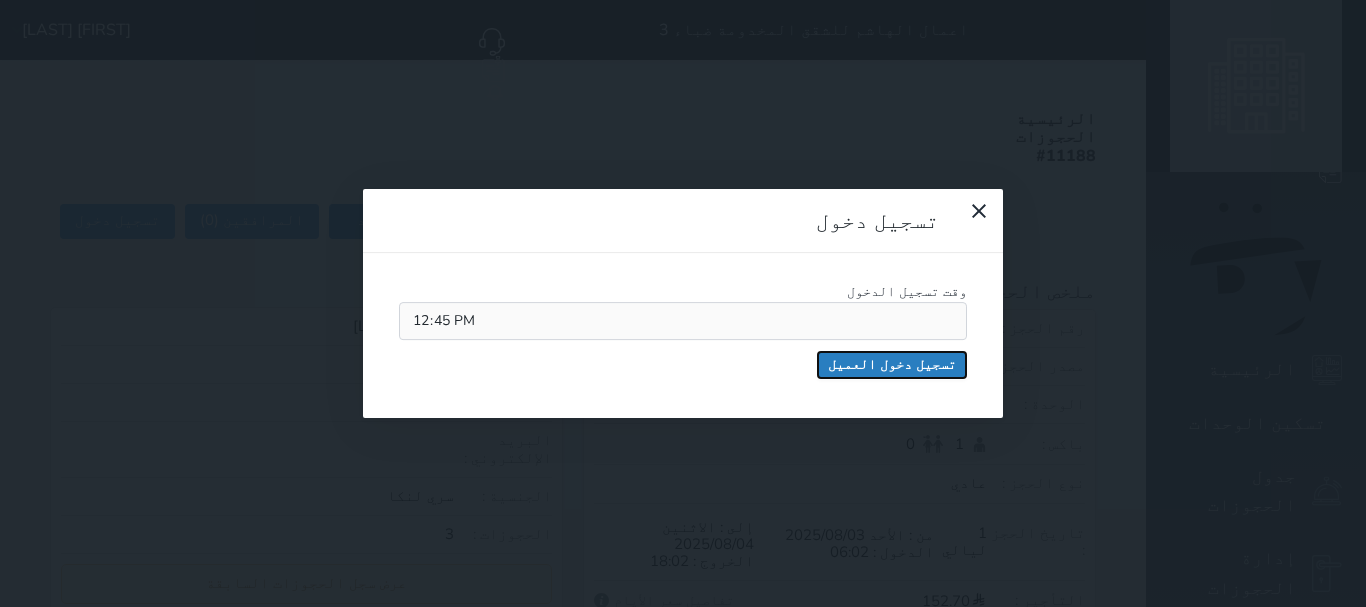 click on "تسجيل دخول العميل" at bounding box center [892, 365] 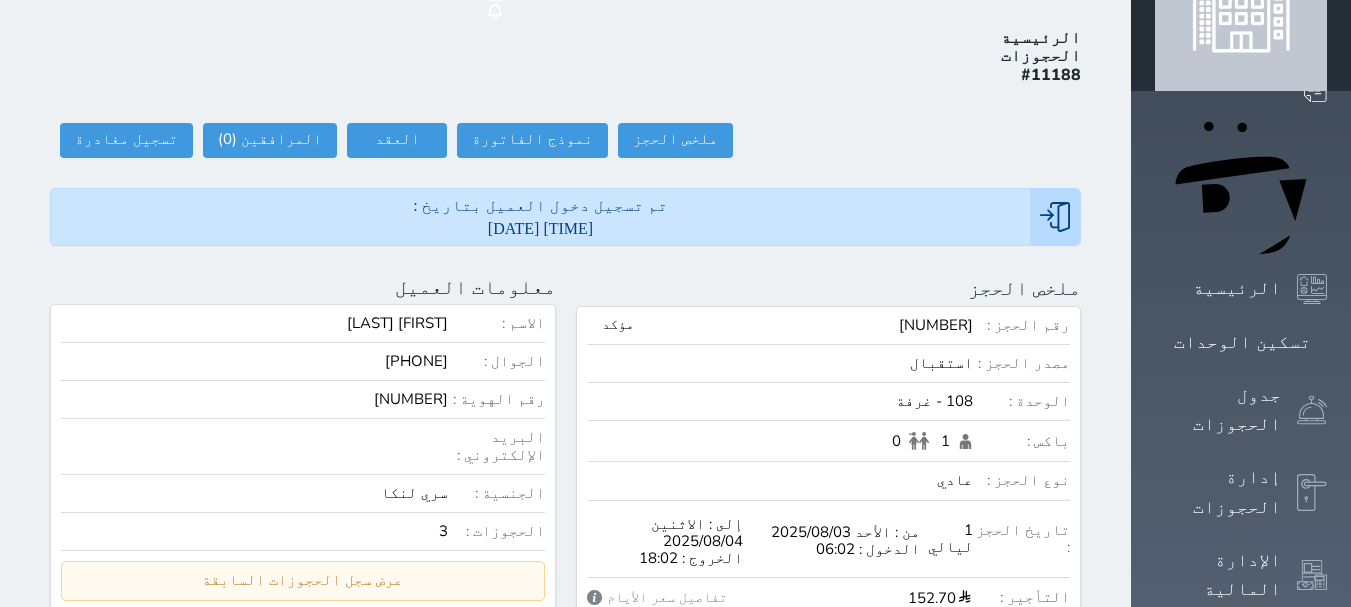 scroll, scrollTop: 73, scrollLeft: 0, axis: vertical 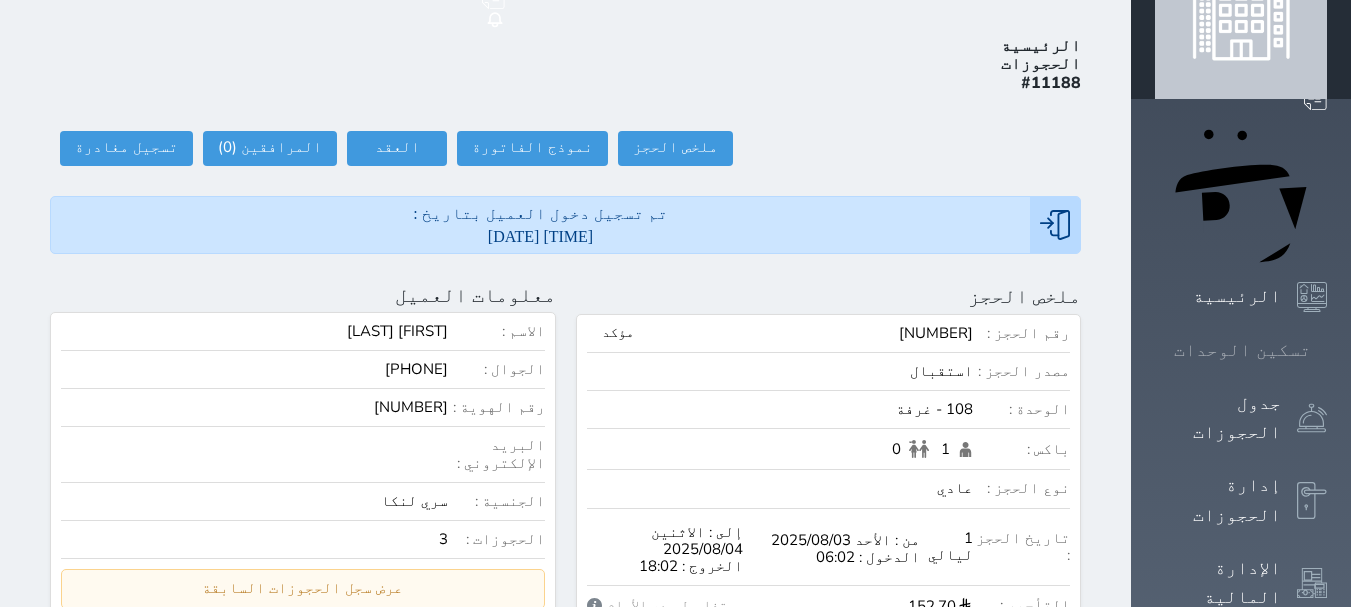 click on "تسكين الوحدات" at bounding box center (1242, 350) 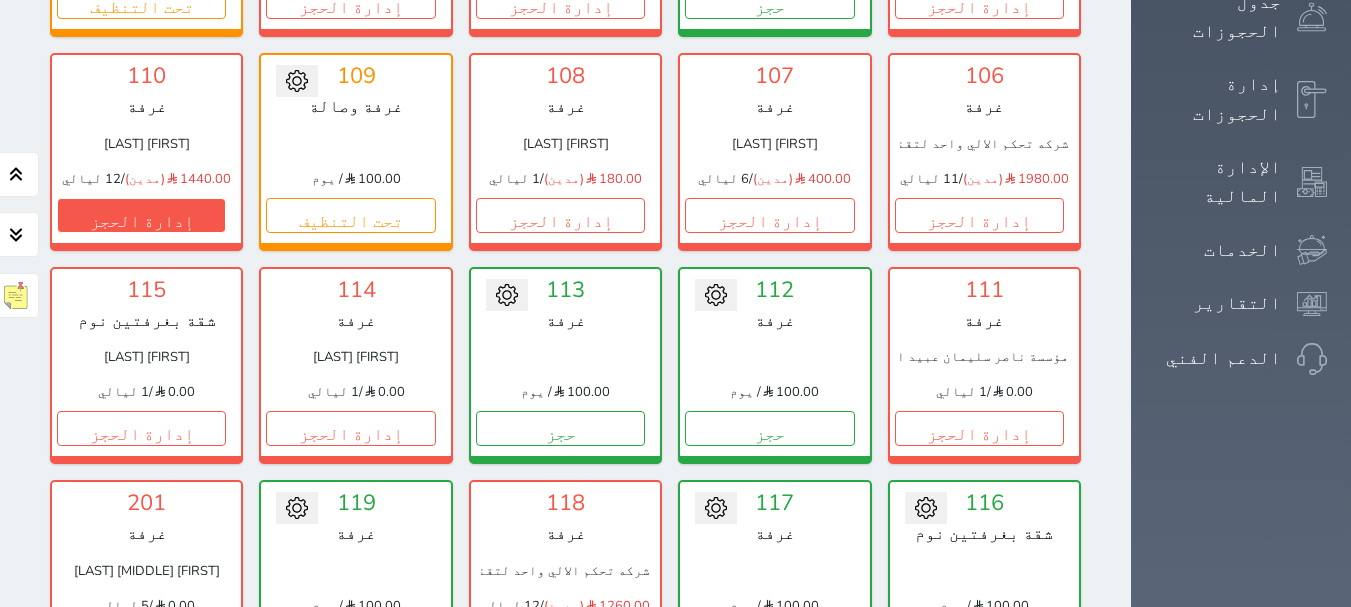 scroll, scrollTop: 478, scrollLeft: 0, axis: vertical 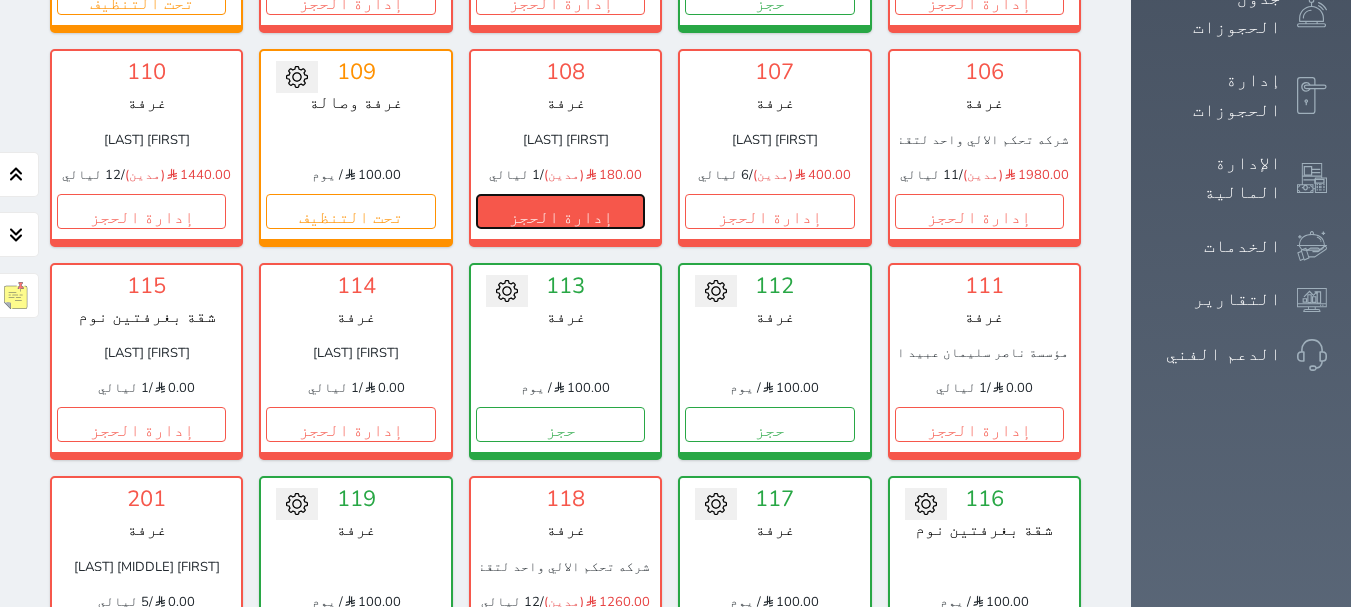 click on "إدارة الحجز" at bounding box center [560, 211] 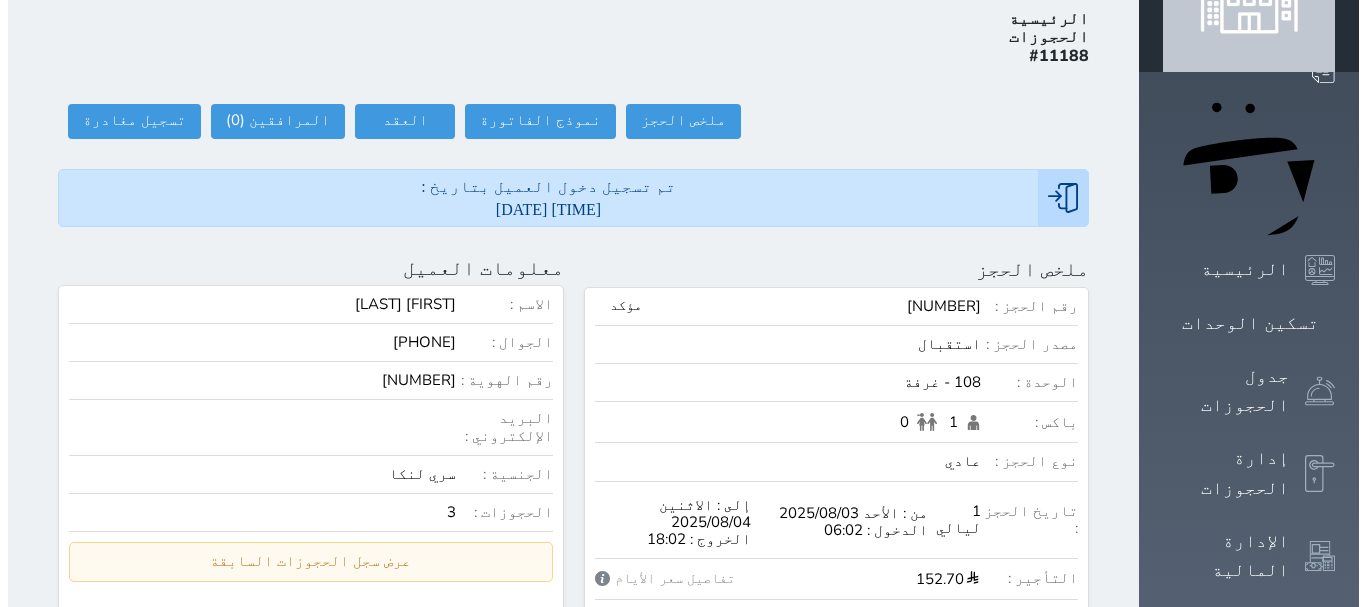 scroll, scrollTop: 0, scrollLeft: 0, axis: both 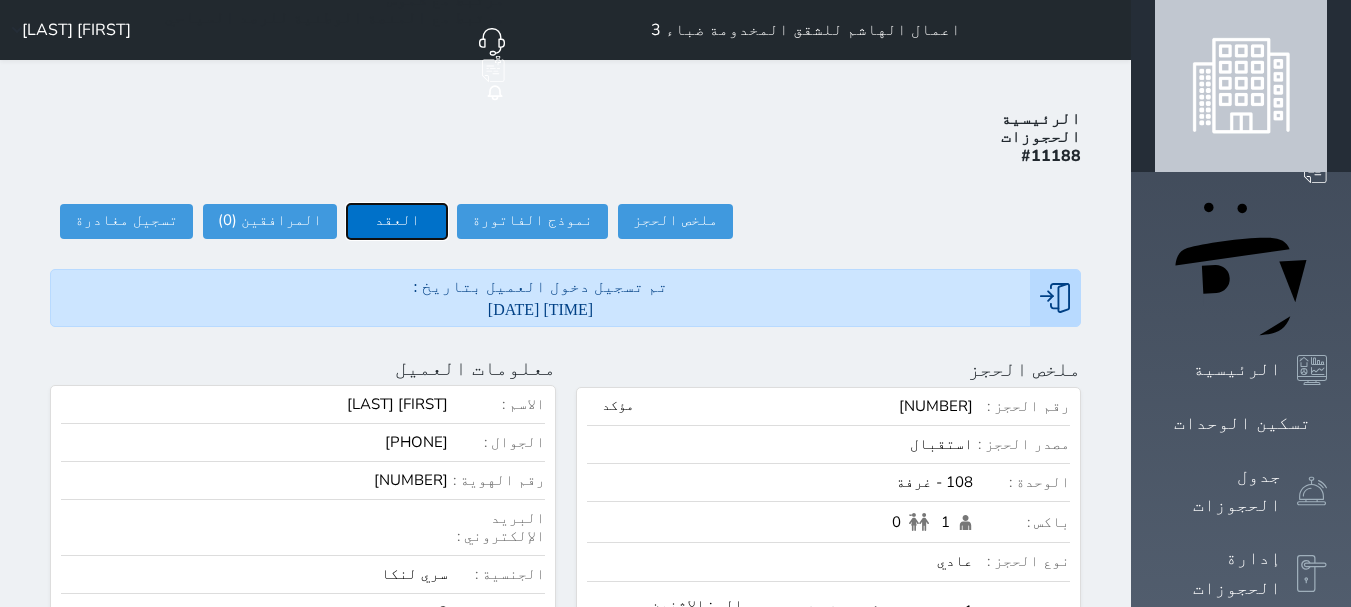 click on "العقد" at bounding box center (397, 221) 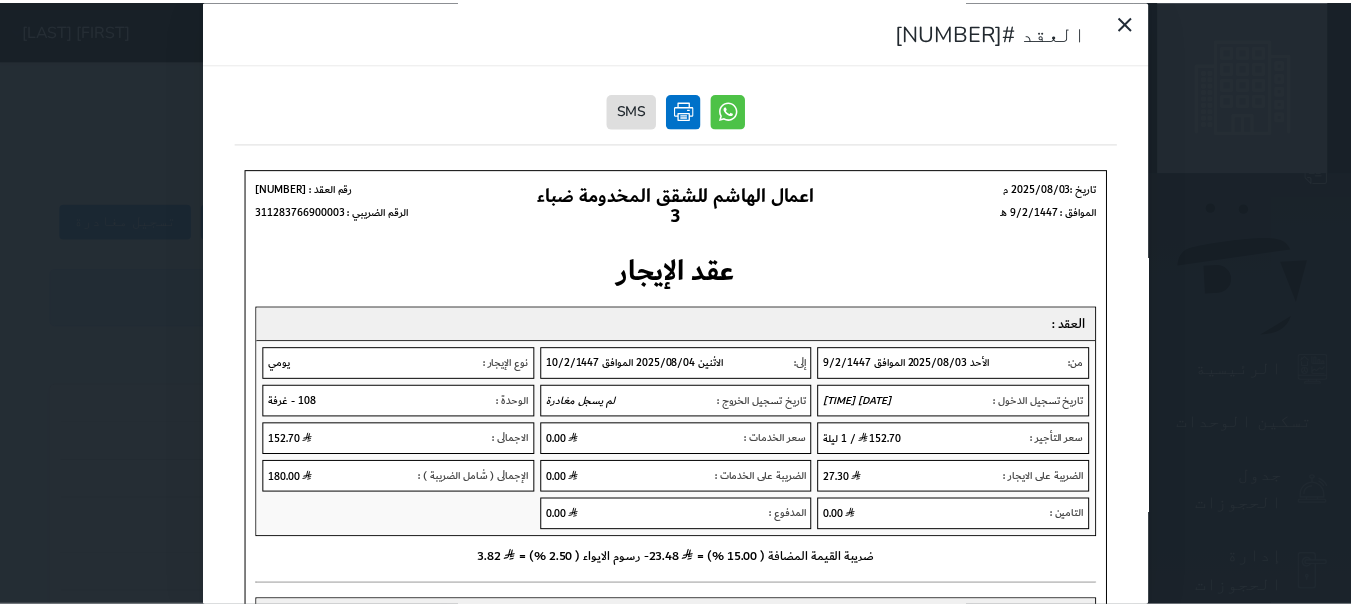 scroll, scrollTop: 0, scrollLeft: 0, axis: both 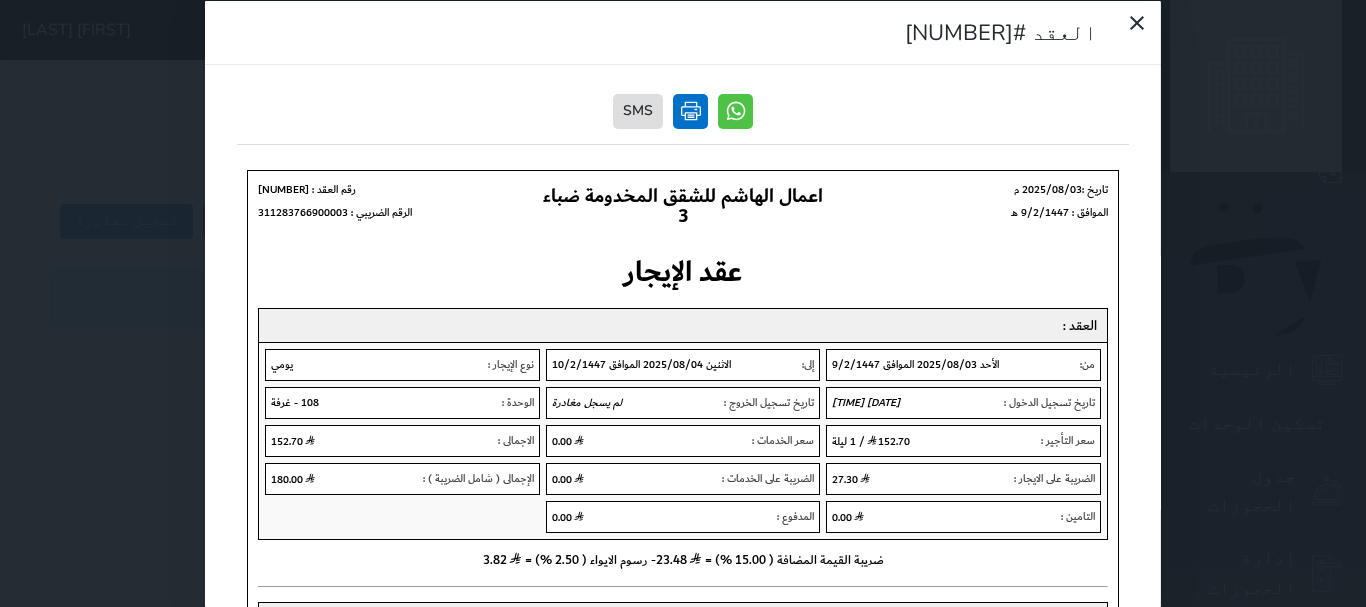 click at bounding box center (690, 110) 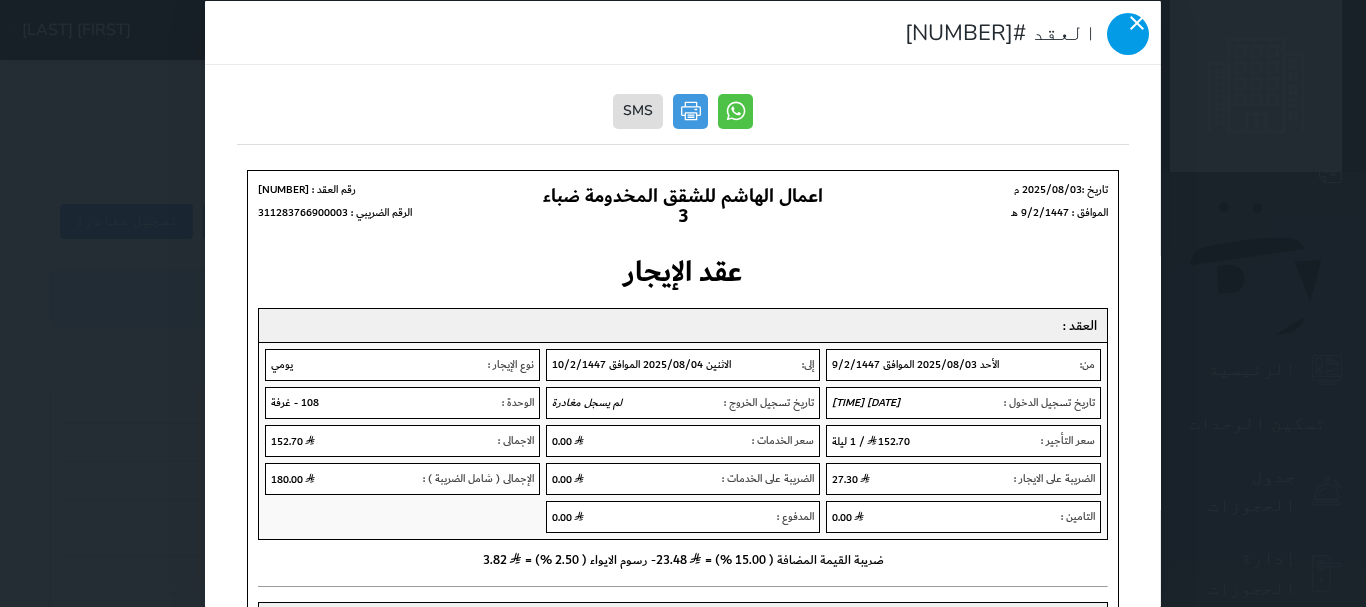 click 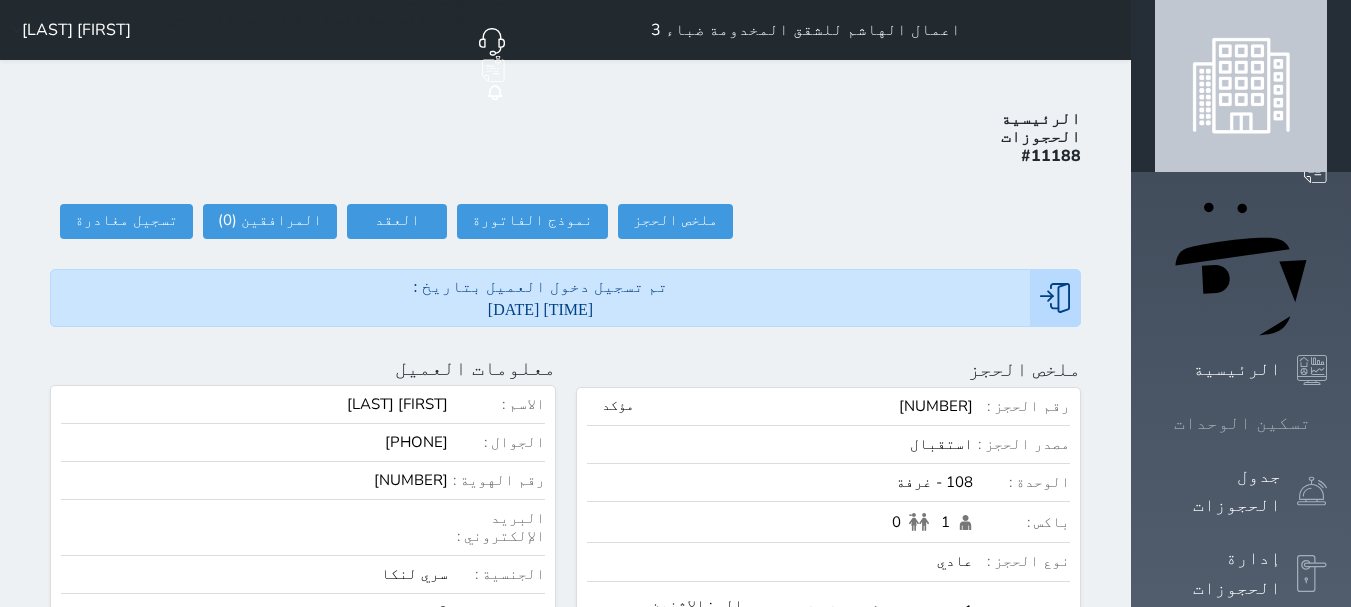 click on "تسكين الوحدات" at bounding box center [1242, 423] 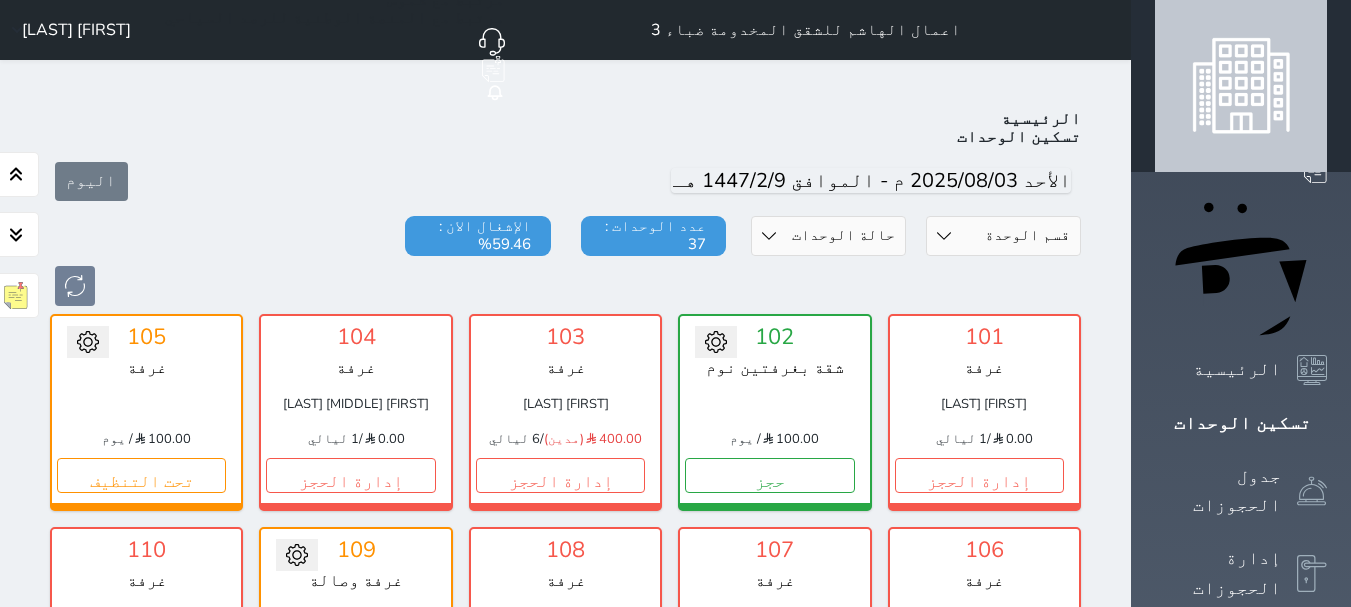 scroll, scrollTop: 78, scrollLeft: 0, axis: vertical 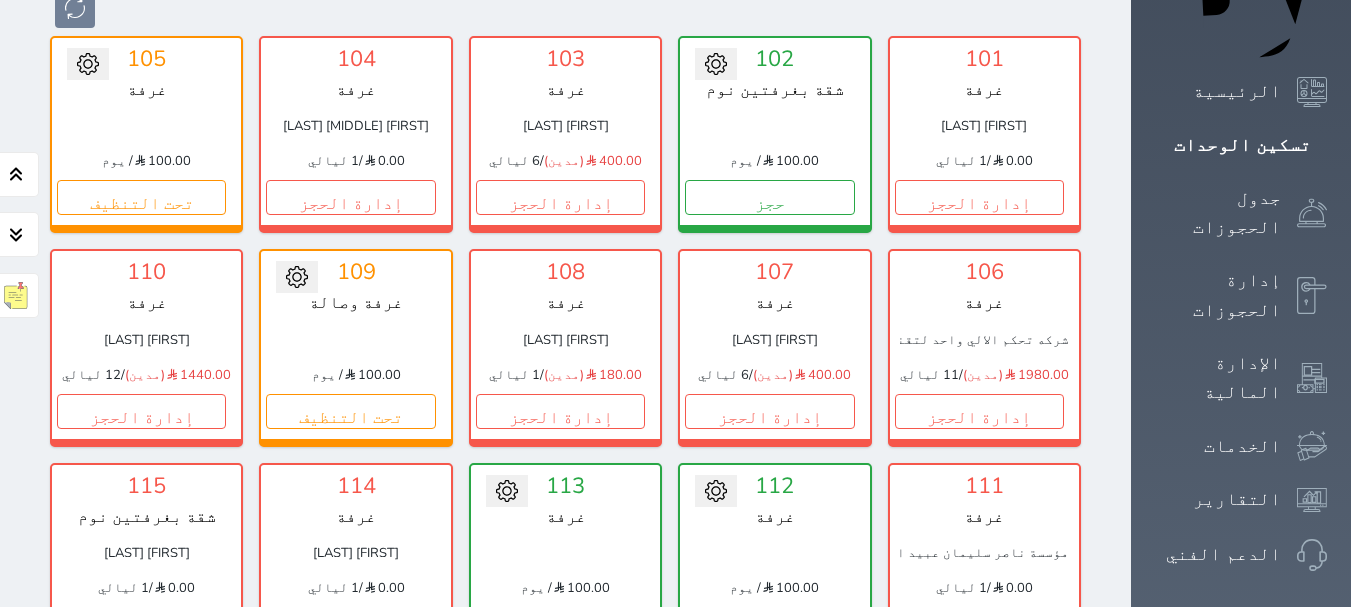 click on "إدارة الحجز" at bounding box center [979, 624] 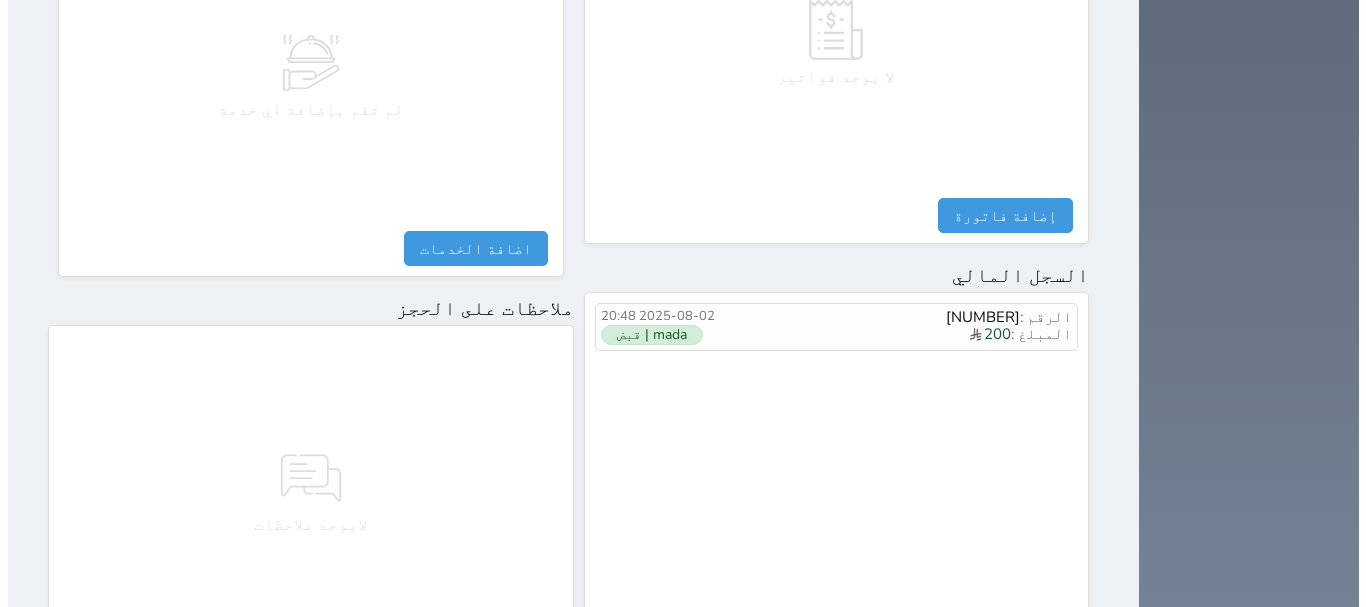 scroll, scrollTop: 1000, scrollLeft: 0, axis: vertical 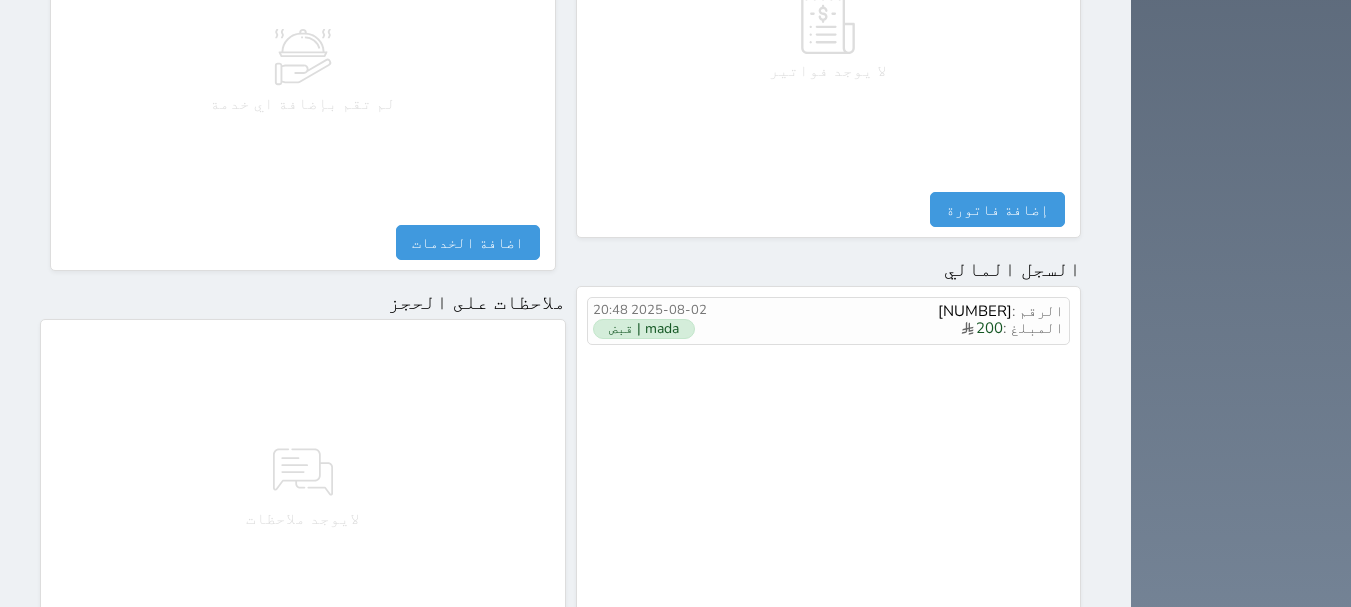 click on "مقبوضات" at bounding box center [1020, 624] 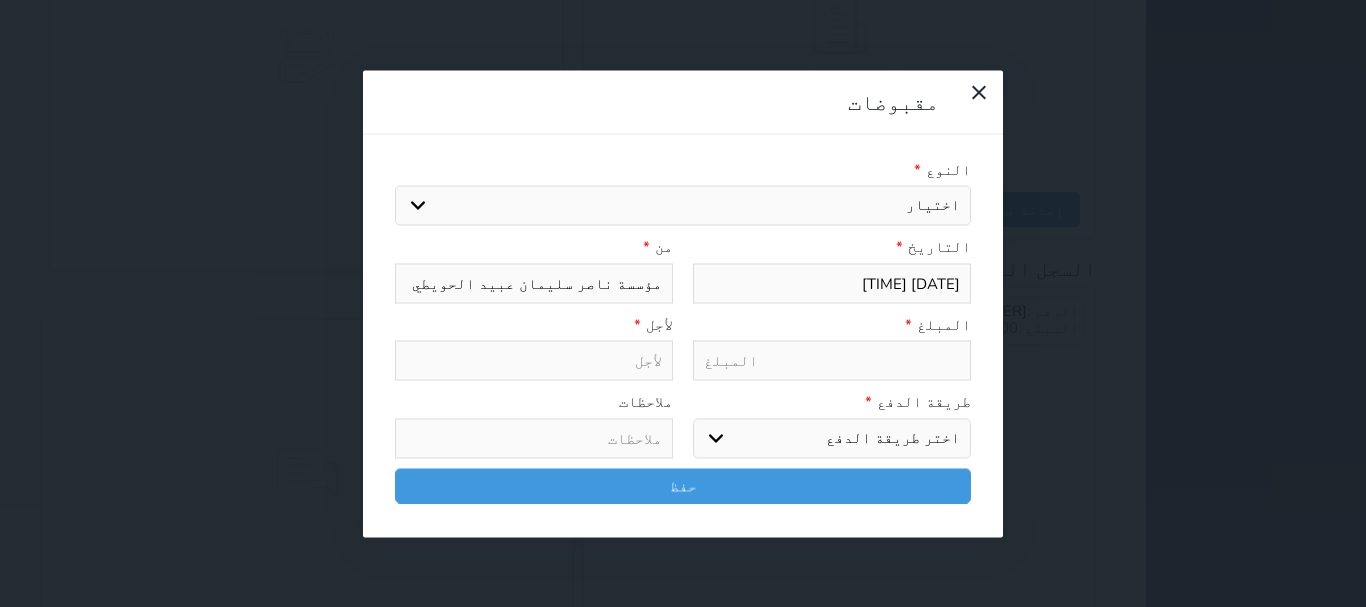 click on "النوع  *    اختيار   مقبوضات عامة قيمة إيجار فواتير تامين عربون لا ينطبق آخر مغسلة واي فاي - الإنترنت مواقف السيارات طعام الأغذية والمشروبات مشروبات المشروبات الباردة المشروبات الساخنة الإفطار غداء عشاء مخبز و كعك حمام سباحة الصالة الرياضية سبا و خدمات الجمال اختيار وإسقاط (خدمات النقل) ميني بار كابل - تلفزيون سرير إضافي تصفيف الشعر التسوق خدمات الجولات السياحية المنظمة خدمات الدليل السياحي" at bounding box center [683, 192] 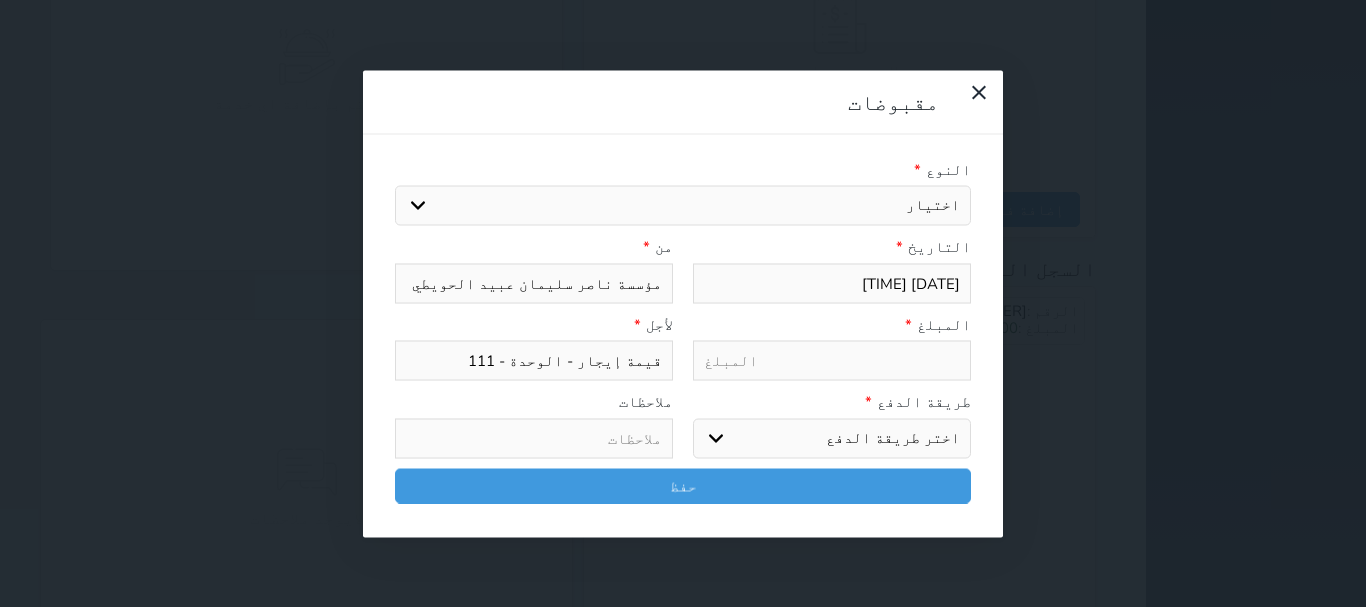 click at bounding box center [832, 361] 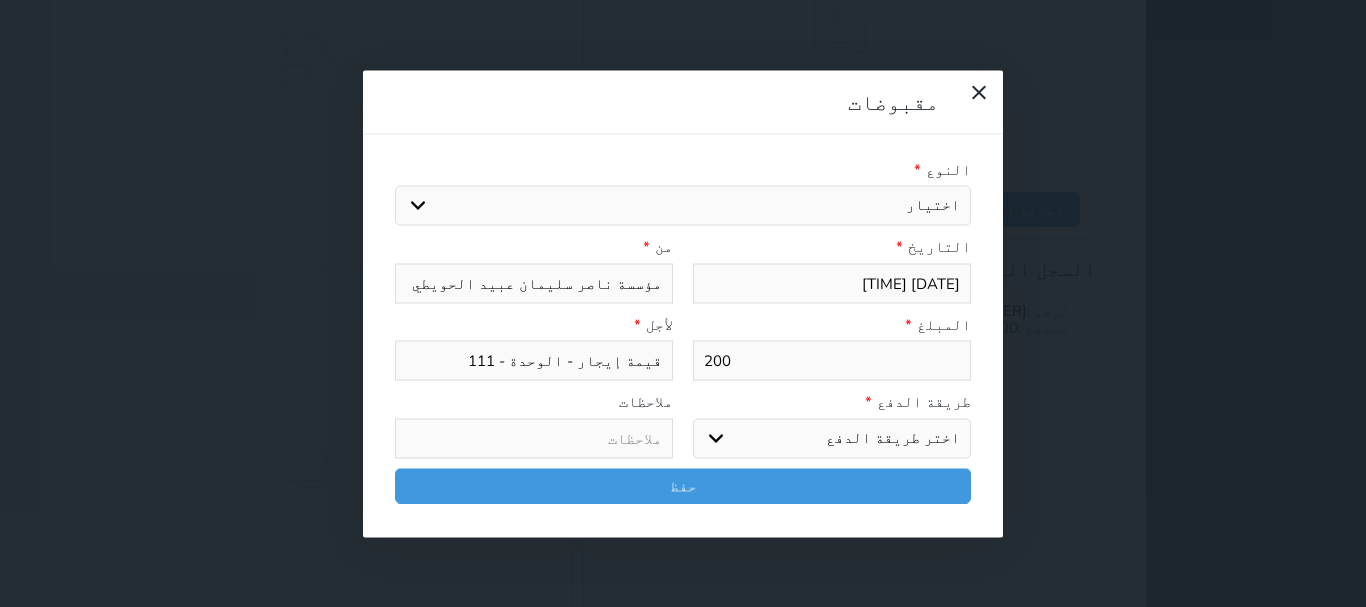 click on "اختر طريقة الدفع   دفع نقدى   تحويل بنكى   مدى   بطاقة ائتمان   آجل" at bounding box center [832, 438] 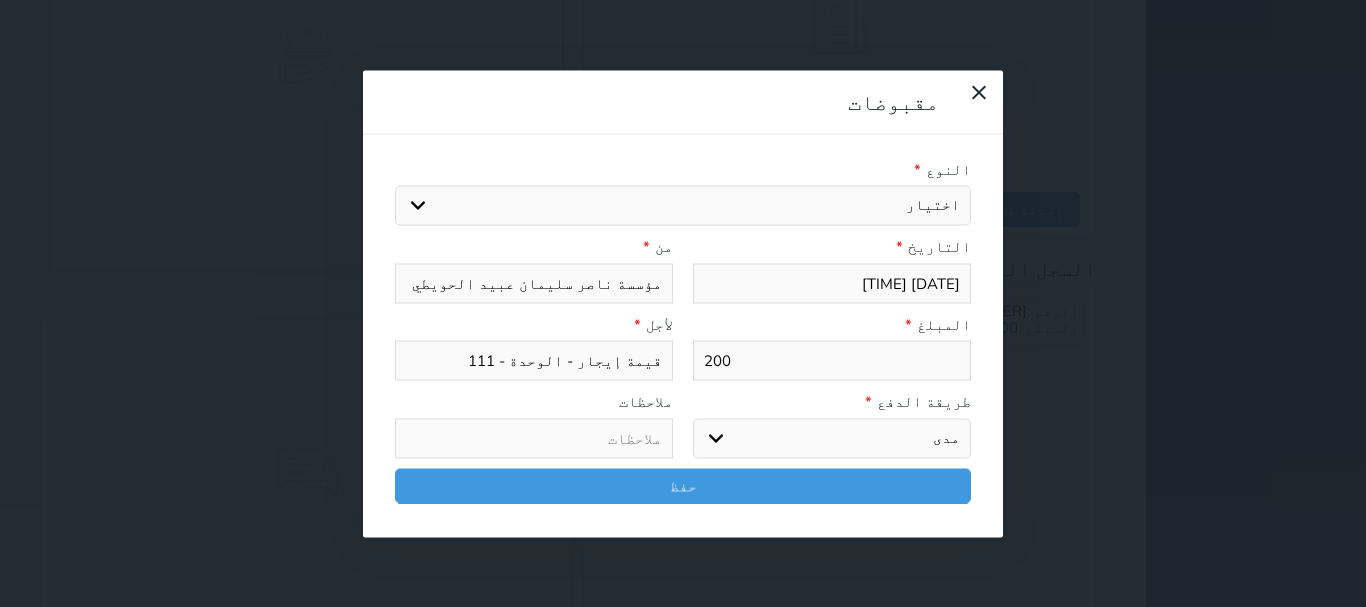 click on "اختر طريقة الدفع   دفع نقدى   تحويل بنكى   مدى   بطاقة ائتمان   آجل" at bounding box center (832, 438) 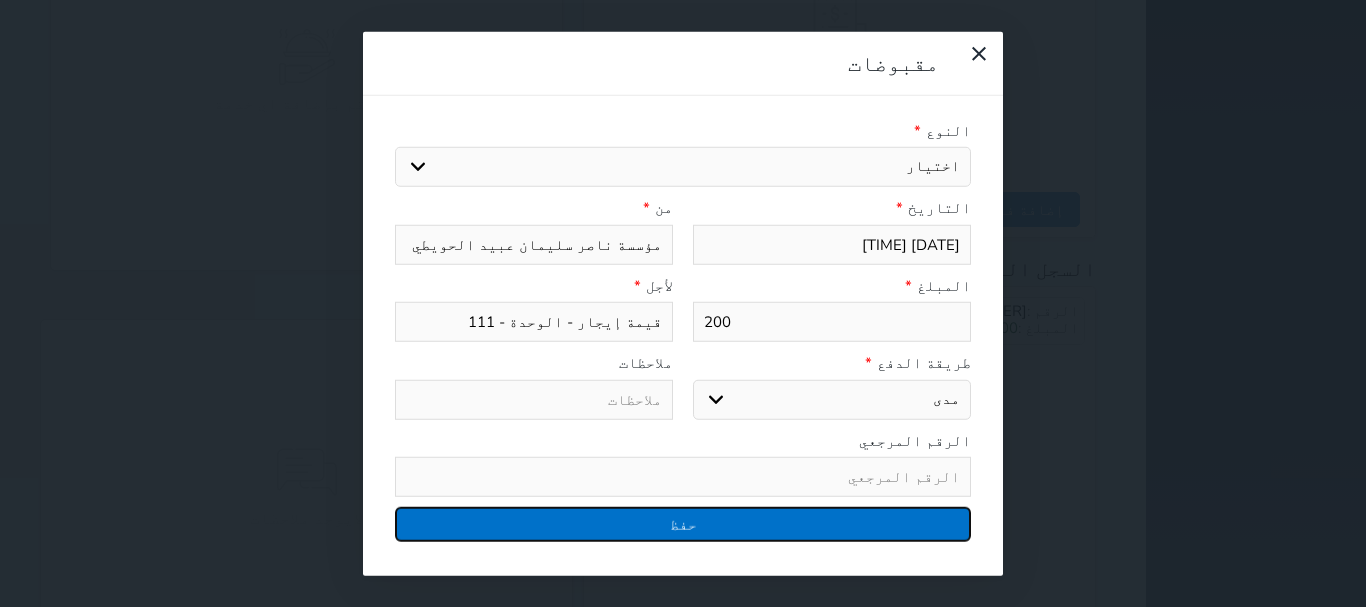 click on "حفظ" at bounding box center (683, 524) 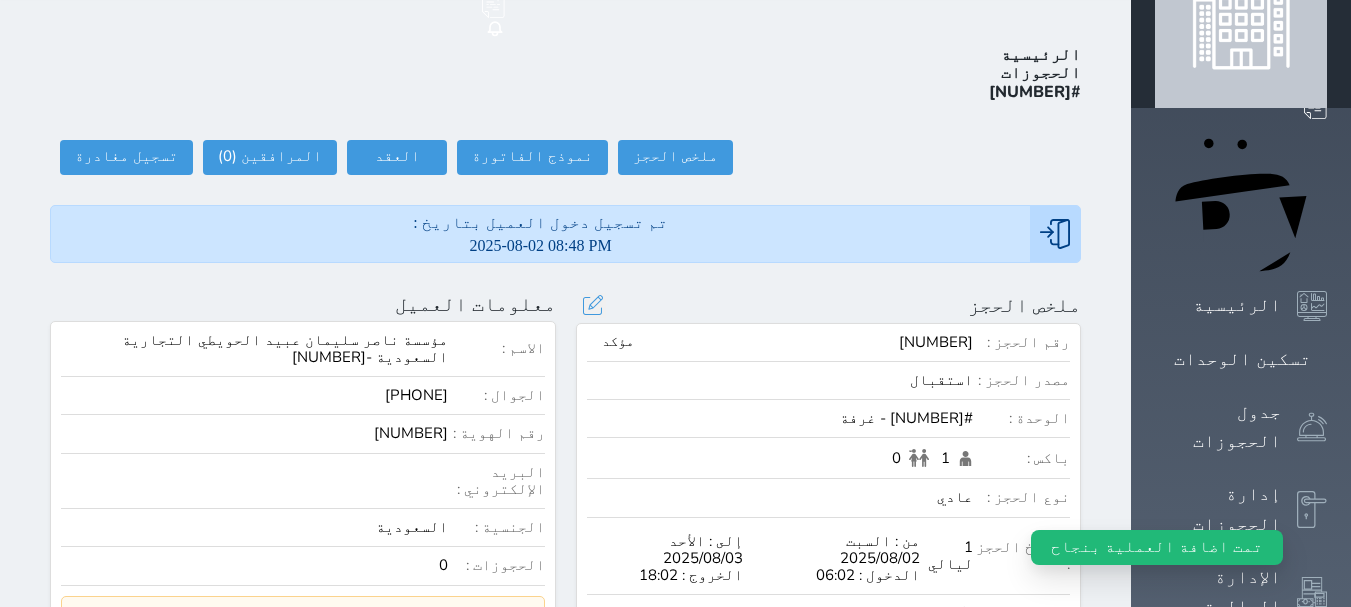 scroll, scrollTop: 0, scrollLeft: 0, axis: both 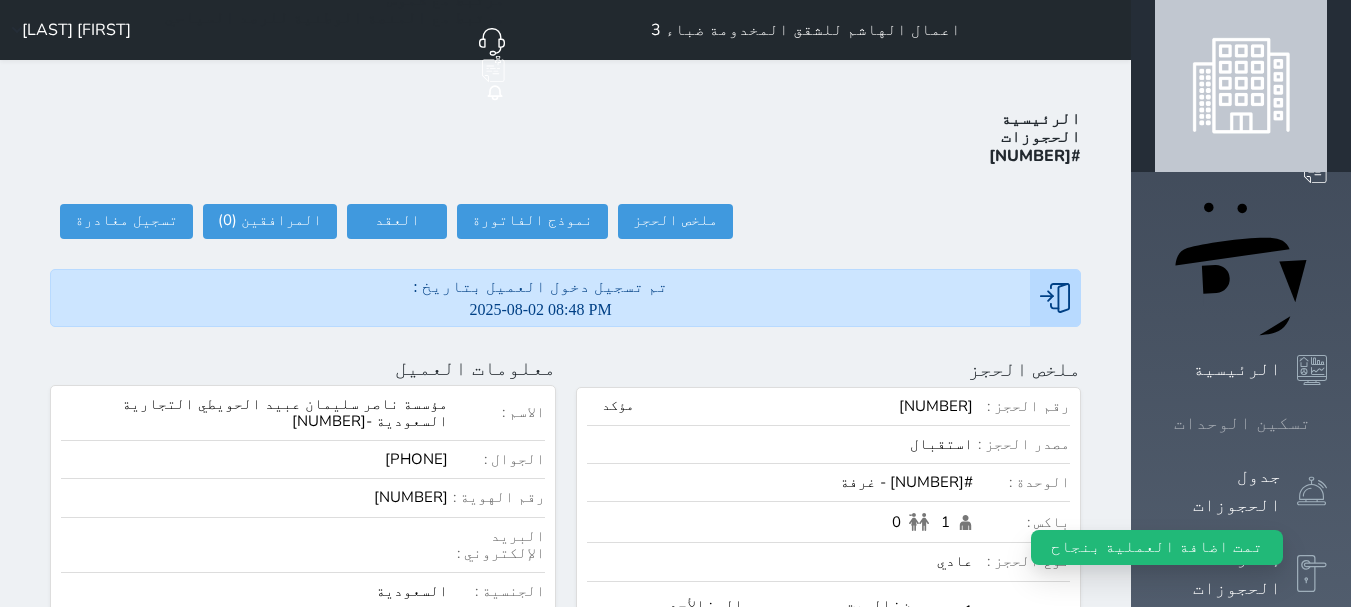 click on "تسكين الوحدات" at bounding box center (1242, 423) 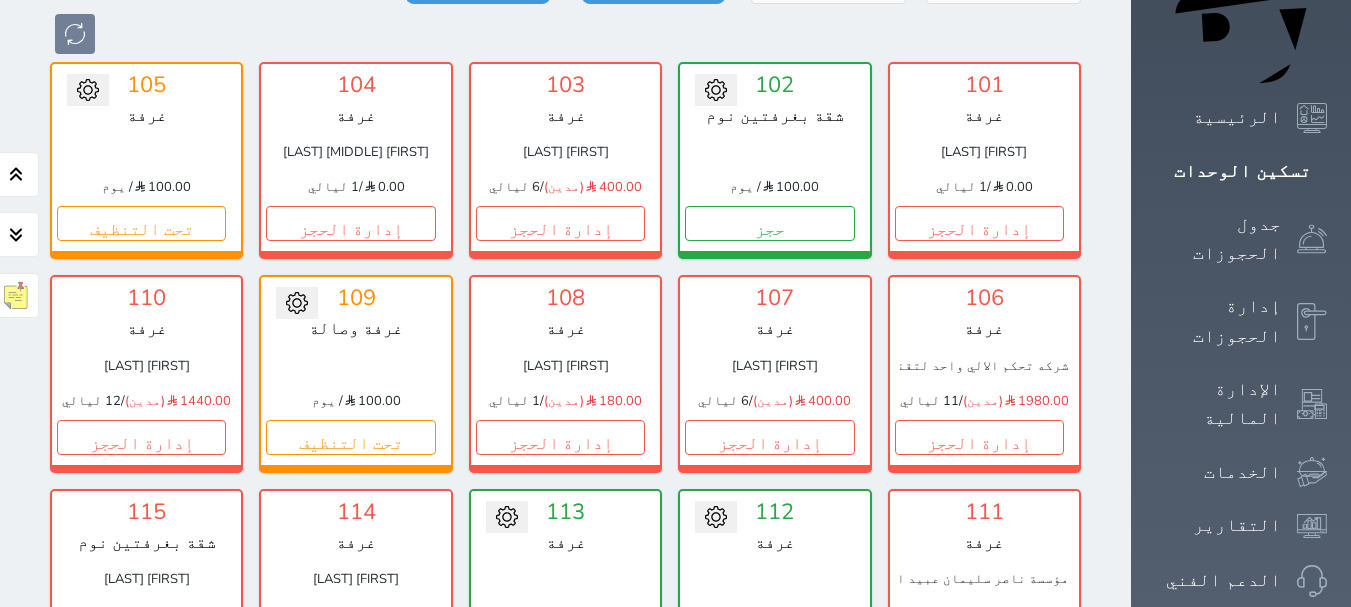 scroll, scrollTop: 378, scrollLeft: 0, axis: vertical 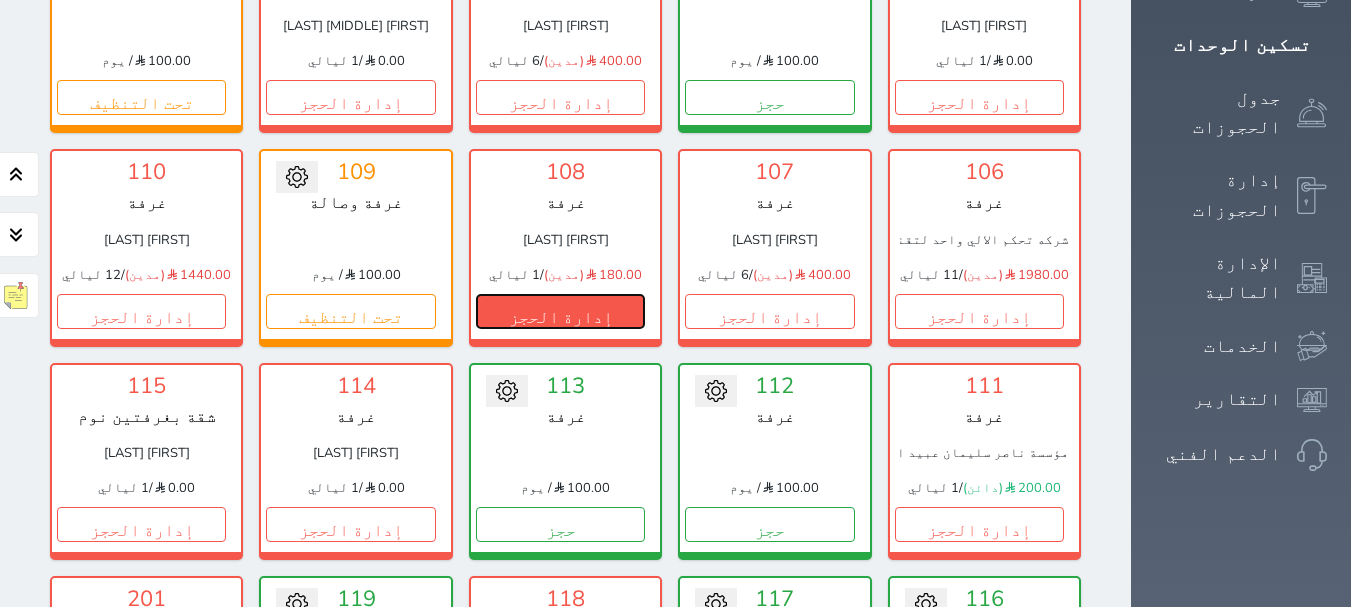 click on "إدارة الحجز" at bounding box center [560, 311] 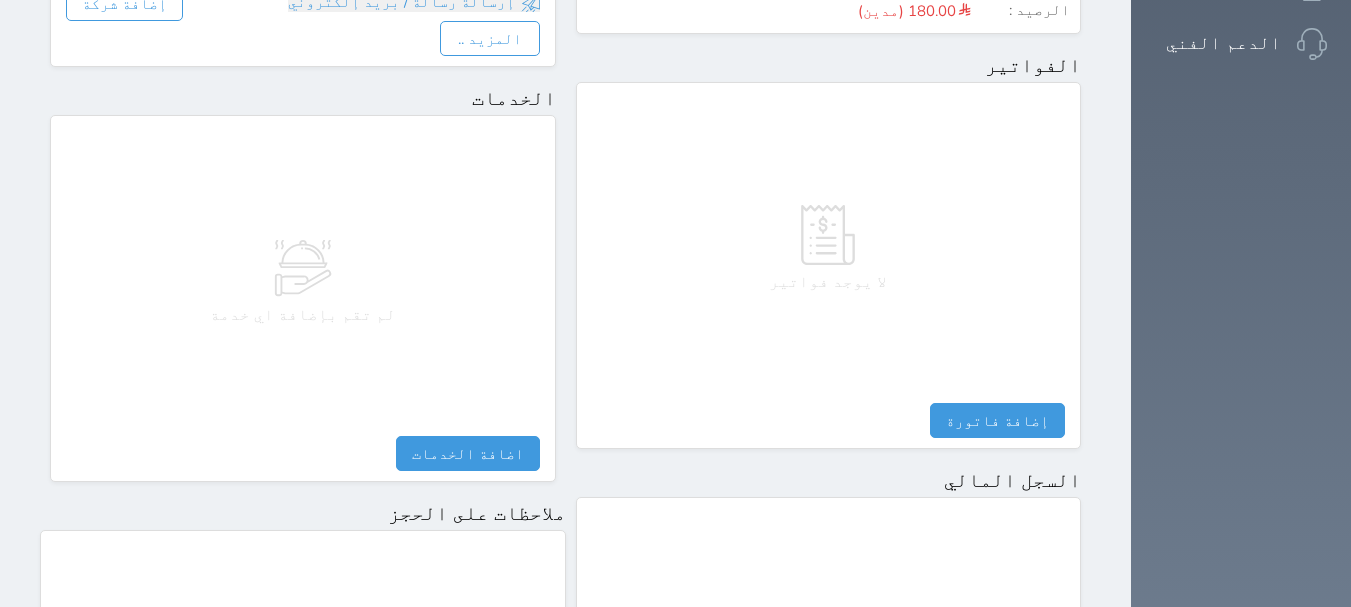 scroll, scrollTop: 1100, scrollLeft: 0, axis: vertical 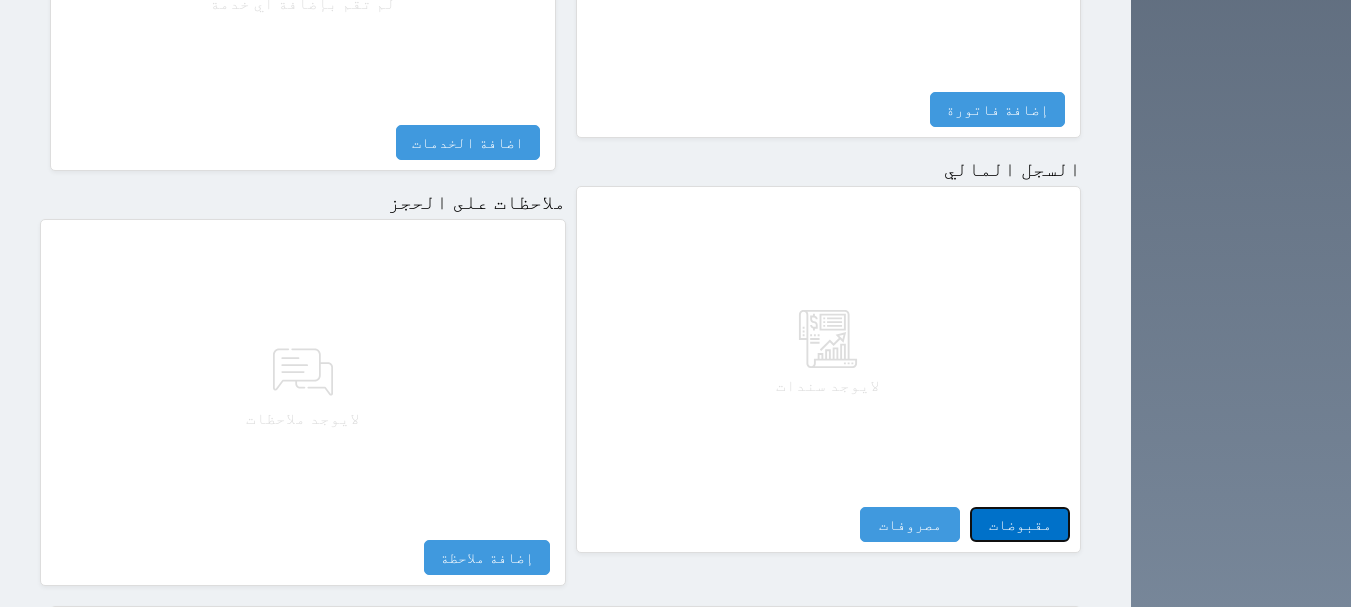 click on "مقبوضات" at bounding box center [1020, 524] 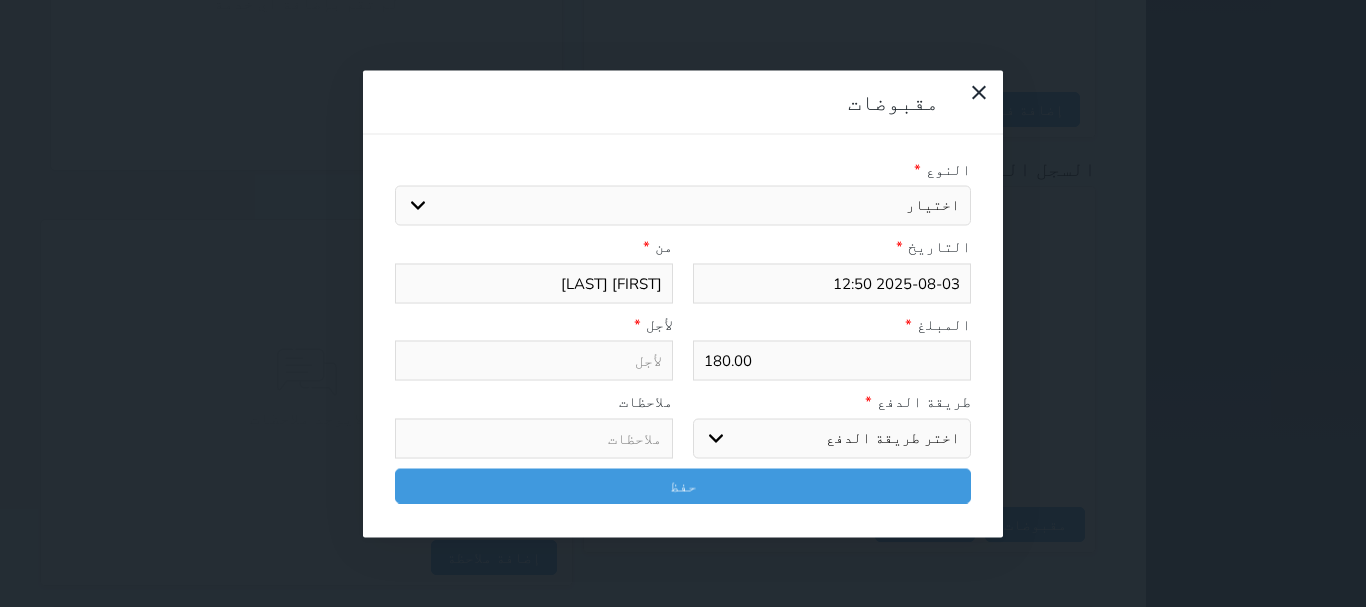 click on "اختيار   مقبوضات عامة قيمة إيجار فواتير تامين عربون لا ينطبق آخر مغسلة واي فاي - الإنترنت مواقف السيارات طعام الأغذية والمشروبات مشروبات المشروبات الباردة المشروبات الساخنة الإفطار غداء عشاء مخبز و كعك حمام سباحة الصالة الرياضية سبا و خدمات الجمال اختيار وإسقاط (خدمات النقل) ميني بار كابل - تلفزيون سرير إضافي تصفيف الشعر التسوق خدمات الجولات السياحية المنظمة خدمات الدليل السياحي" at bounding box center (683, 206) 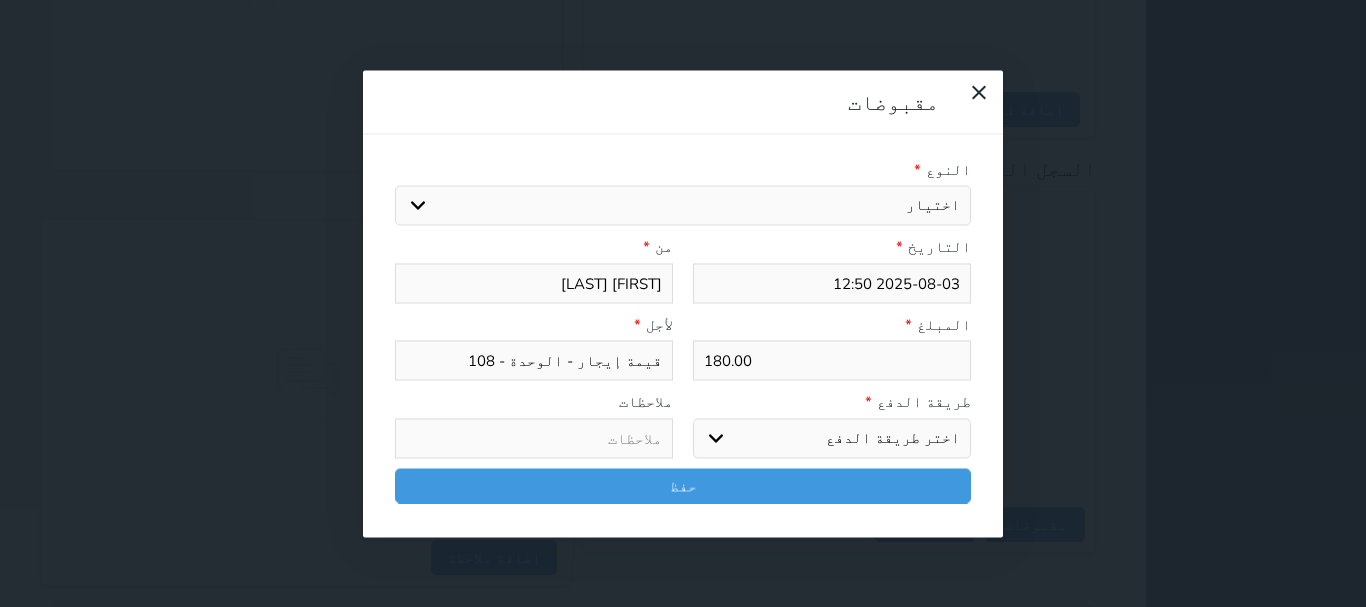 drag, startPoint x: 934, startPoint y: 365, endPoint x: 934, endPoint y: 387, distance: 22 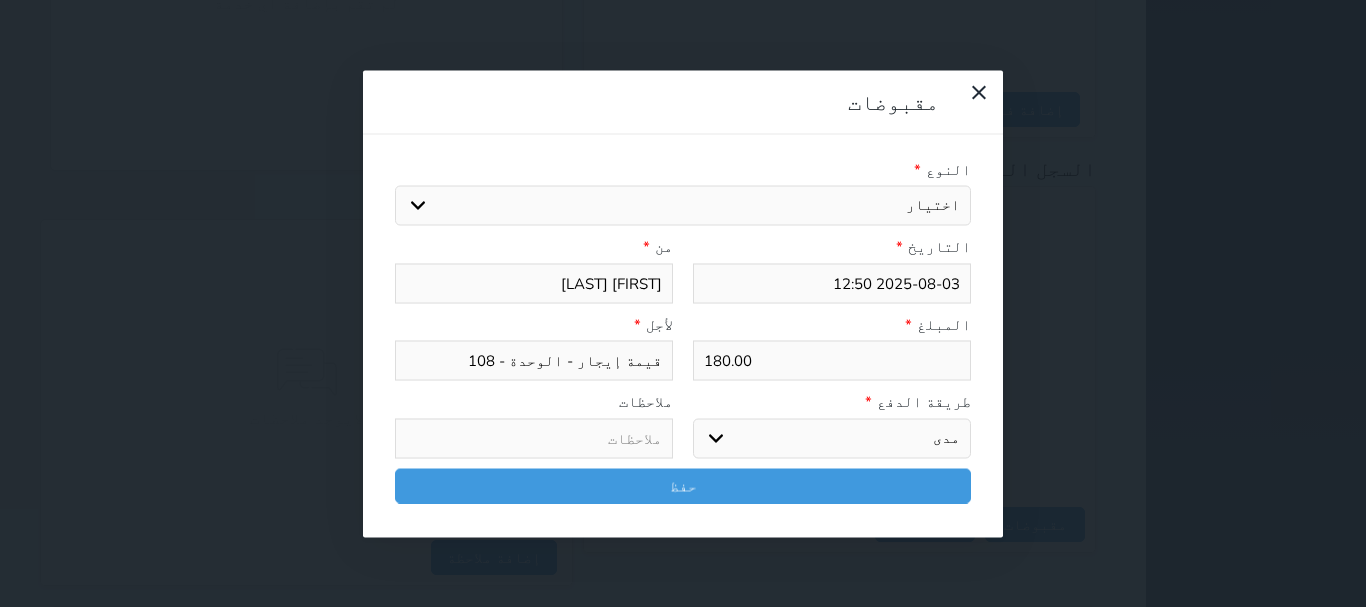click on "اختر طريقة الدفع   دفع نقدى   تحويل بنكى   مدى   بطاقة ائتمان   آجل" at bounding box center (832, 438) 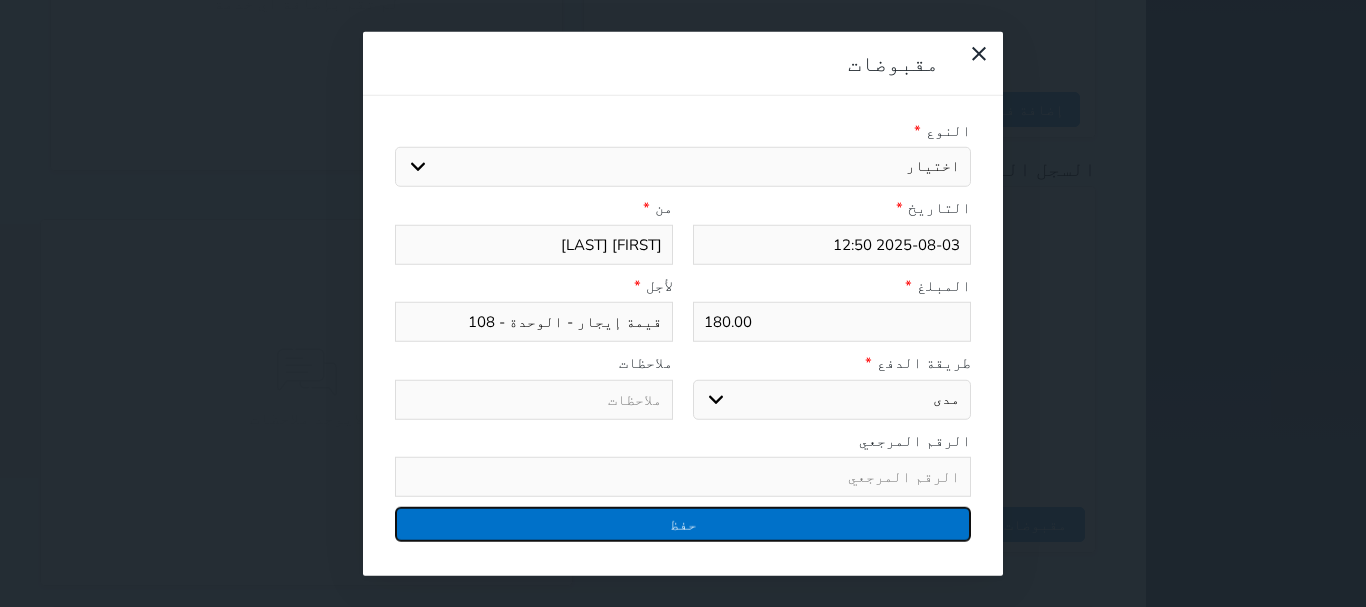 click on "حفظ" at bounding box center [683, 524] 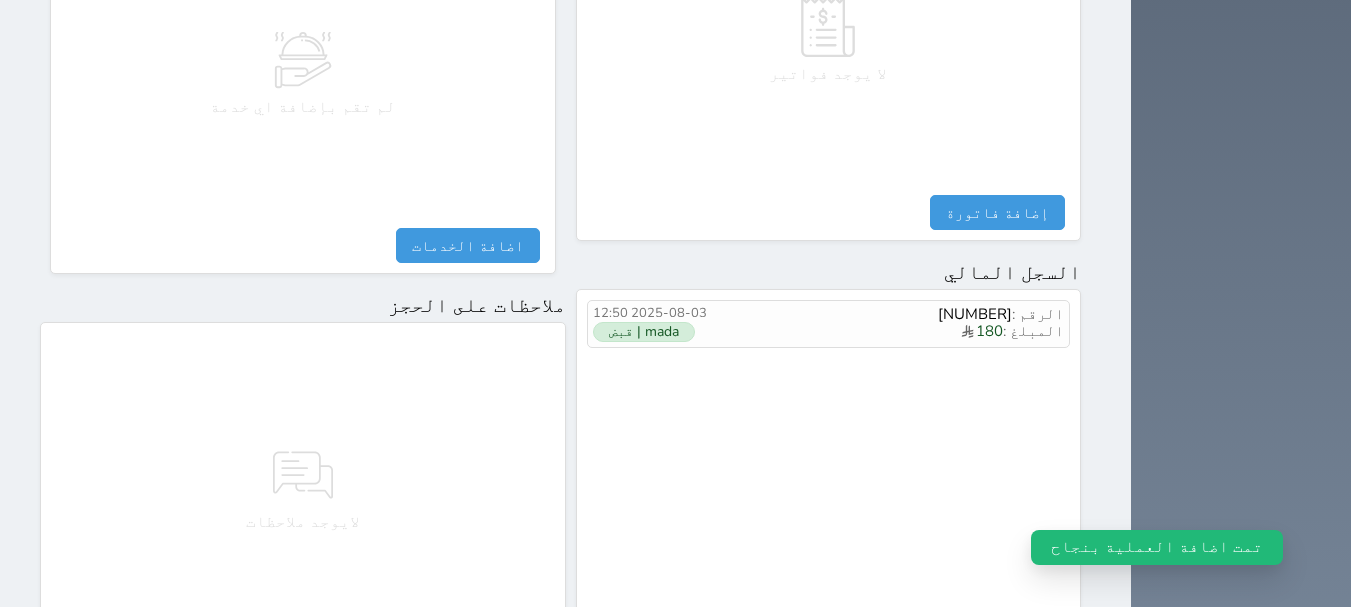 scroll, scrollTop: 1000, scrollLeft: 0, axis: vertical 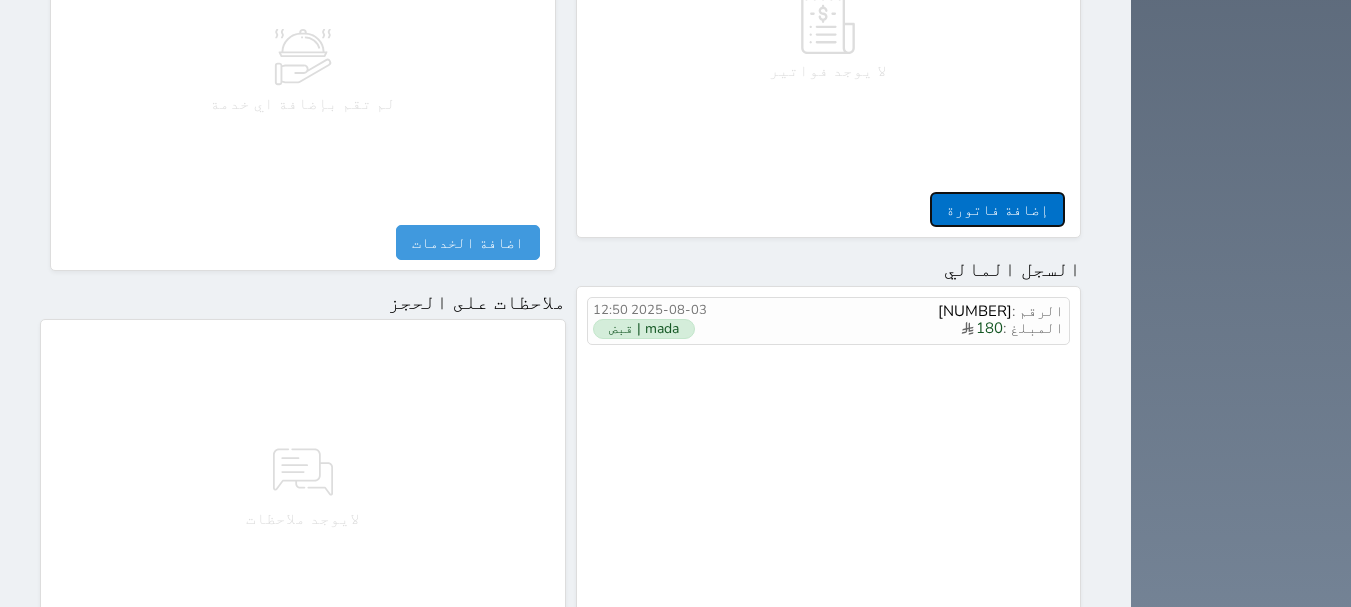 click on "إضافة فاتورة" at bounding box center (997, 209) 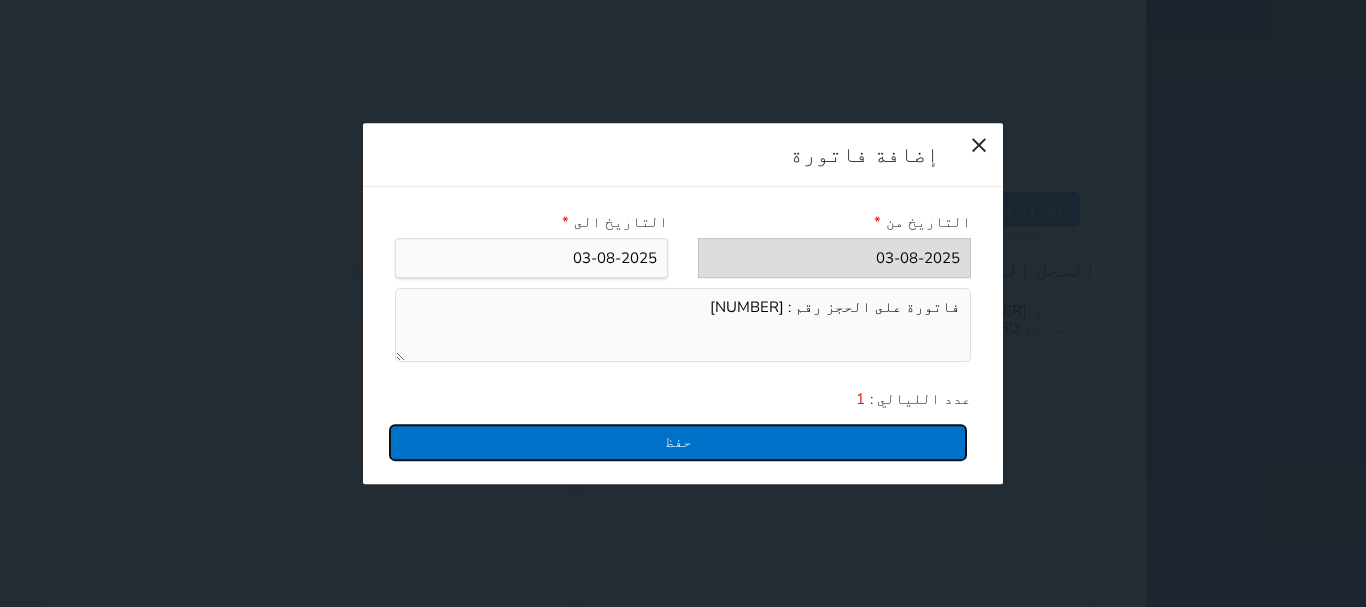 click on "حفظ" at bounding box center (678, 442) 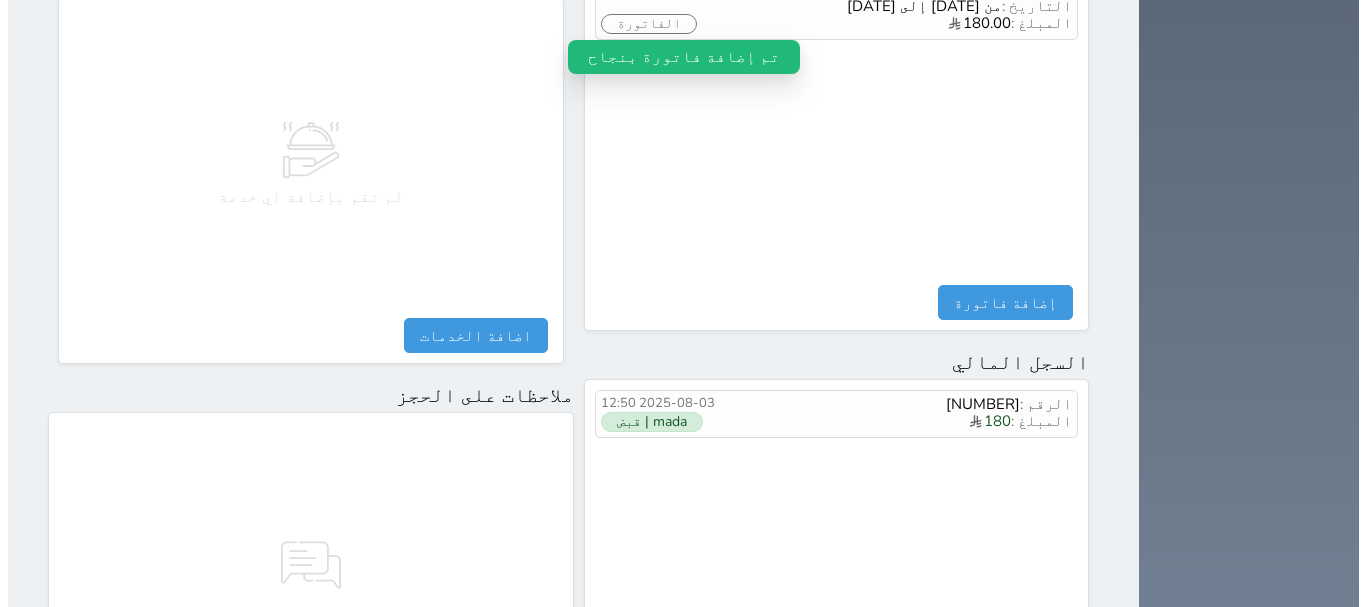 scroll, scrollTop: 700, scrollLeft: 0, axis: vertical 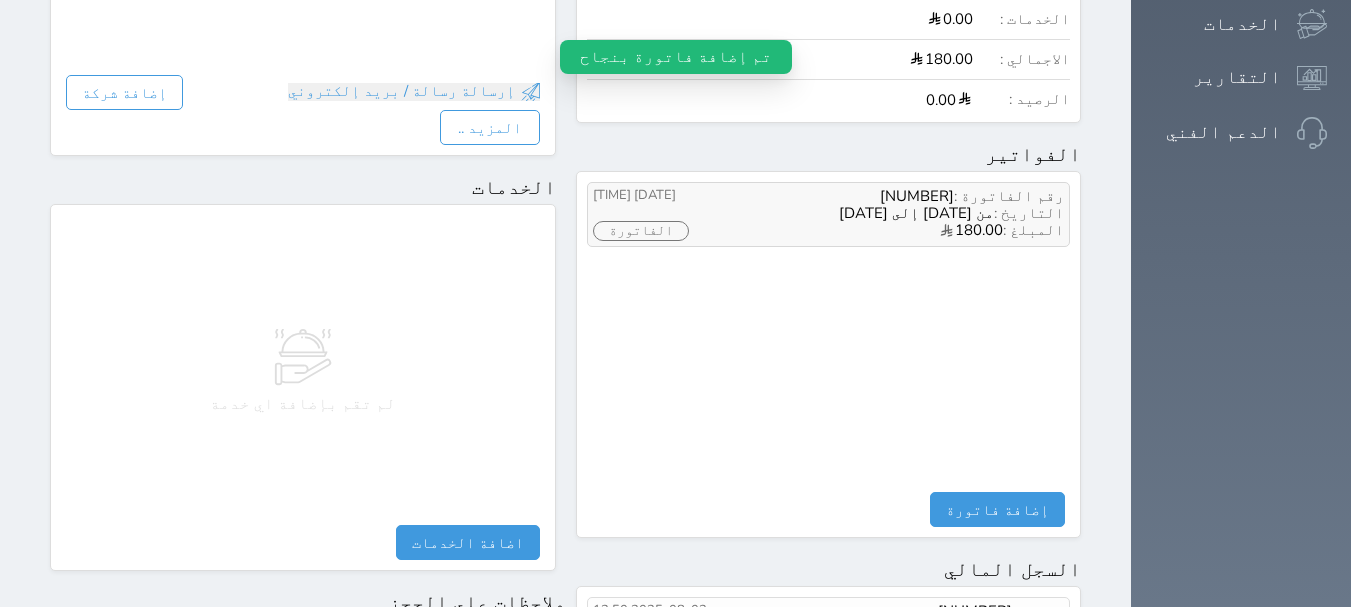 click on "الفاتورة" at bounding box center [641, 231] 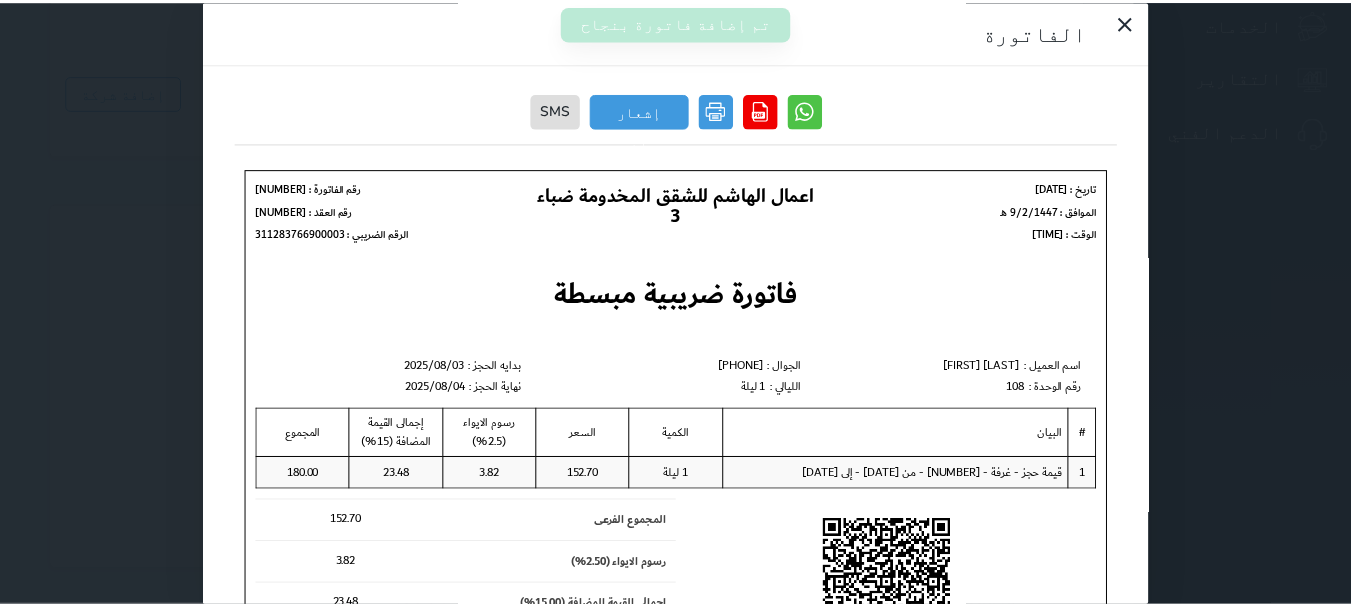 scroll, scrollTop: 0, scrollLeft: 0, axis: both 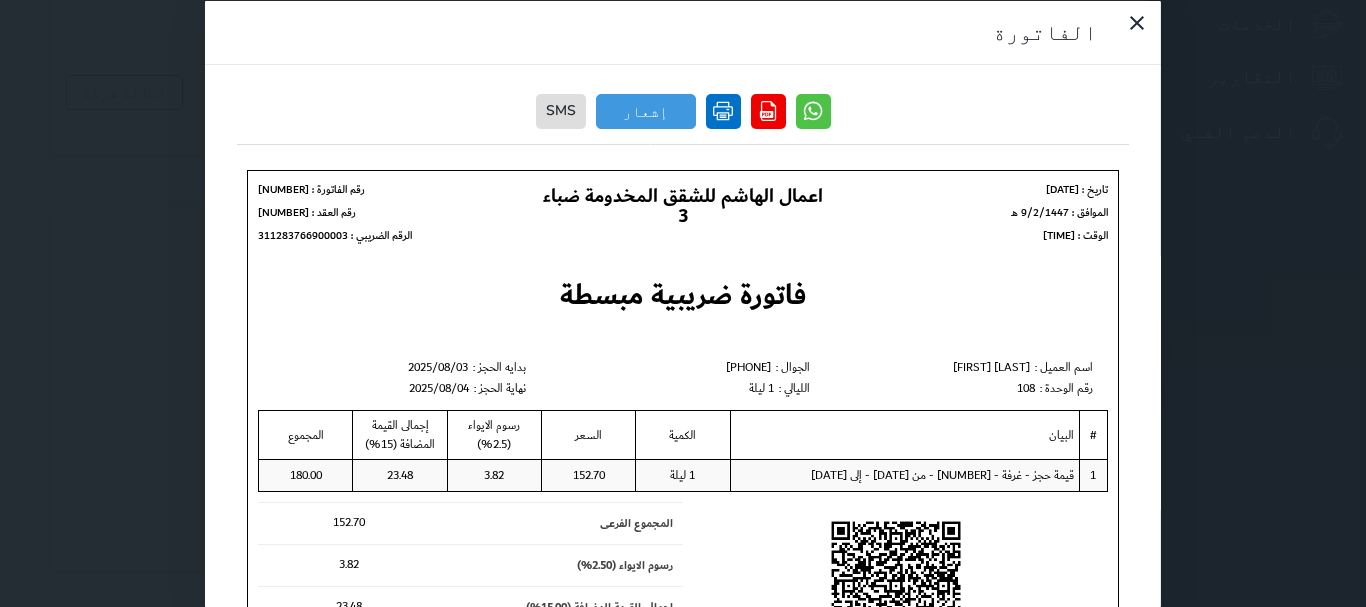 click at bounding box center (723, 110) 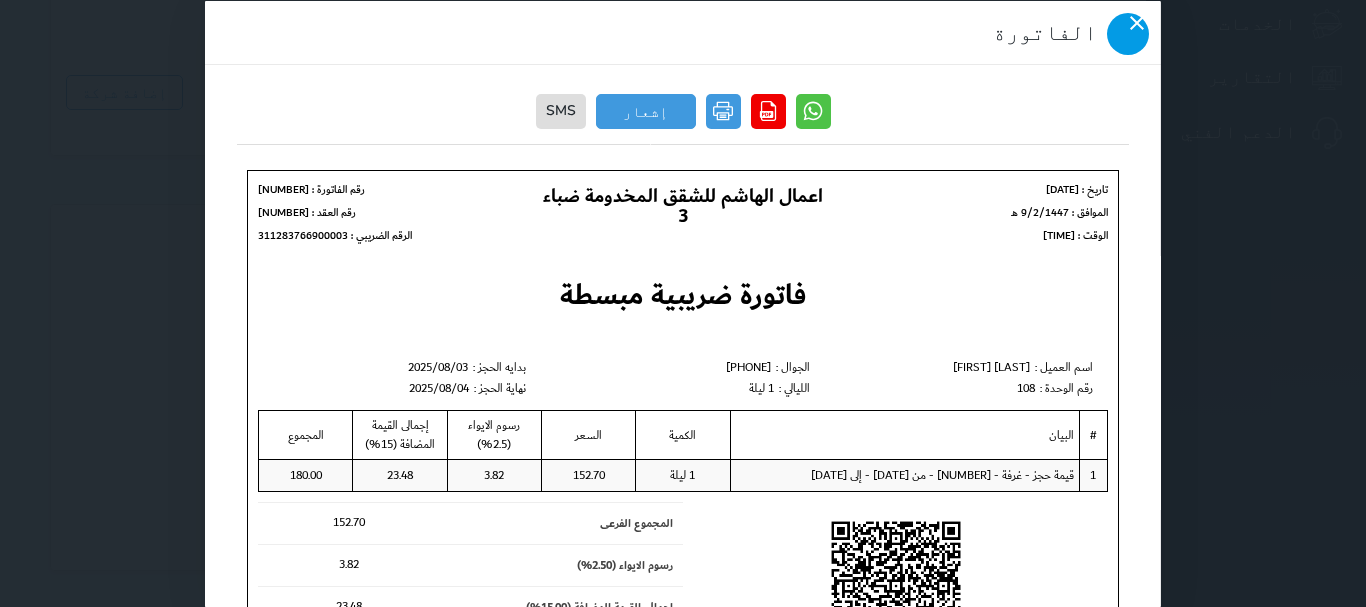 click at bounding box center (1128, 33) 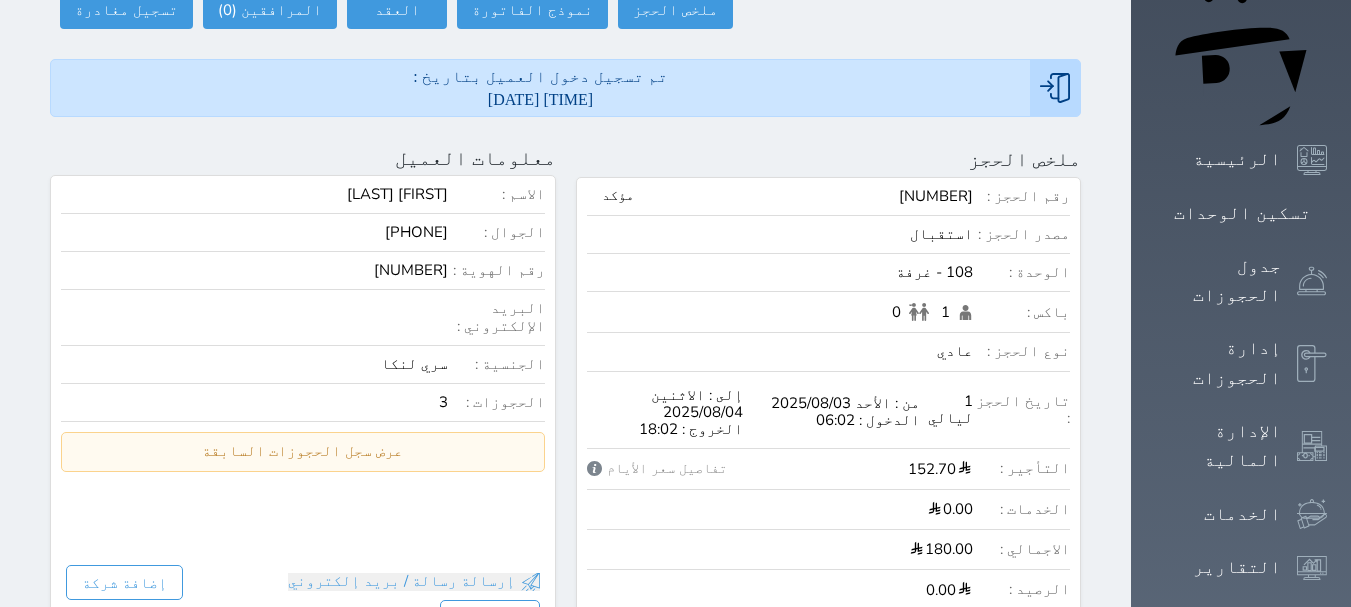 scroll, scrollTop: 0, scrollLeft: 0, axis: both 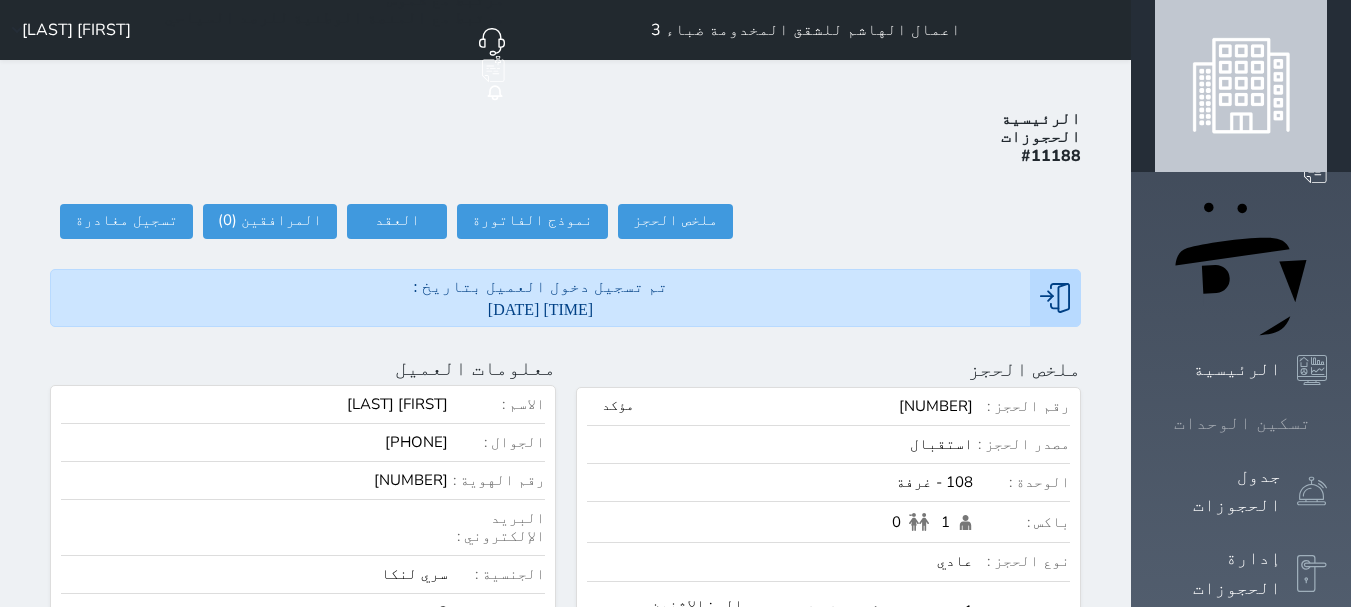 click 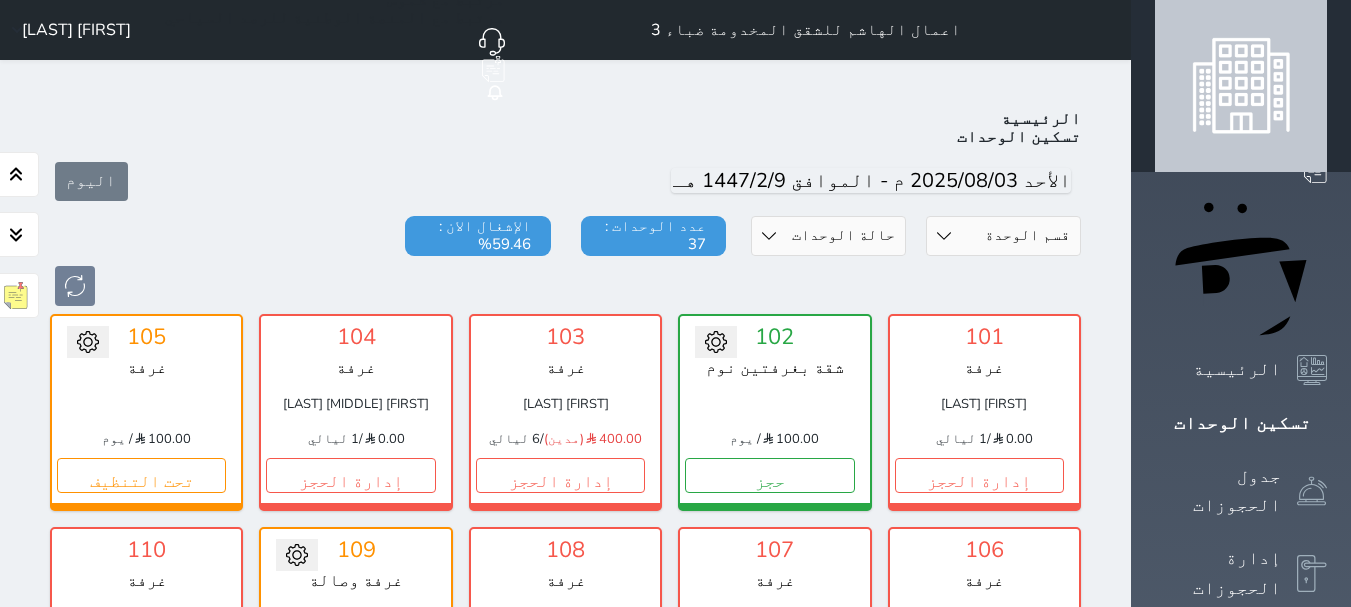 scroll, scrollTop: 78, scrollLeft: 0, axis: vertical 